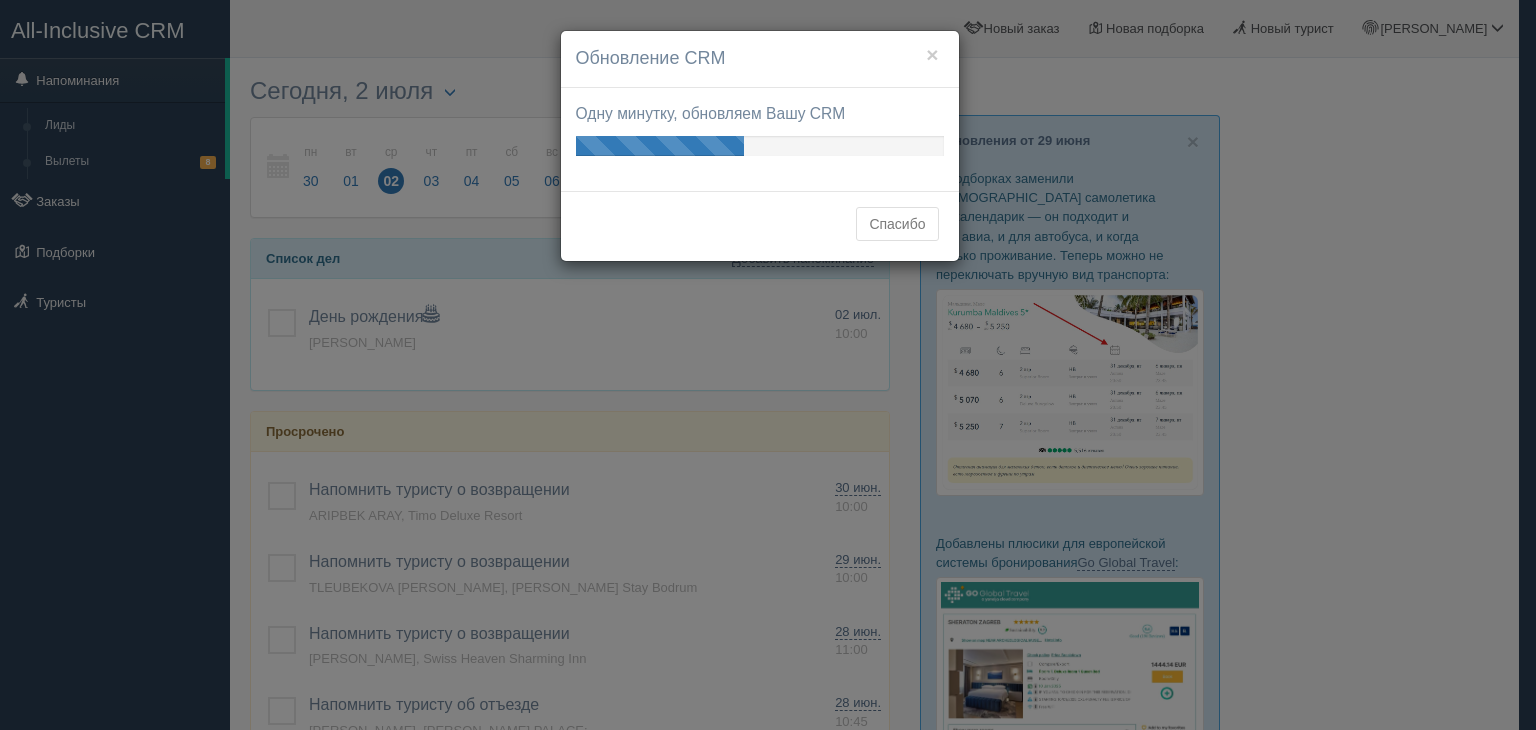 scroll, scrollTop: 0, scrollLeft: 0, axis: both 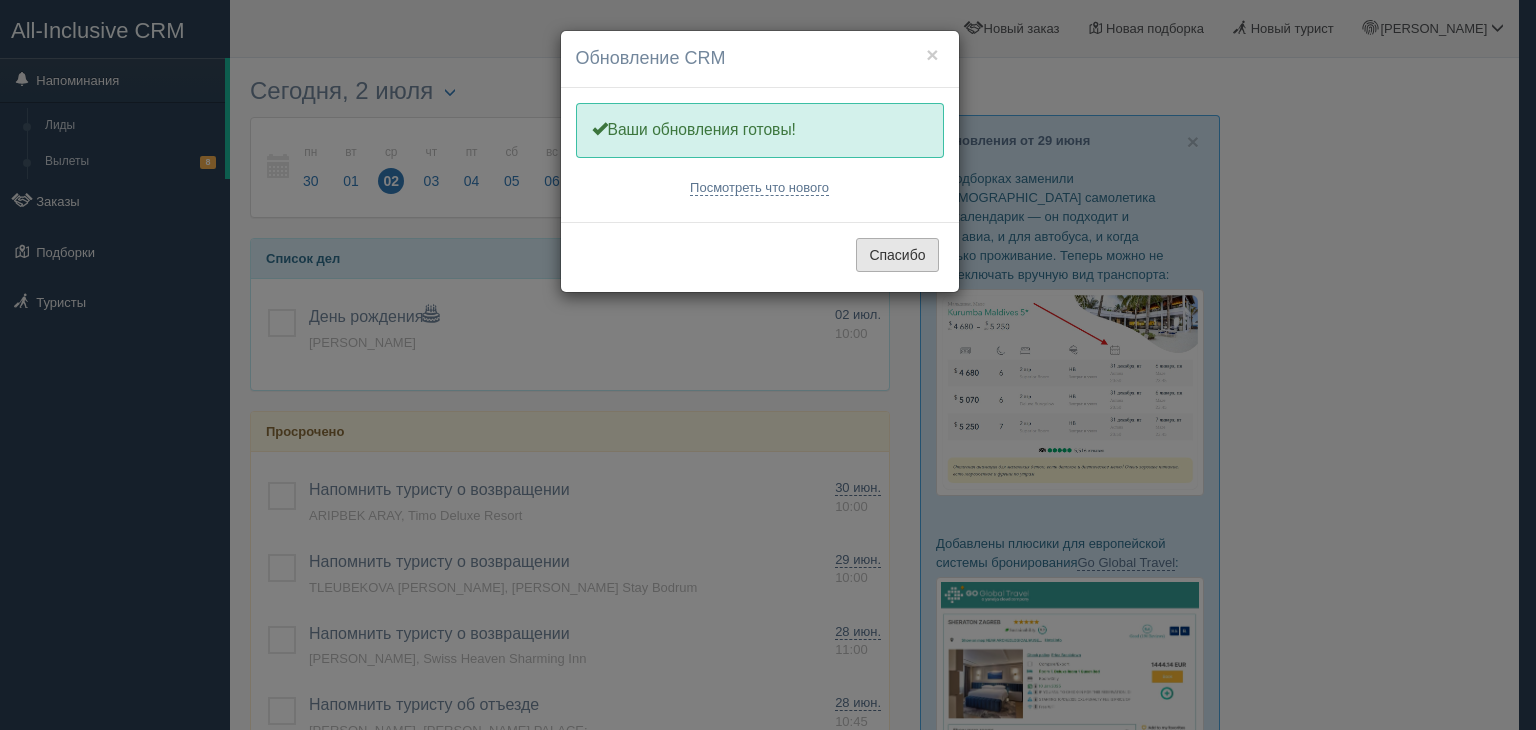 click on "Спасибо" at bounding box center (897, 255) 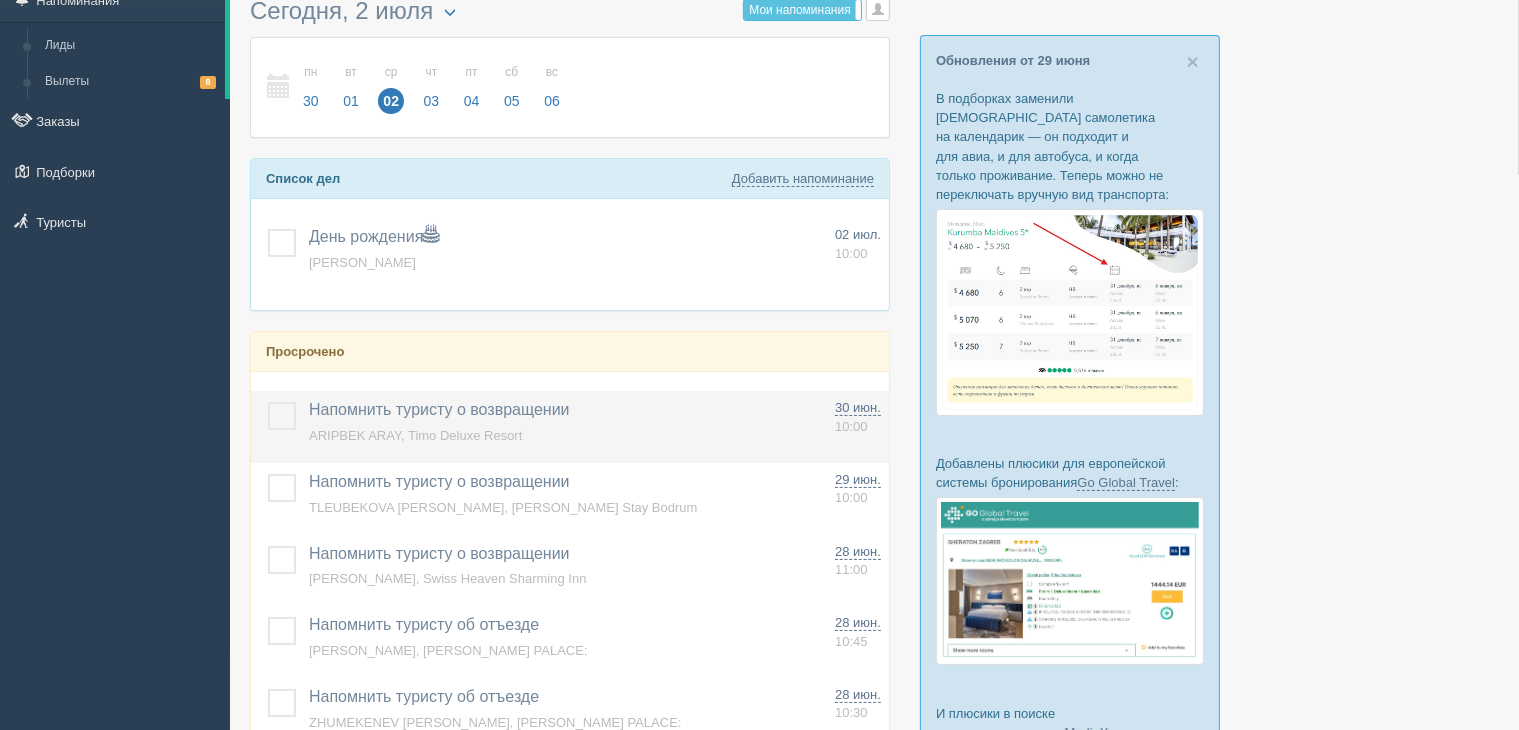scroll, scrollTop: 0, scrollLeft: 0, axis: both 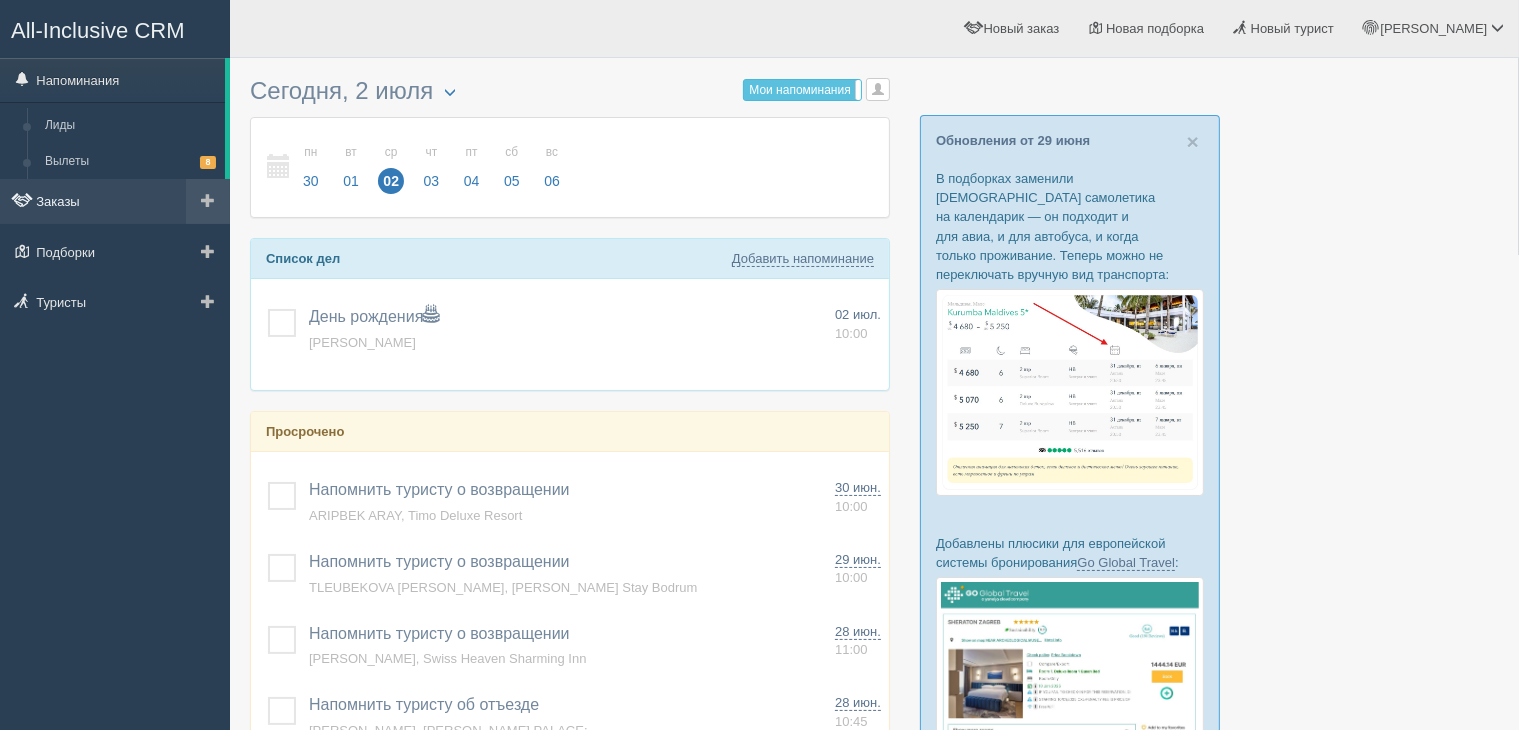 click on "Заказы" at bounding box center [115, 201] 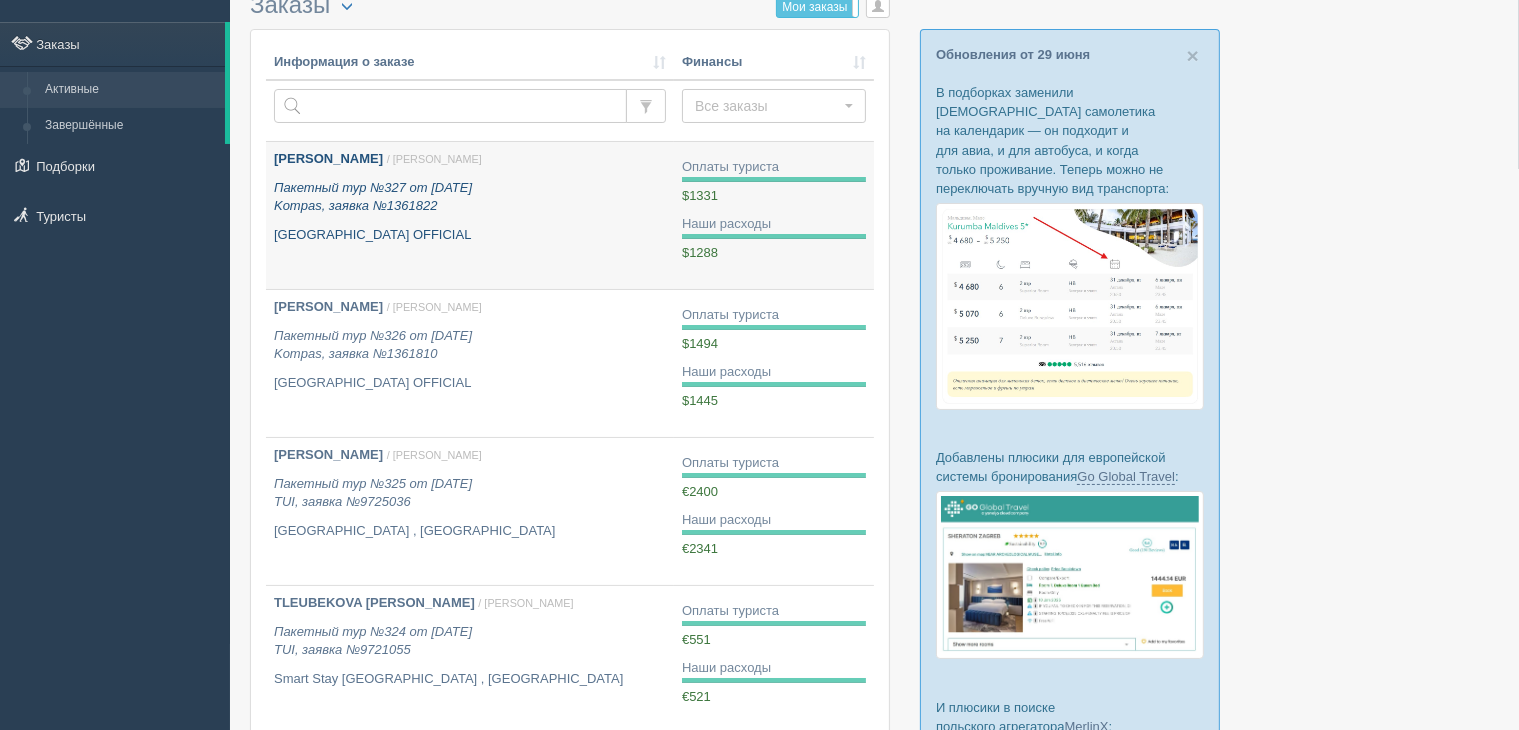 scroll, scrollTop: 0, scrollLeft: 0, axis: both 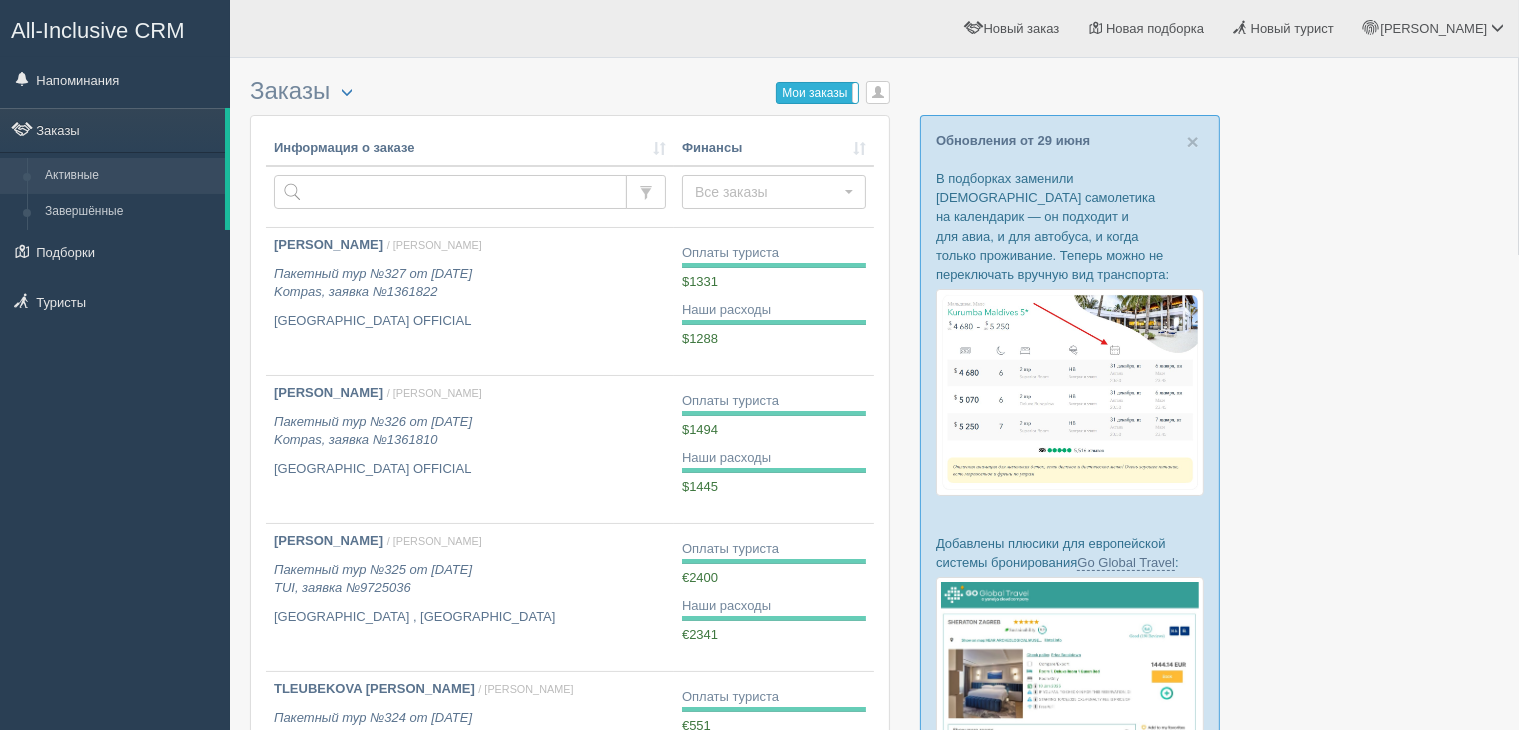 click on "Мои заказы" at bounding box center [817, 93] 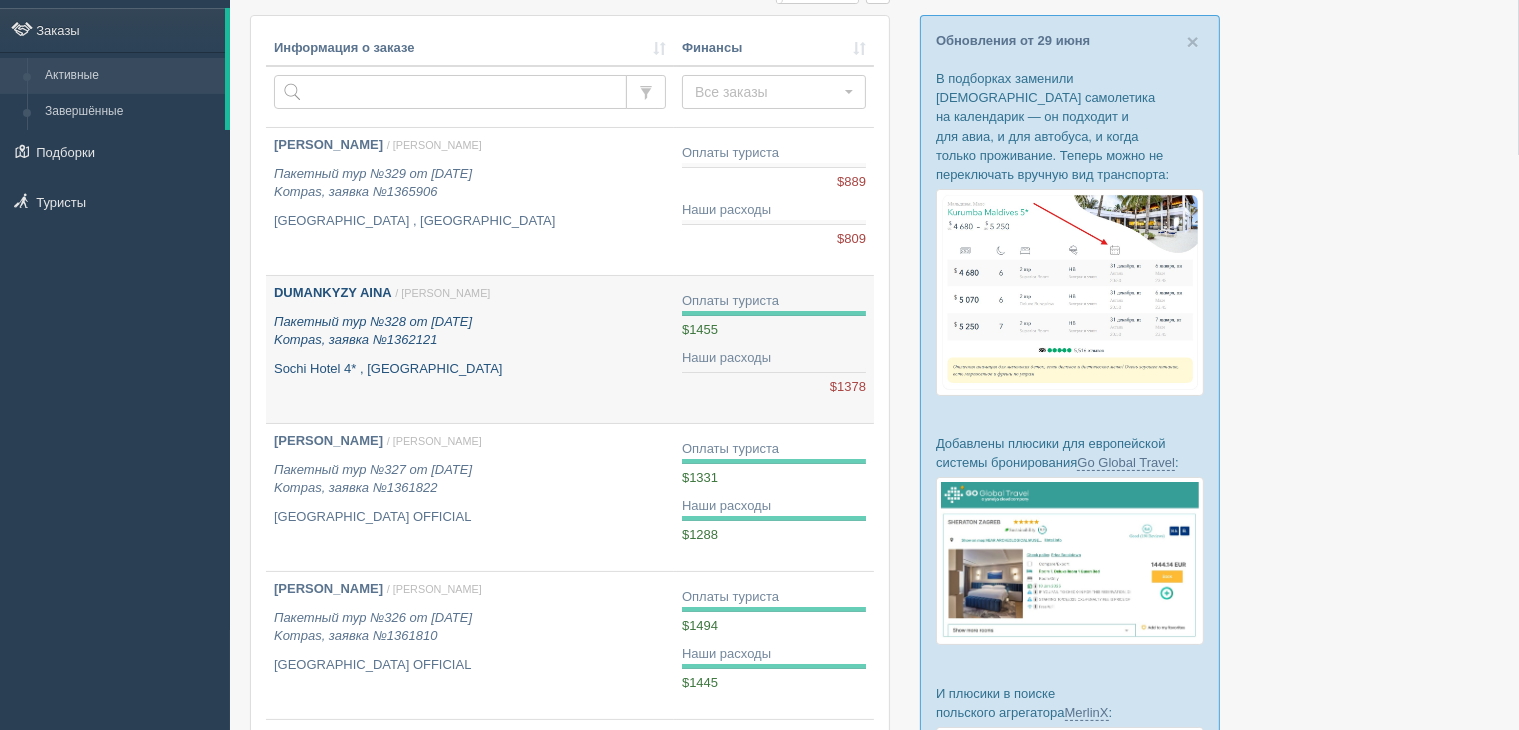 scroll, scrollTop: 0, scrollLeft: 0, axis: both 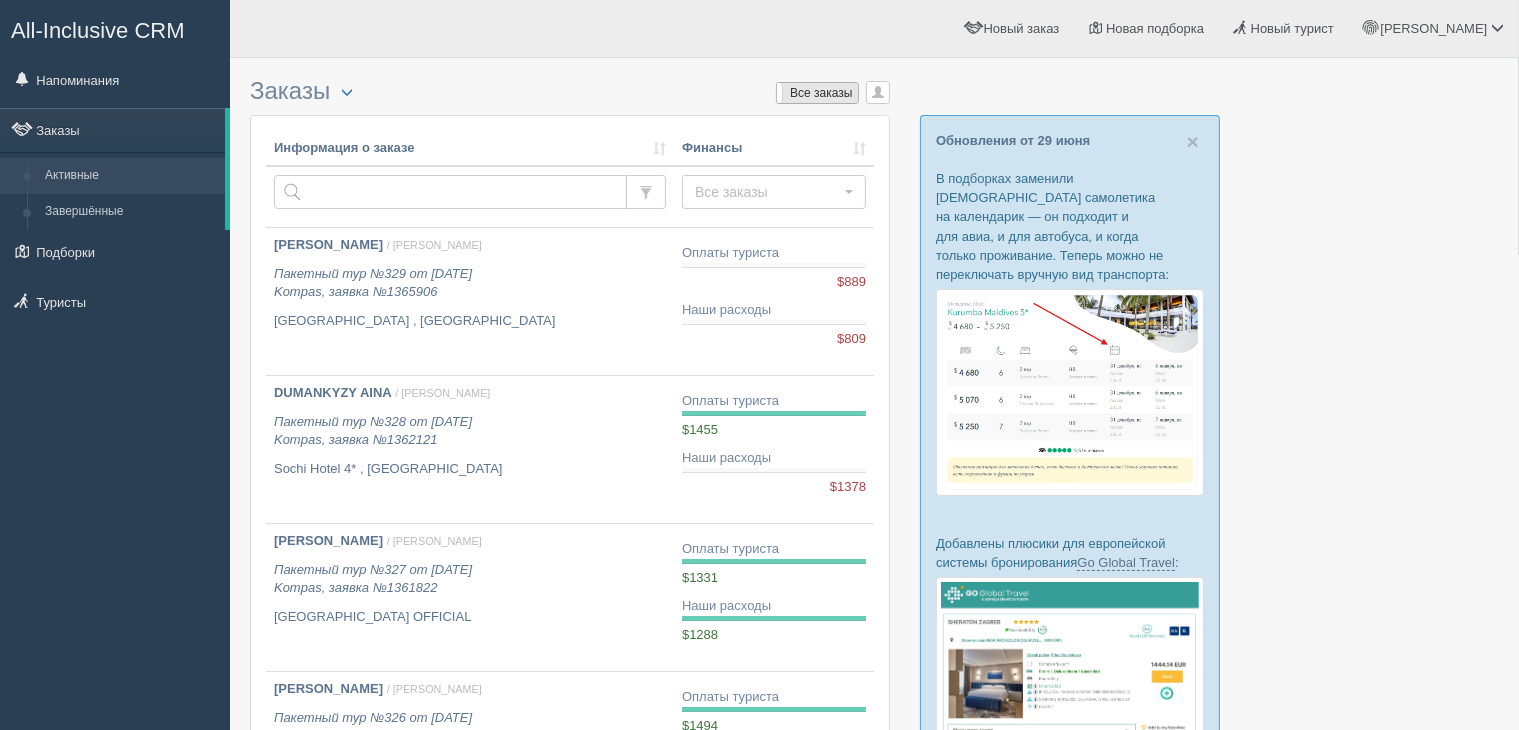 click on "Все заказы" at bounding box center (817, 93) 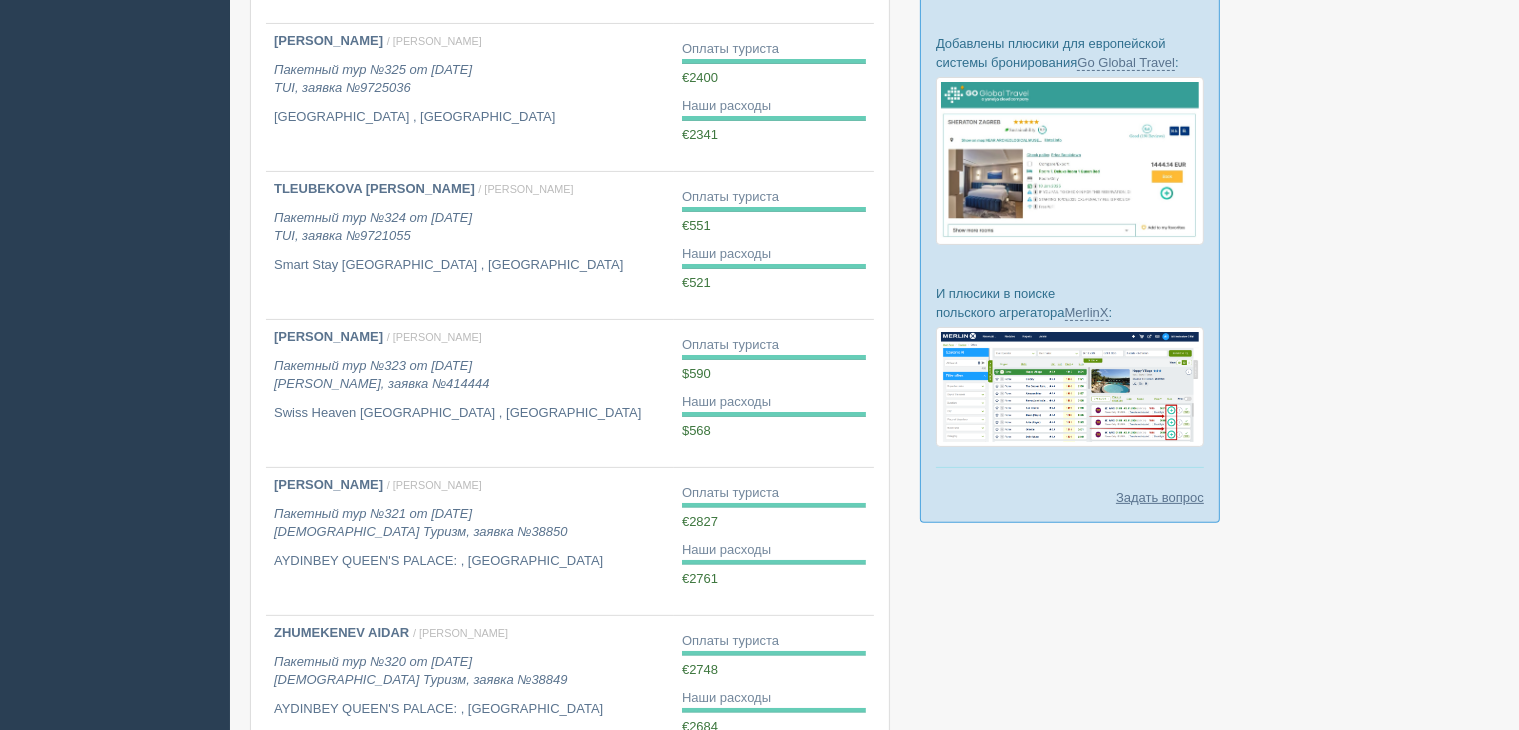 scroll, scrollTop: 300, scrollLeft: 0, axis: vertical 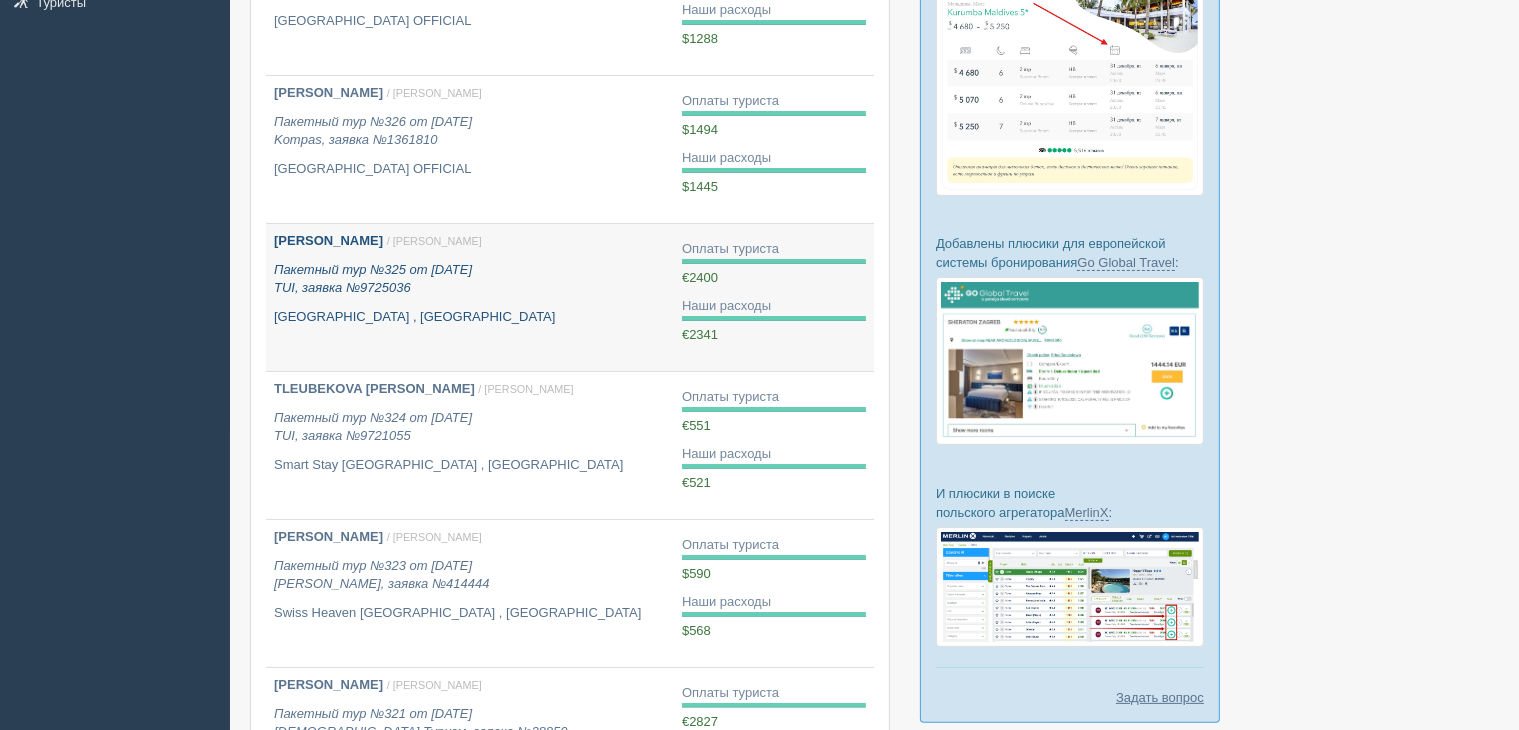 click on "Пакетный тур №325 от [DATE]
TUI, заявка №9725036" at bounding box center [470, 279] 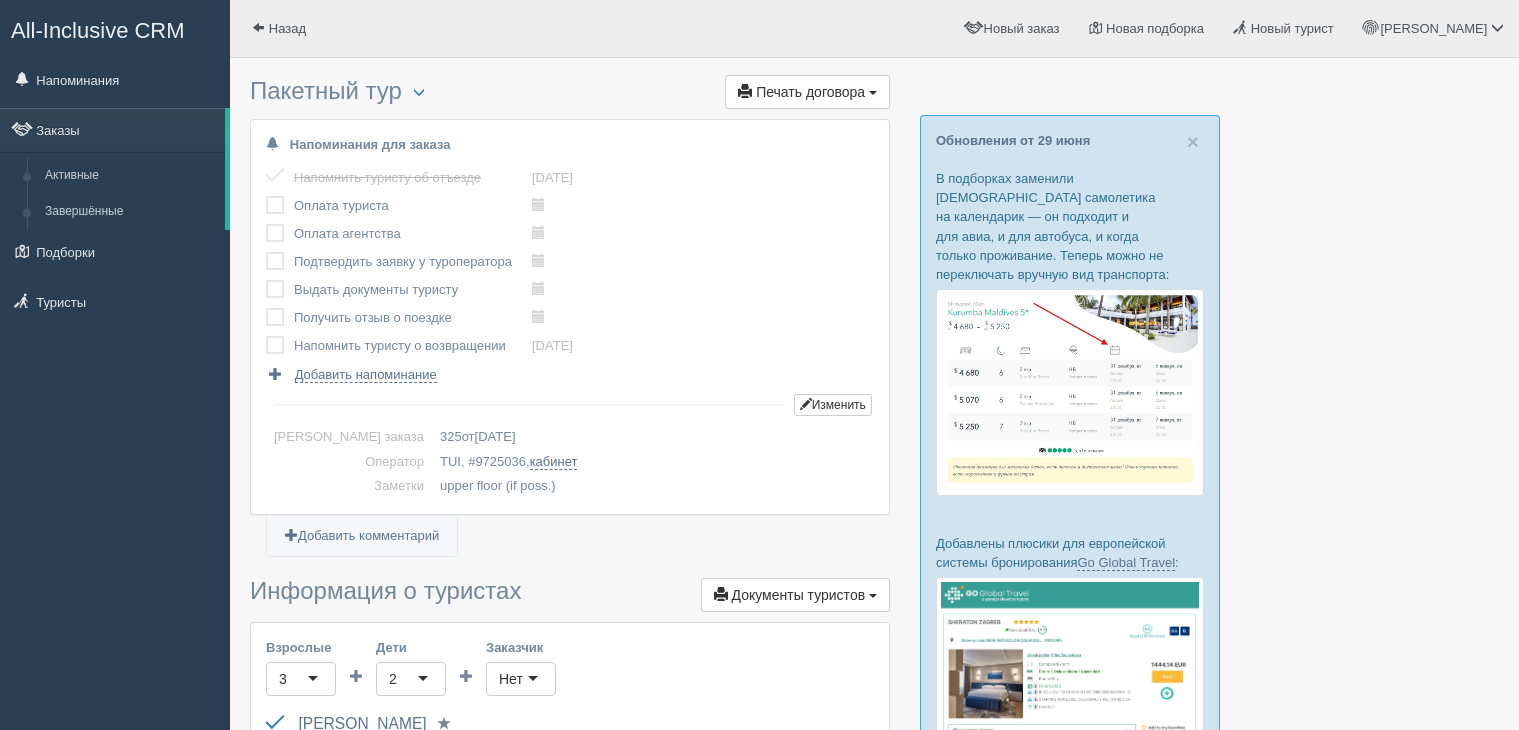 scroll, scrollTop: 0, scrollLeft: 0, axis: both 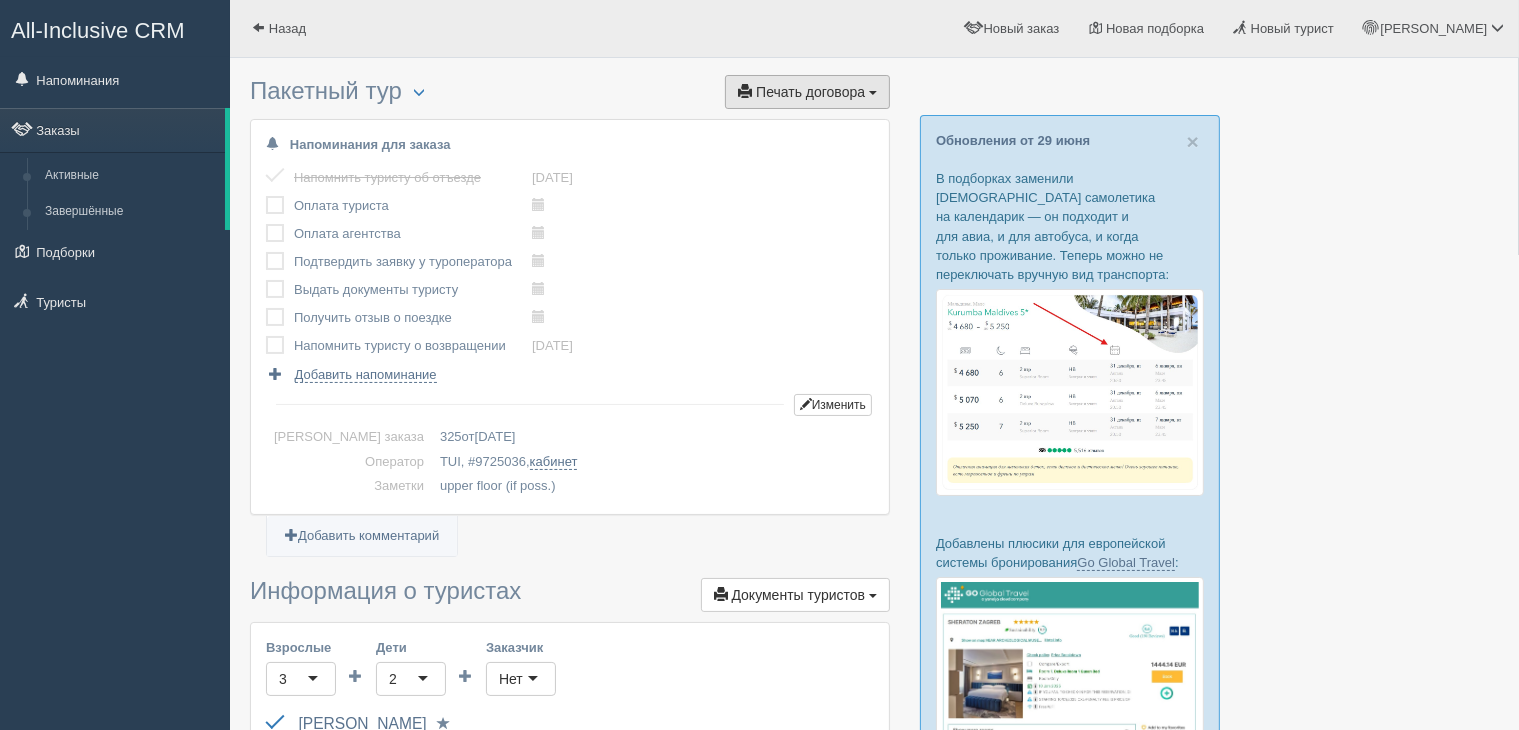 click on "Печать договора" at bounding box center [810, 92] 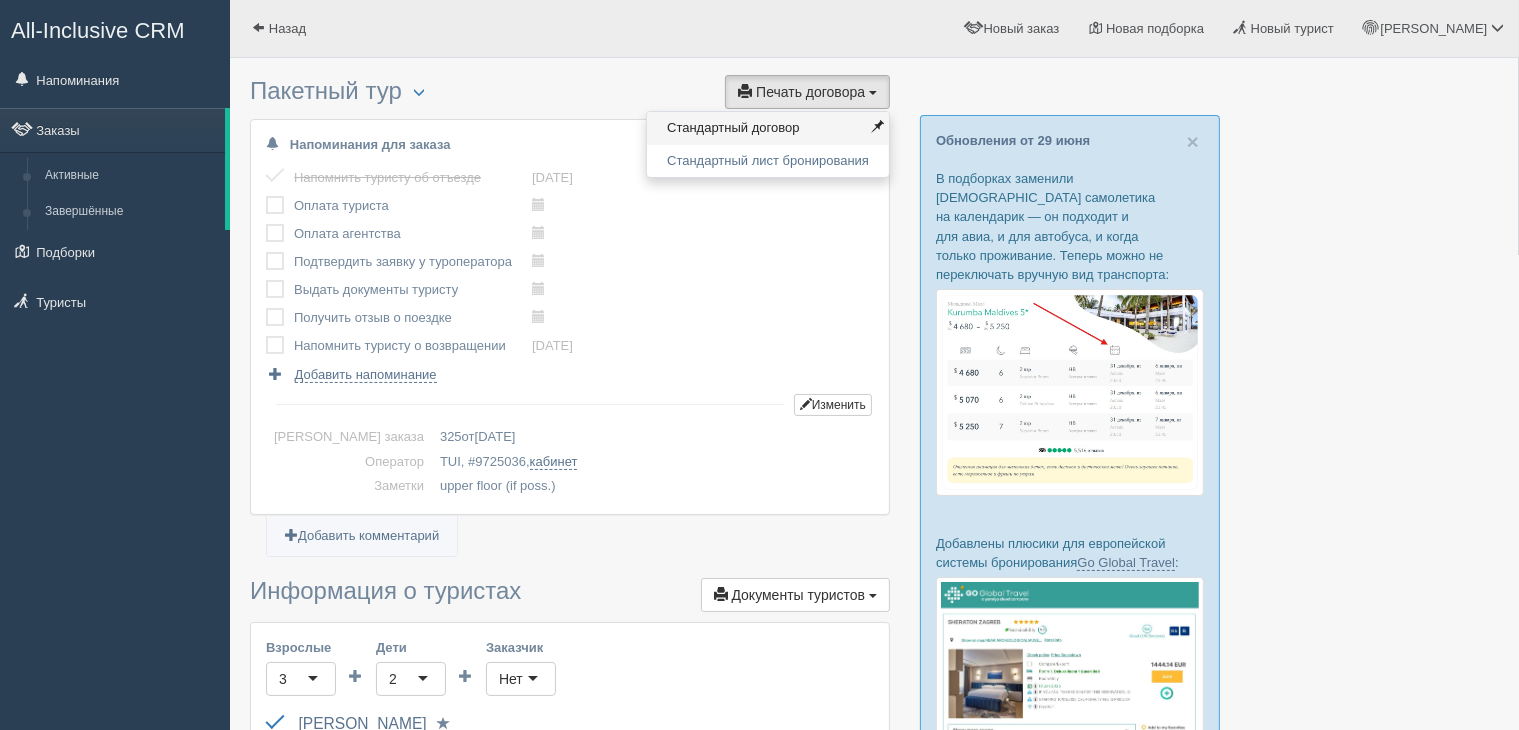 click on "Стандартный договор" at bounding box center (768, 128) 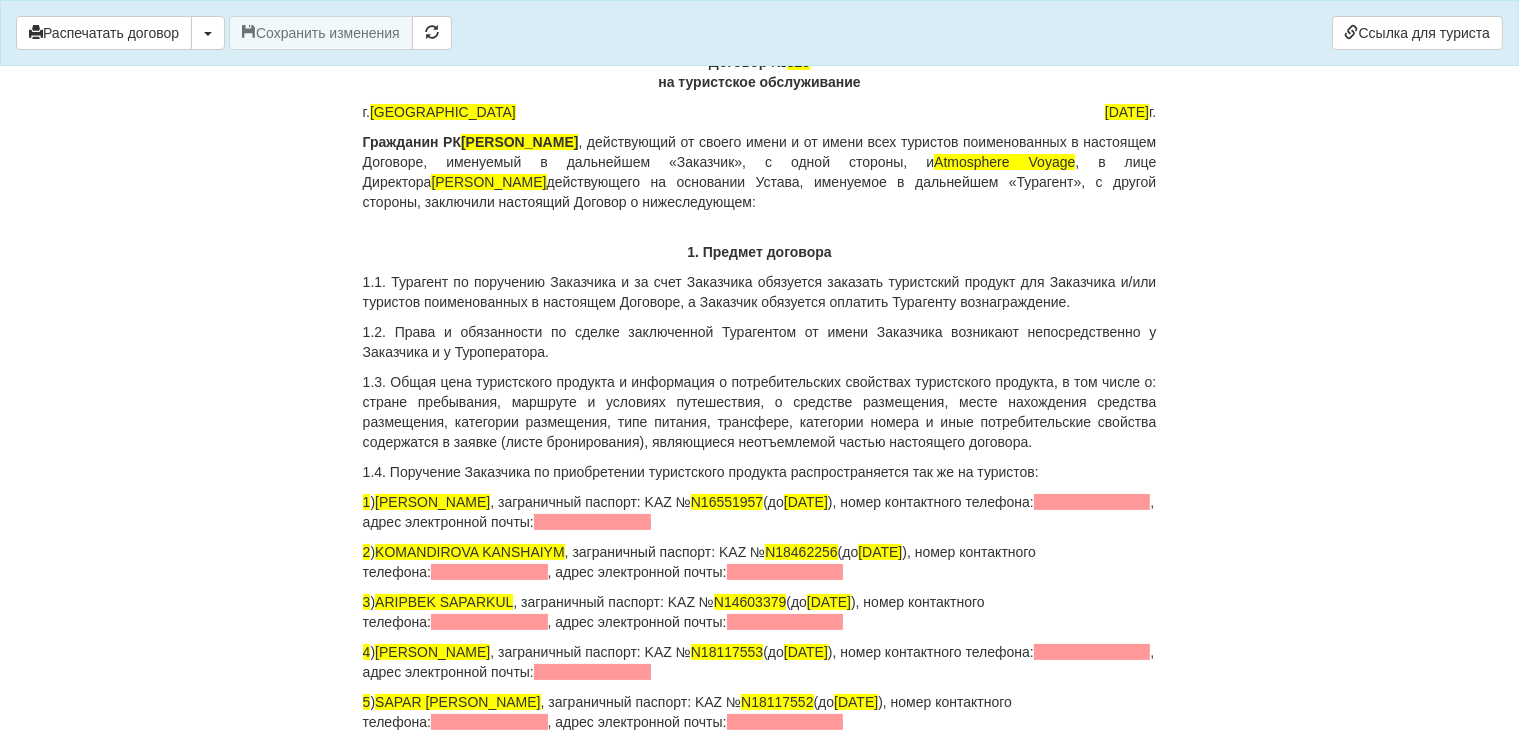 scroll, scrollTop: 200, scrollLeft: 0, axis: vertical 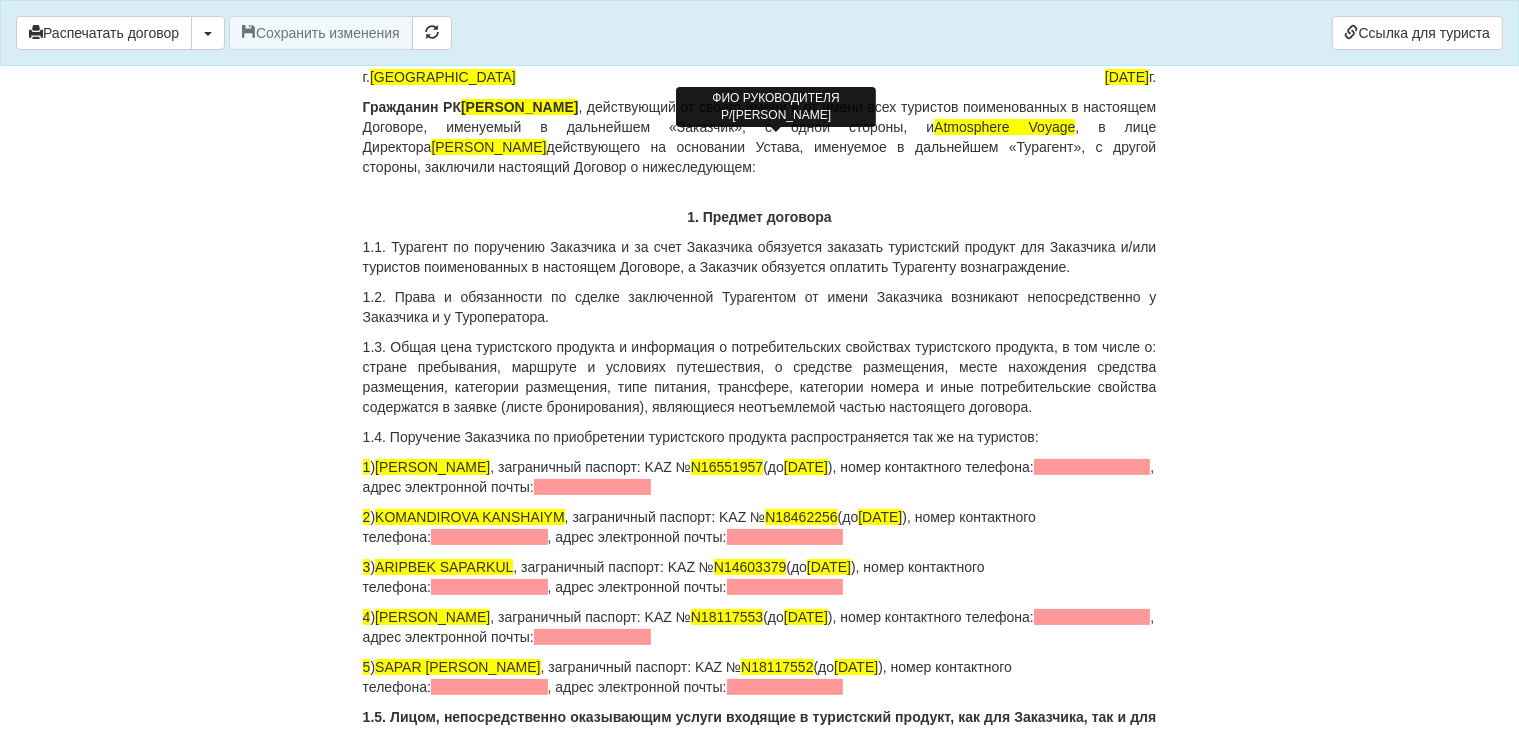 click on "[PERSON_NAME]" at bounding box center [488, 147] 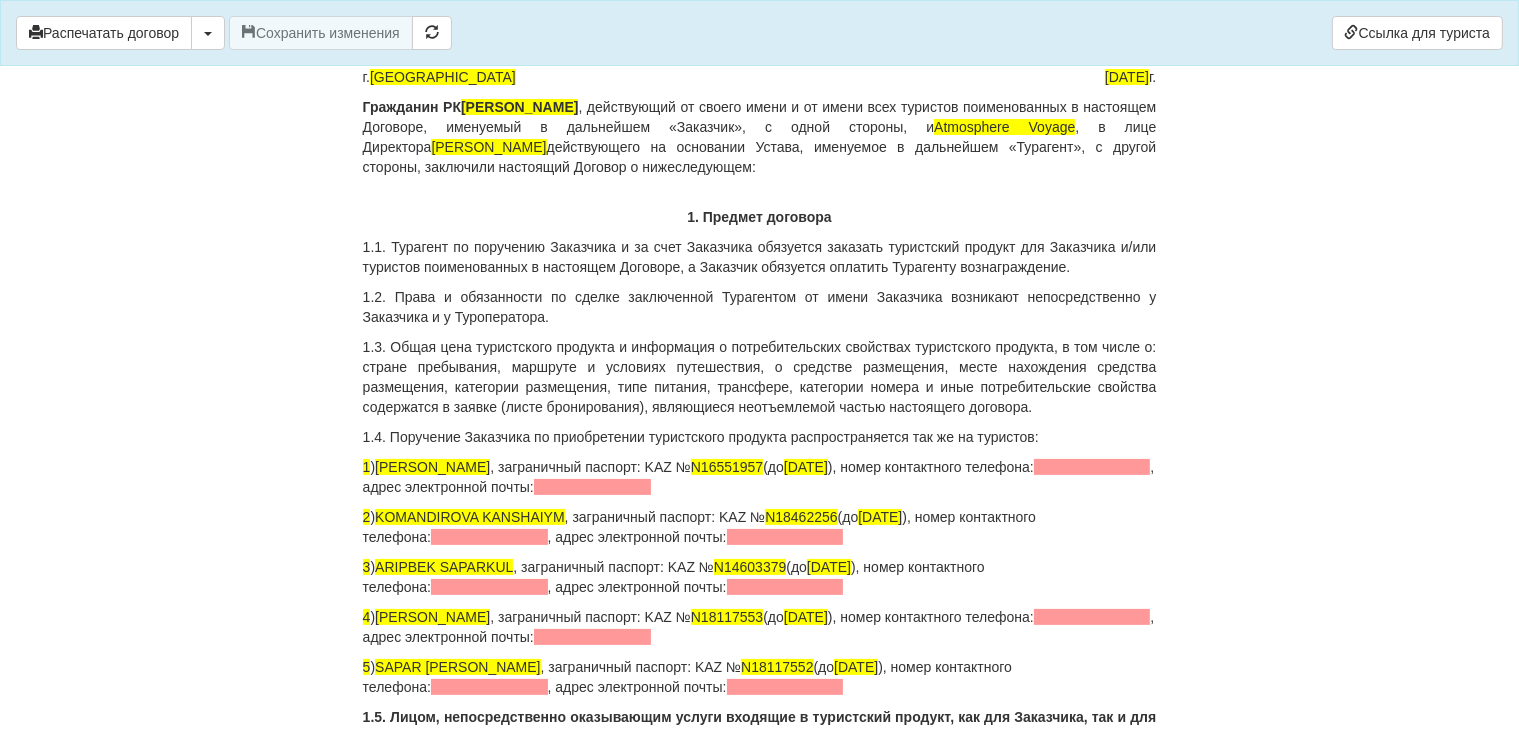 click on "Гражданин РК  [PERSON_NAME] , действующий от своего имени и от имени всех туристов поименованных в настоящем Договоре, именуемый в дальнейшем «Заказчик», с одной стороны, и  Atmosphere Voyage , в лице Директора  [PERSON_NAME]  действующего на основании Устава, именуемое в дальнейшем «Турагент», с другой стороны, заключили настоящий Договор о нижеследующем:" at bounding box center [760, 137] 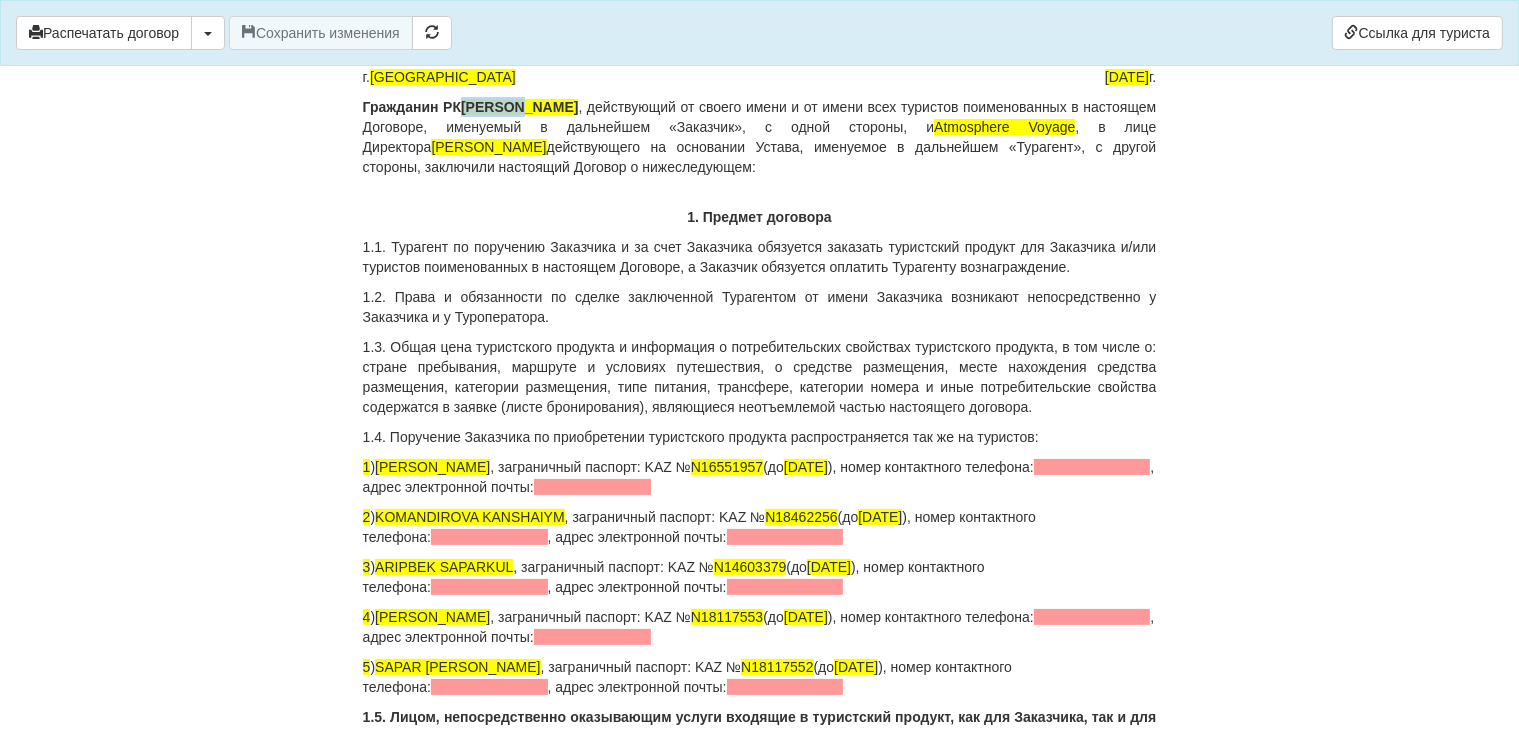 drag, startPoint x: 530, startPoint y: 106, endPoint x: 471, endPoint y: 93, distance: 60.41523 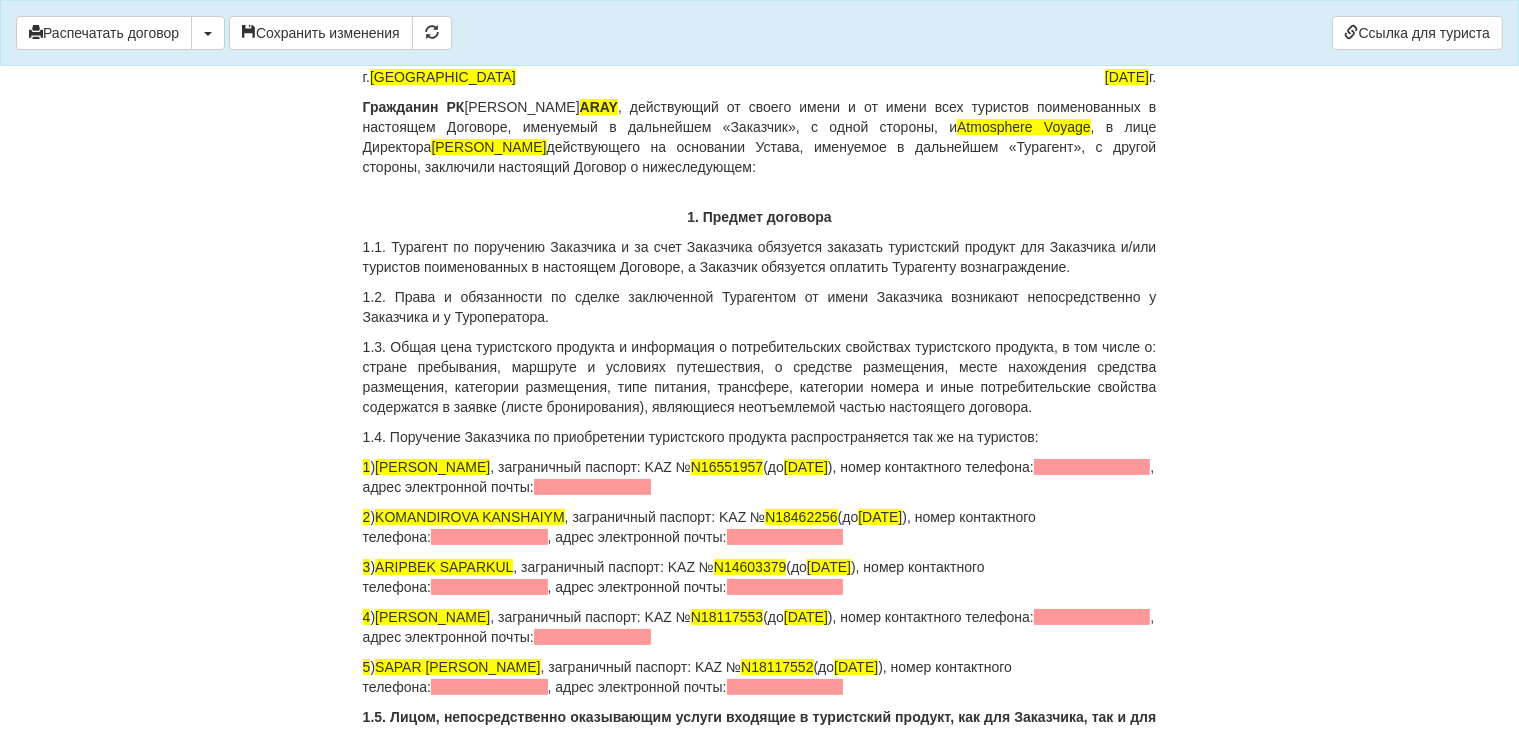 click on "г.  [GEOGRAPHIC_DATA]
[DATE]" at bounding box center [760, 77] 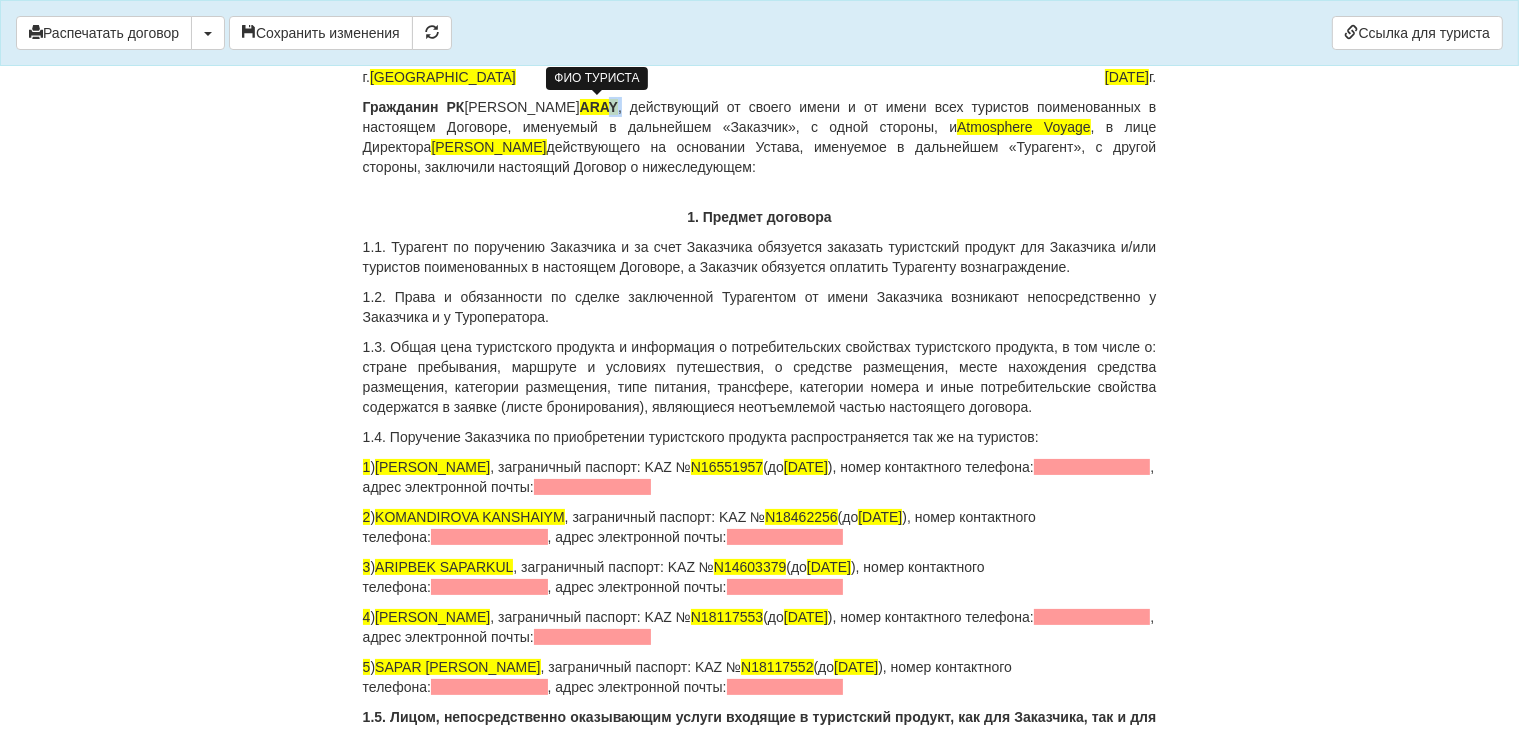 drag, startPoint x: 623, startPoint y: 108, endPoint x: 604, endPoint y: 104, distance: 19.416489 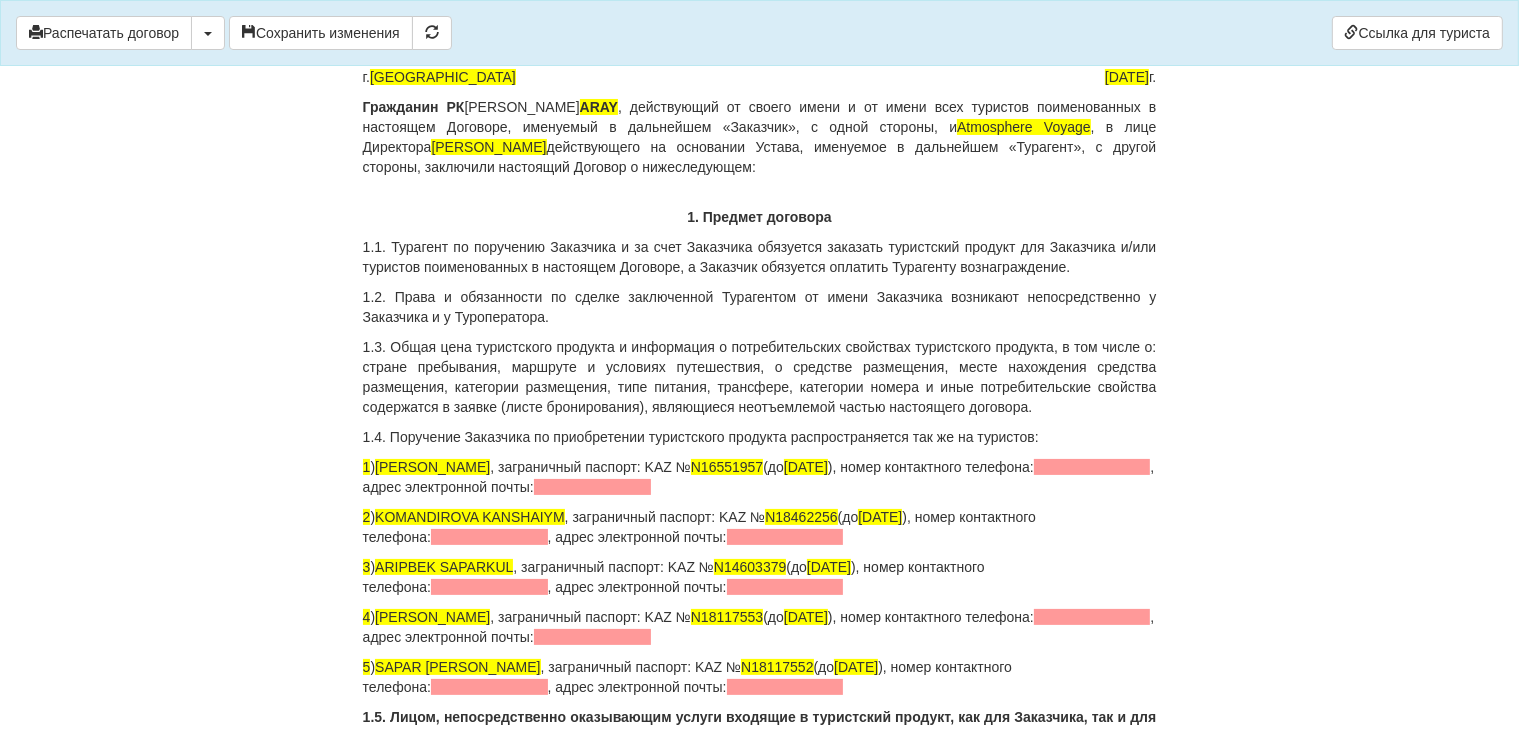 click on "Гражданин РК        [PERSON_NAME] , действующий от своего имени и от имени всех туристов поименованных в настоящем Договоре, именуемый в дальнейшем «Заказчик», с одной стороны, и  Atmosphere Voyage , в лице Директора  [PERSON_NAME]  действующего на основании Устава, именуемое в дальнейшем «Турагент», с другой стороны, заключили настоящий Договор о нижеследующем:" at bounding box center [760, 137] 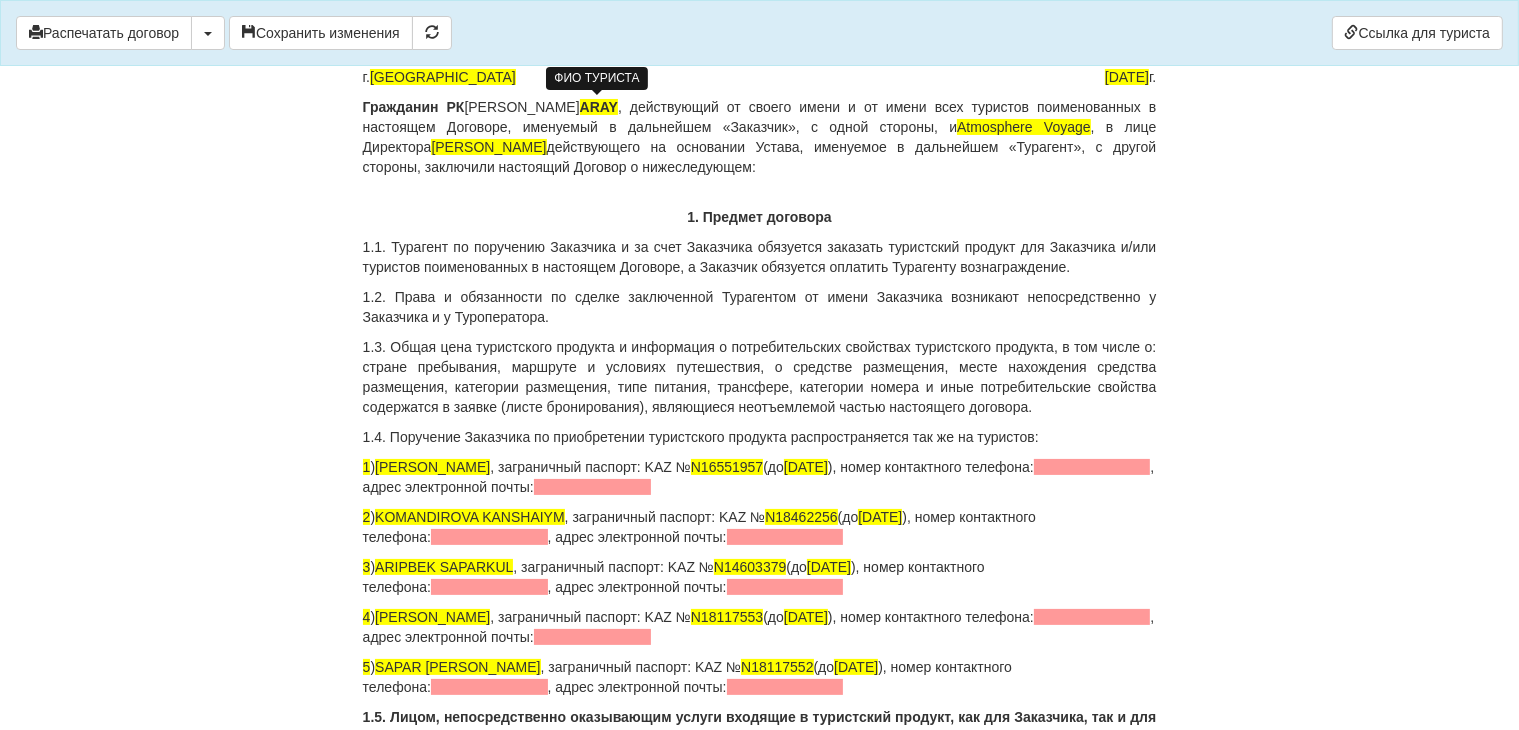 drag, startPoint x: 618, startPoint y: 102, endPoint x: 579, endPoint y: 98, distance: 39.20459 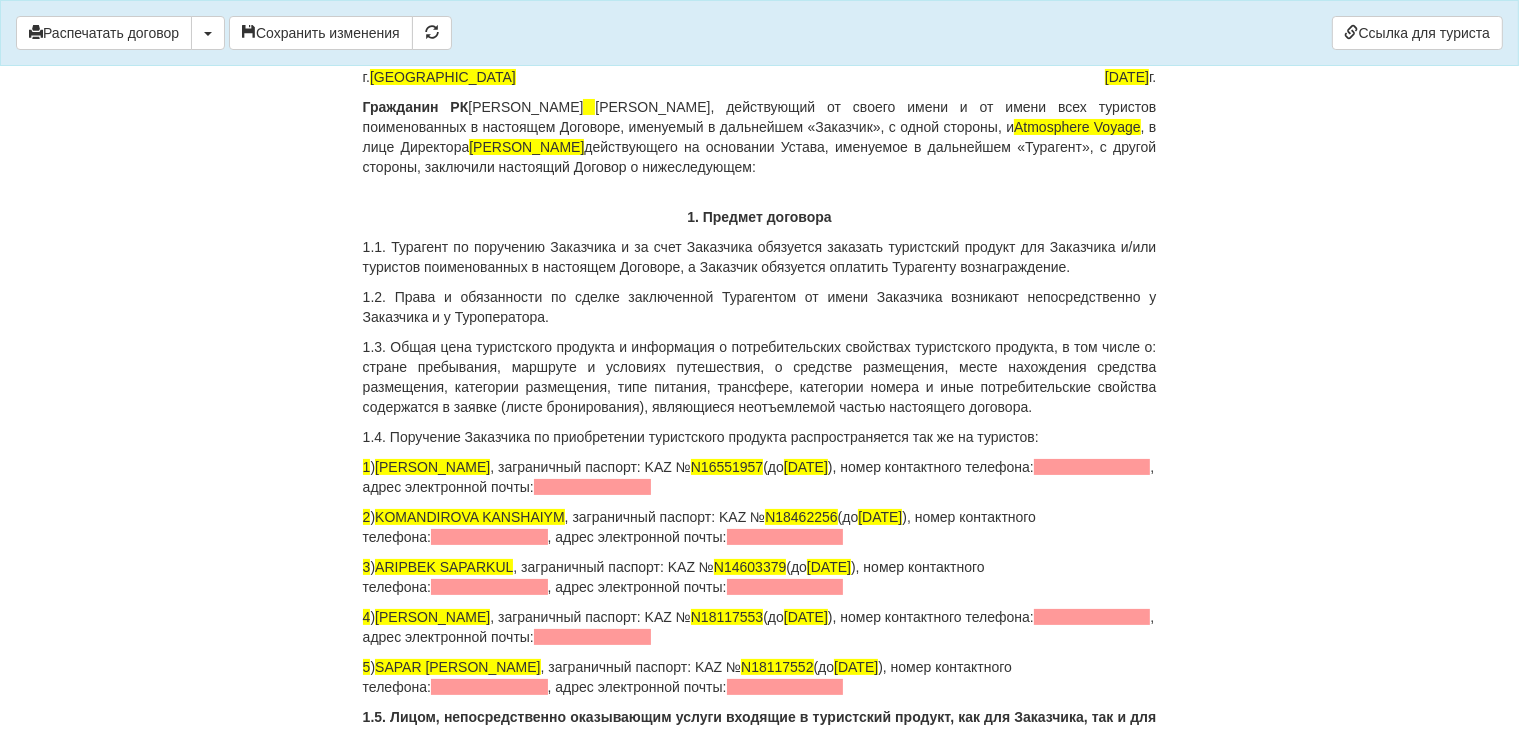 click on "Гражданин РК        [PERSON_NAME]     , действующий от своего имени и от имени всех туристов поименованных в настоящем Договоре, именуемый в дальнейшем «Заказчик», с одной стороны, и  Atmosphere Voyage , в лице Директора  [PERSON_NAME]  действующего на основании Устава, именуемое в дальнейшем «Турагент», с другой стороны, заключили настоящий Договор о нижеследующем:" at bounding box center (760, 137) 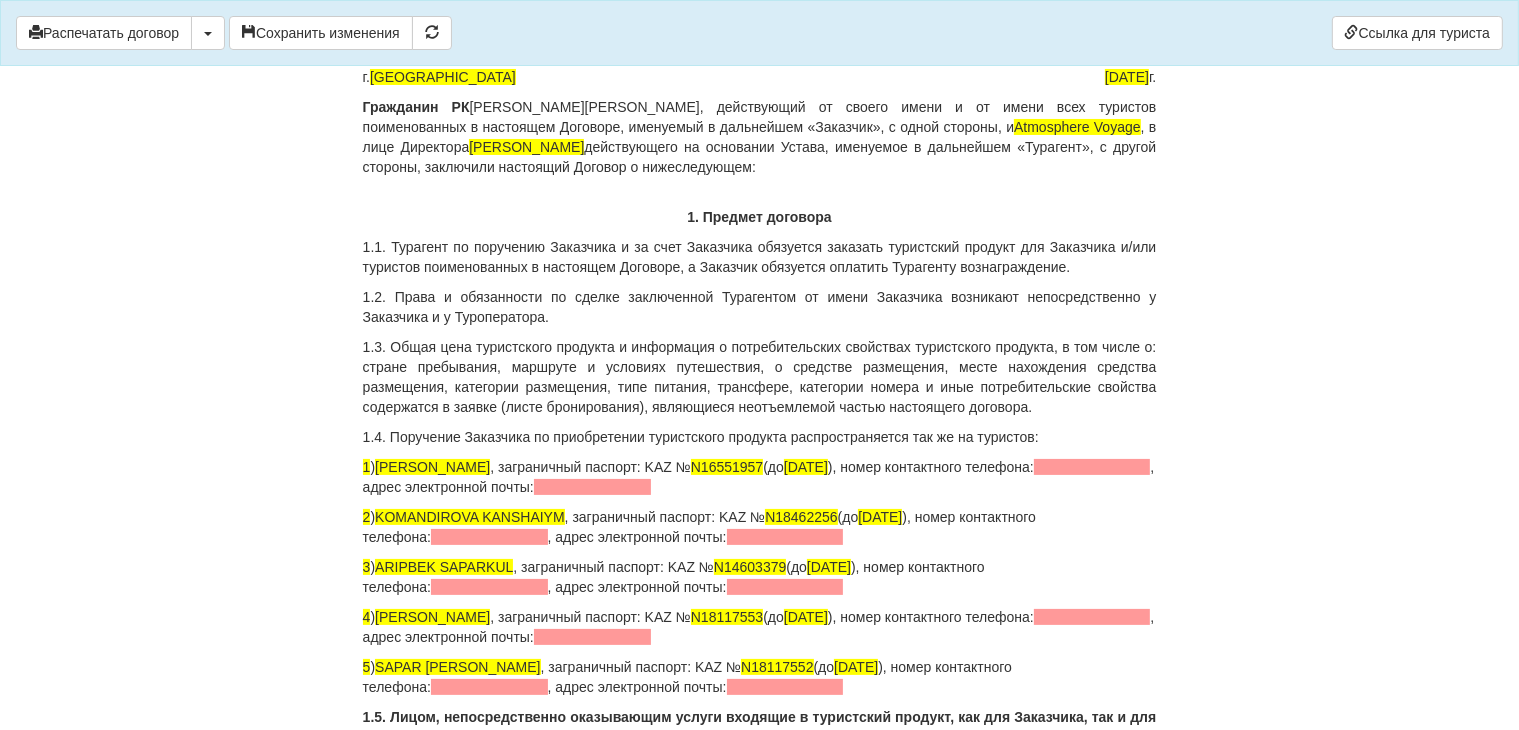 click on "Договор №  325
на туристское обслуживание
г.  [GEOGRAPHIC_DATA]
[DATE]
Гражданин РК        [PERSON_NAME]     , действующий от своего имени и от имени всех туристов поименованных в настоящем Договоре, именуемый в дальнейшем «Заказчик», с одной стороны, и  Atmosphere Voyage , в лице Директора  [PERSON_NAME]  действующего на основании Устава, именуемое в дальнейшем «Турагент», с другой стороны, заключили настоящий Договор о нижеследующем:
1. Предмет договора
1 )
ARIPBEK ARAY ,
заграничный паспорт: KAZ № [PASSPORT]  (до  [DATE]
2 )
N18462256" at bounding box center (760, 2656) 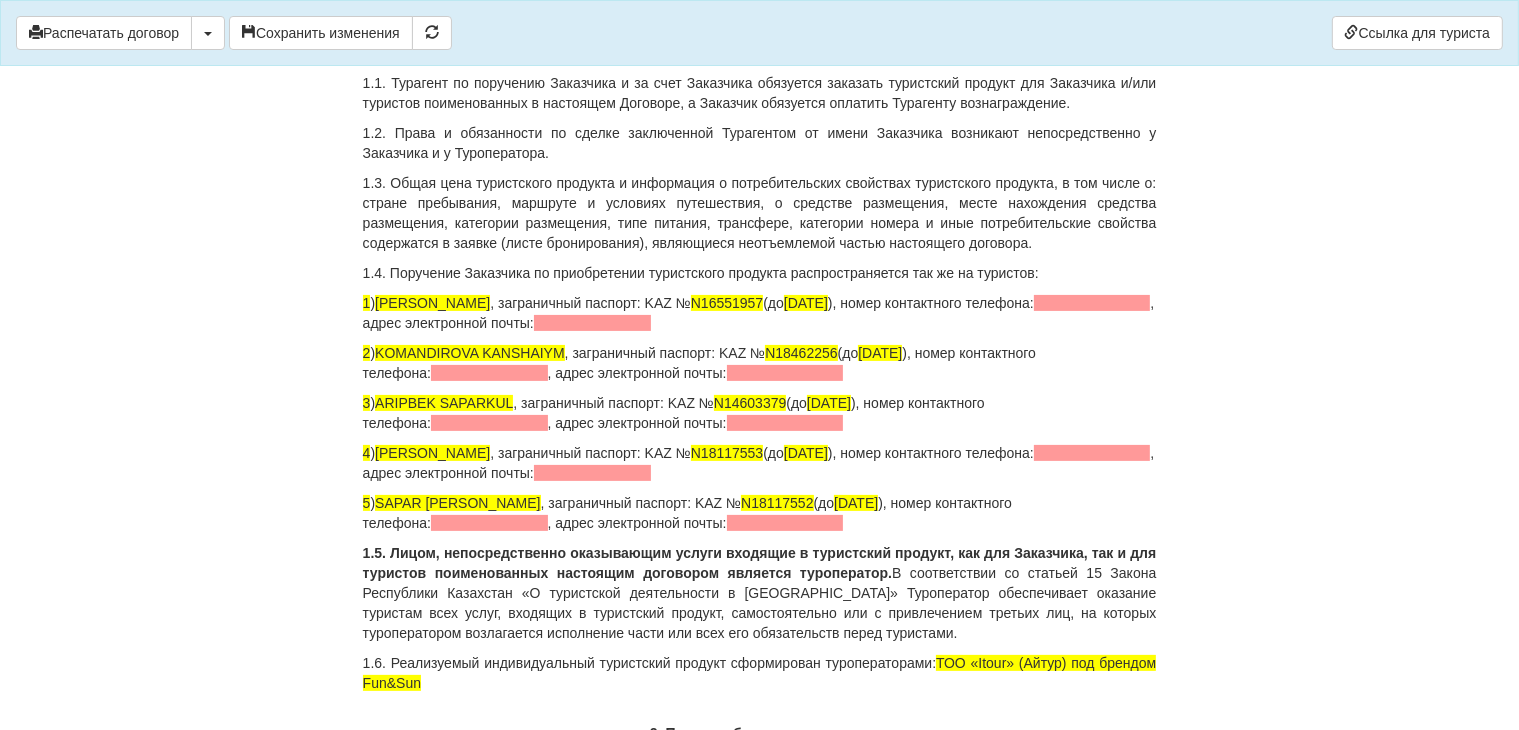 scroll, scrollTop: 400, scrollLeft: 0, axis: vertical 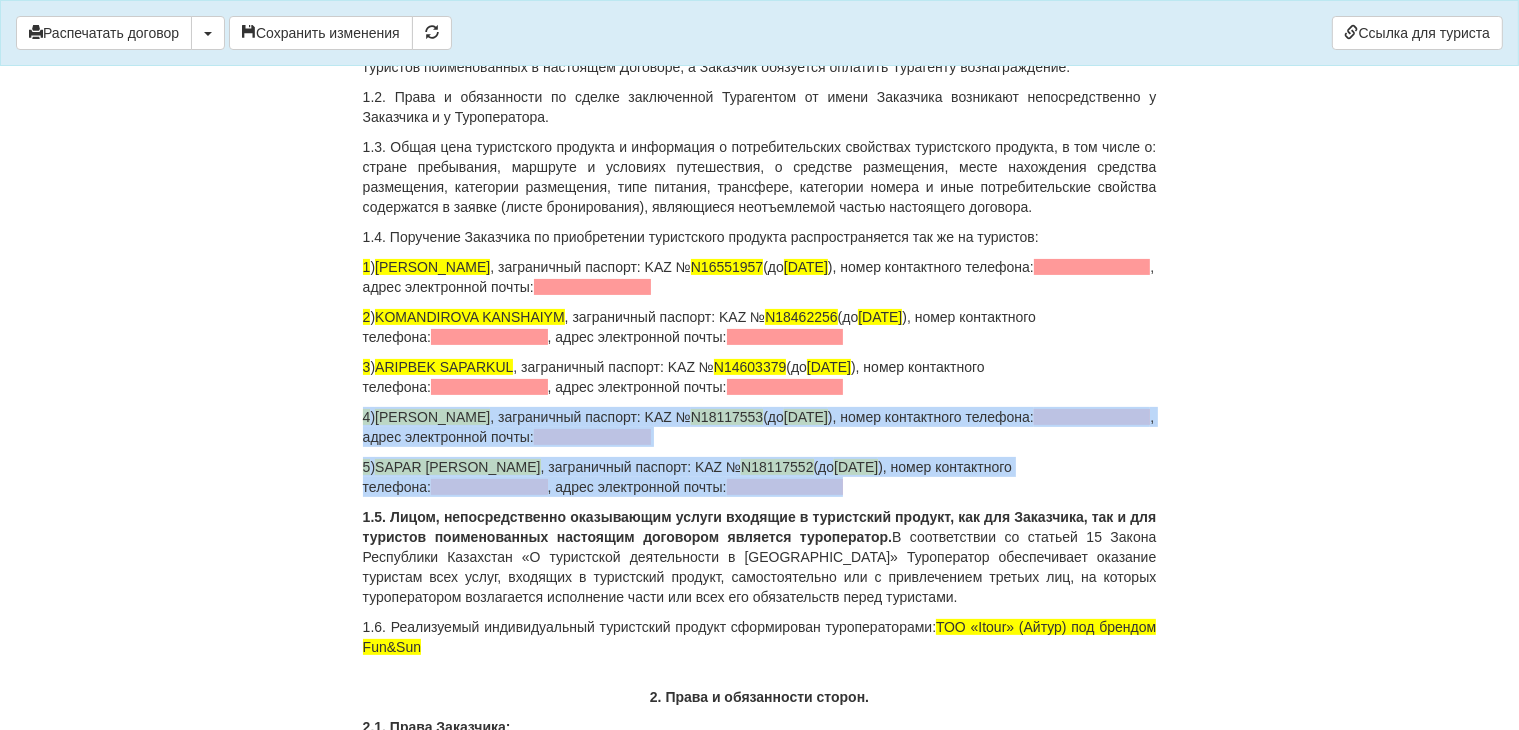 drag, startPoint x: 811, startPoint y: 495, endPoint x: 351, endPoint y: 408, distance: 468.15488 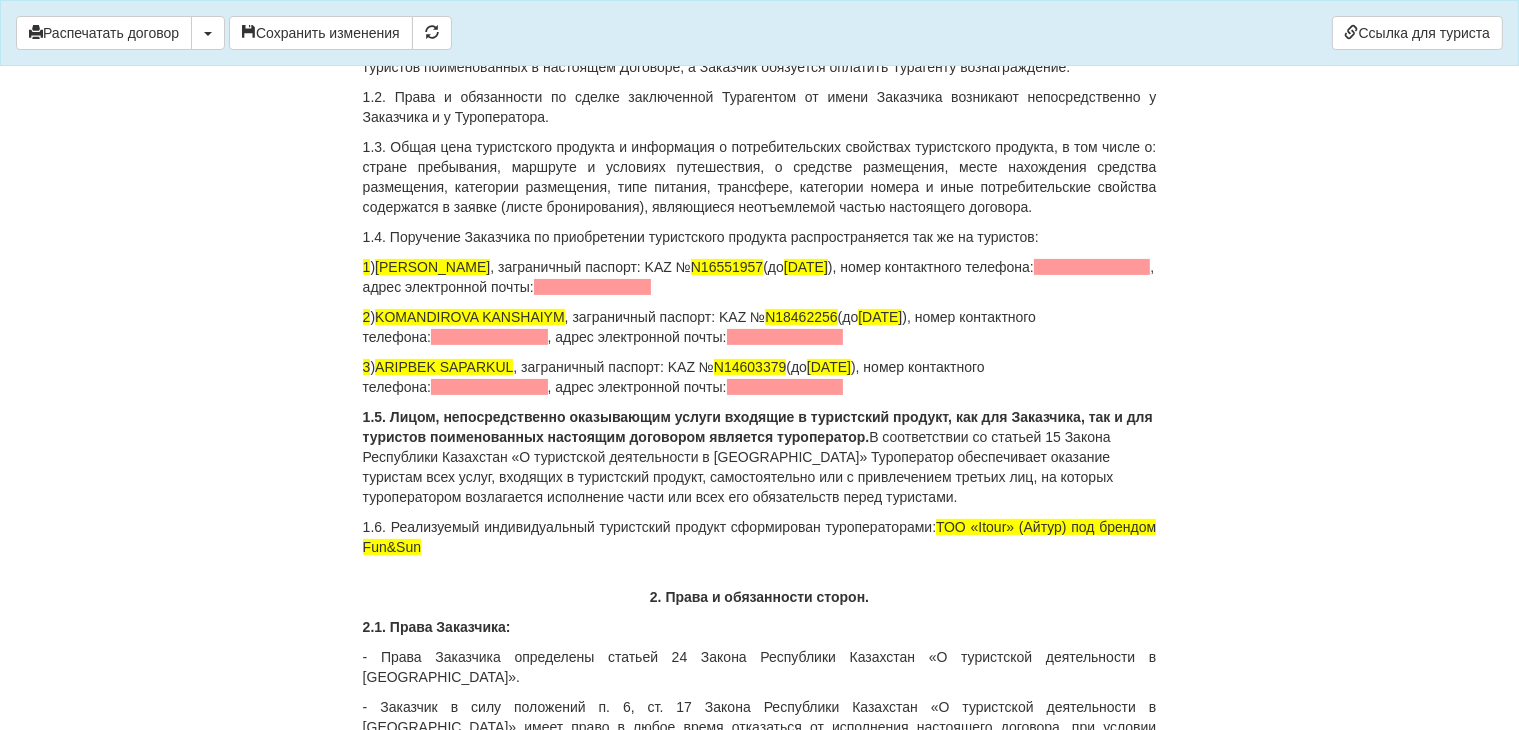 scroll, scrollTop: 100, scrollLeft: 0, axis: vertical 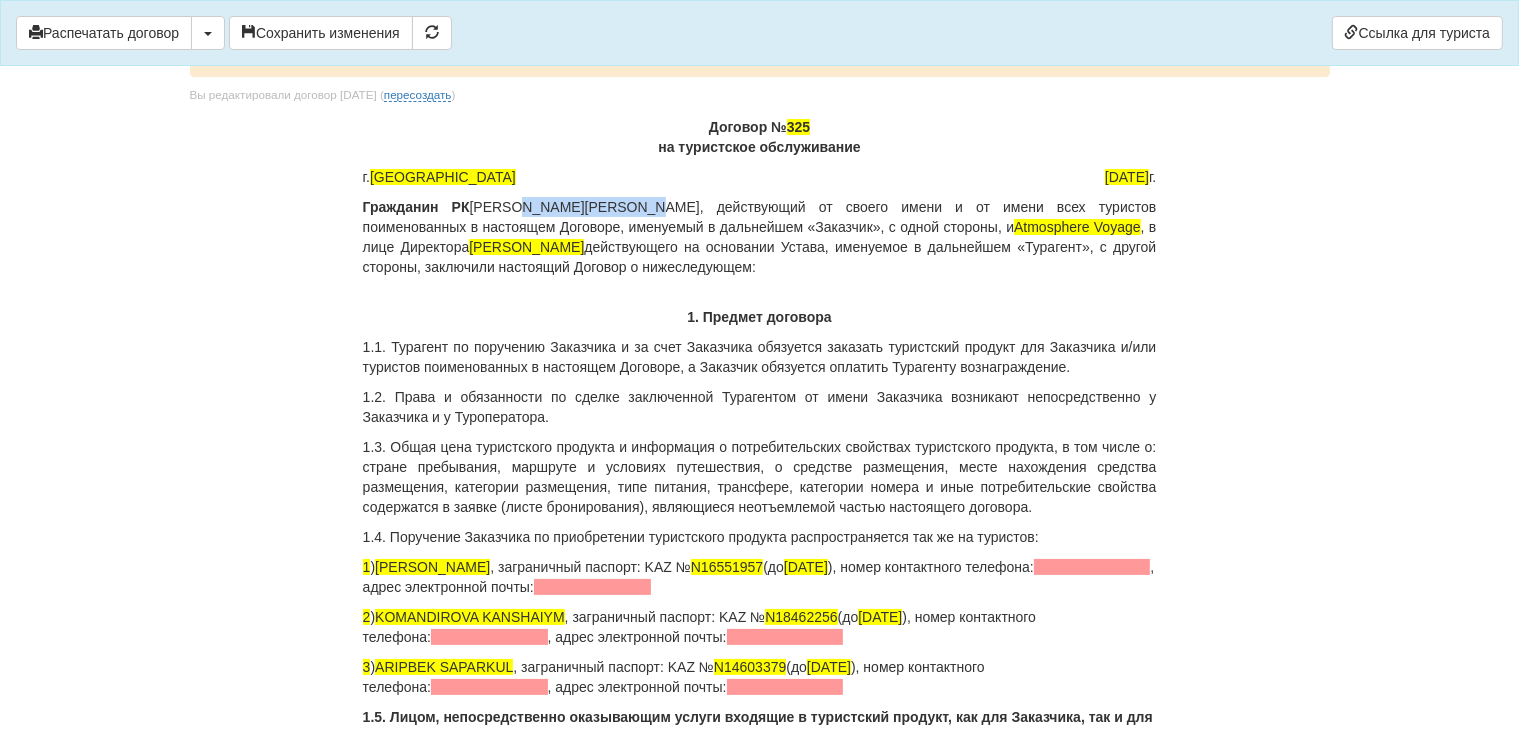 drag, startPoint x: 624, startPoint y: 203, endPoint x: 479, endPoint y: 200, distance: 145.03104 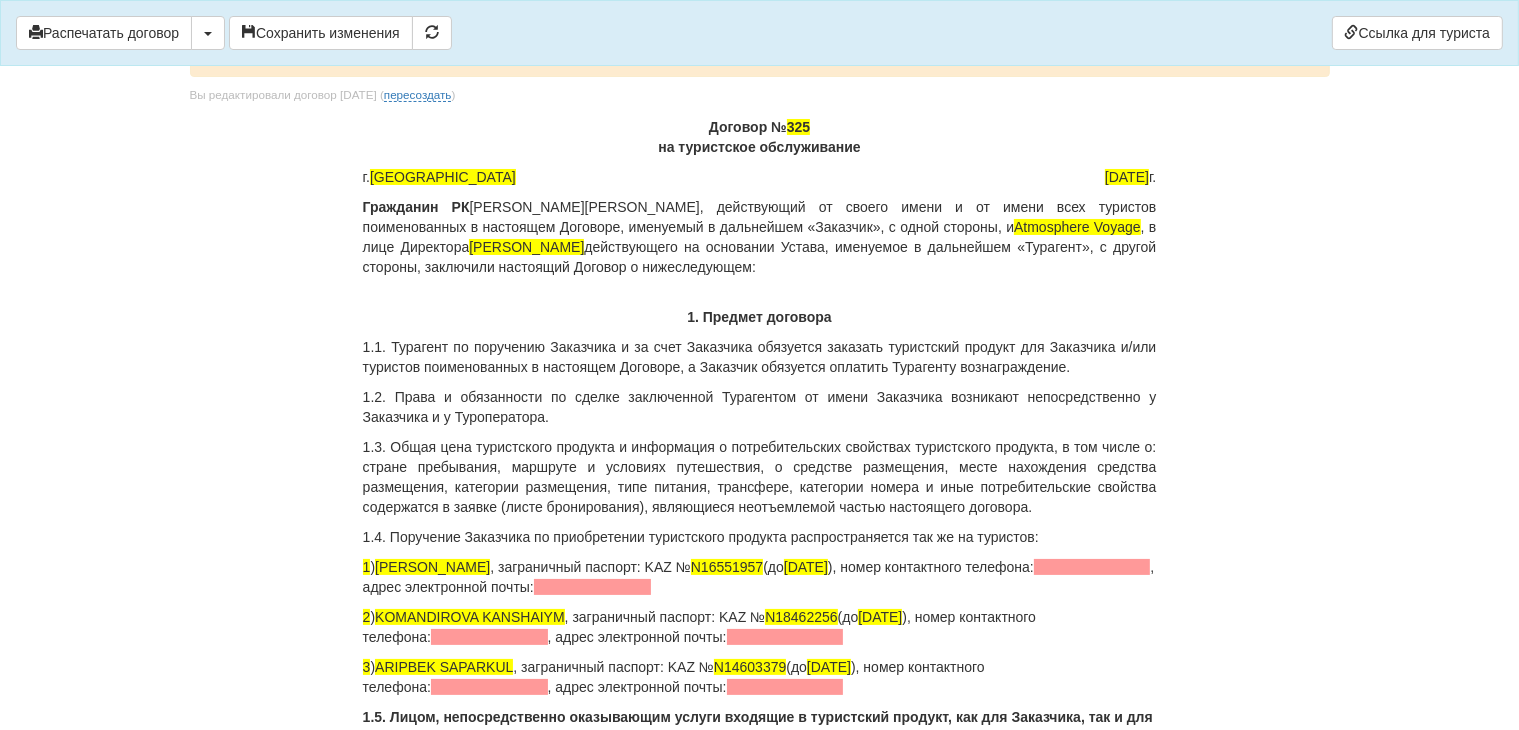 click on "Гражданин РК        [PERSON_NAME] , действующий от своего имени и от имени всех туристов поименованных в настоящем Договоре, именуемый в дальнейшем «Заказчик», с одной стороны, и  Atmosphere Voyage , в лице Директора  [PERSON_NAME]  действующего на основании Устава, именуемое в дальнейшем «Турагент», с другой стороны, заключили настоящий Договор о нижеследующем:" at bounding box center (760, 237) 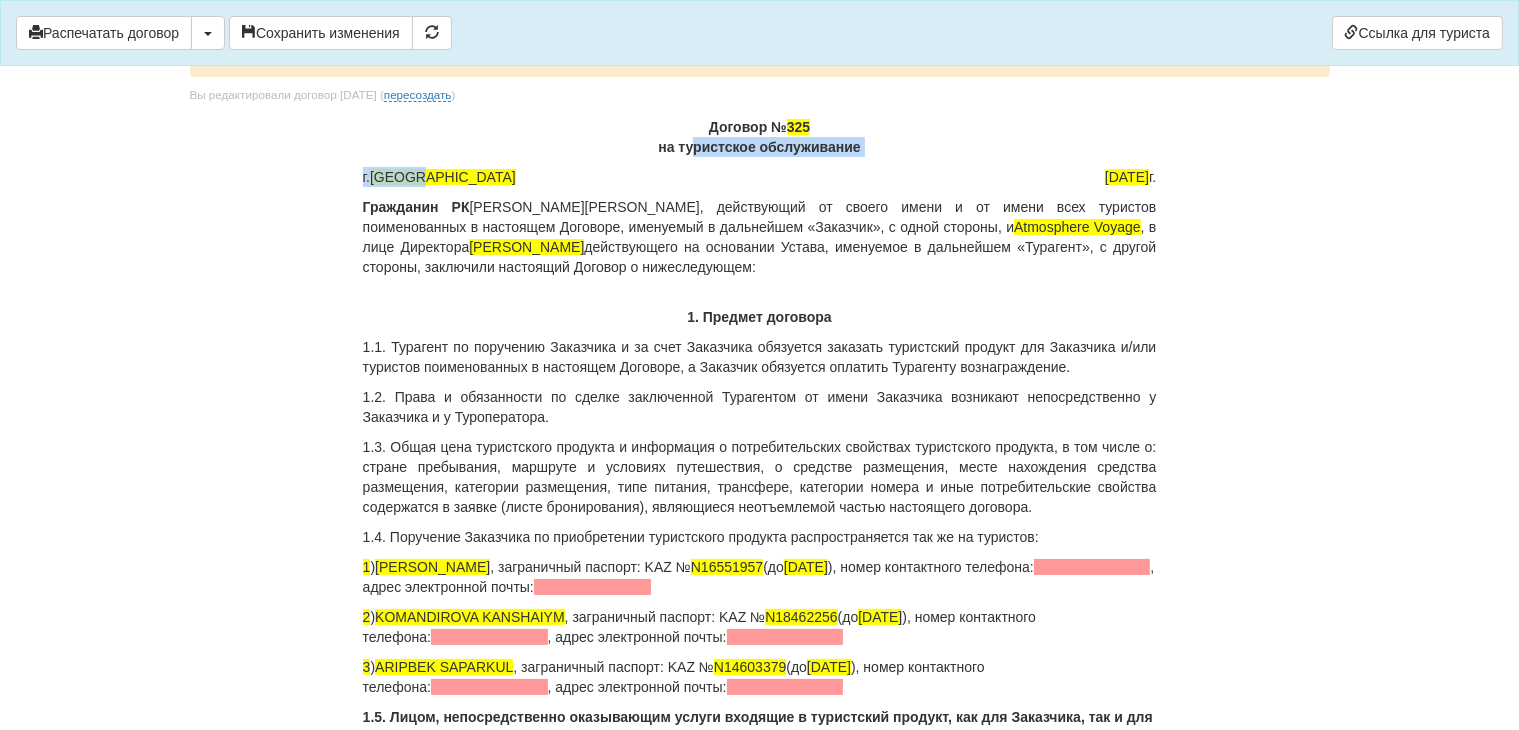 drag, startPoint x: 585, startPoint y: 155, endPoint x: 594, endPoint y: 174, distance: 21.023796 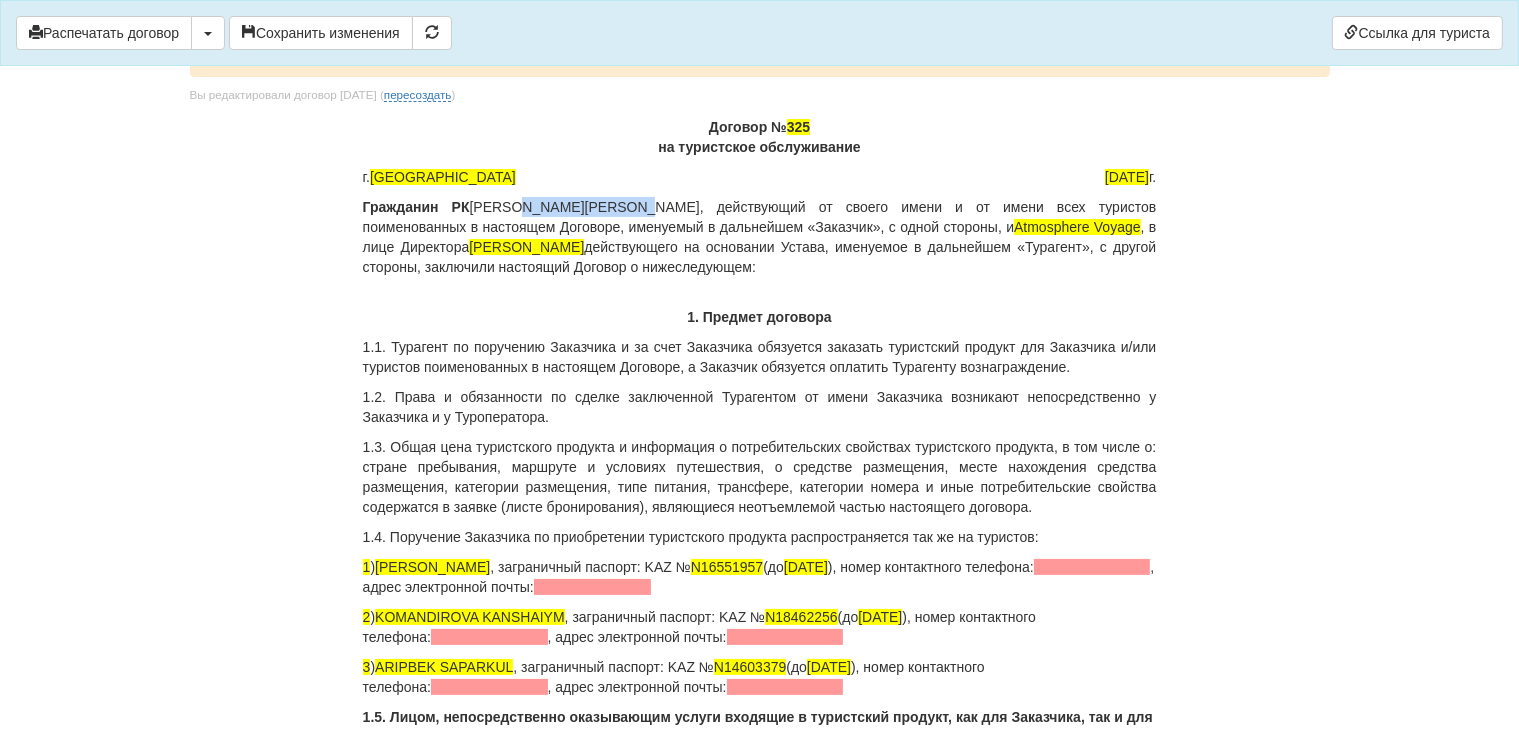 drag, startPoint x: 621, startPoint y: 203, endPoint x: 480, endPoint y: 191, distance: 141.50972 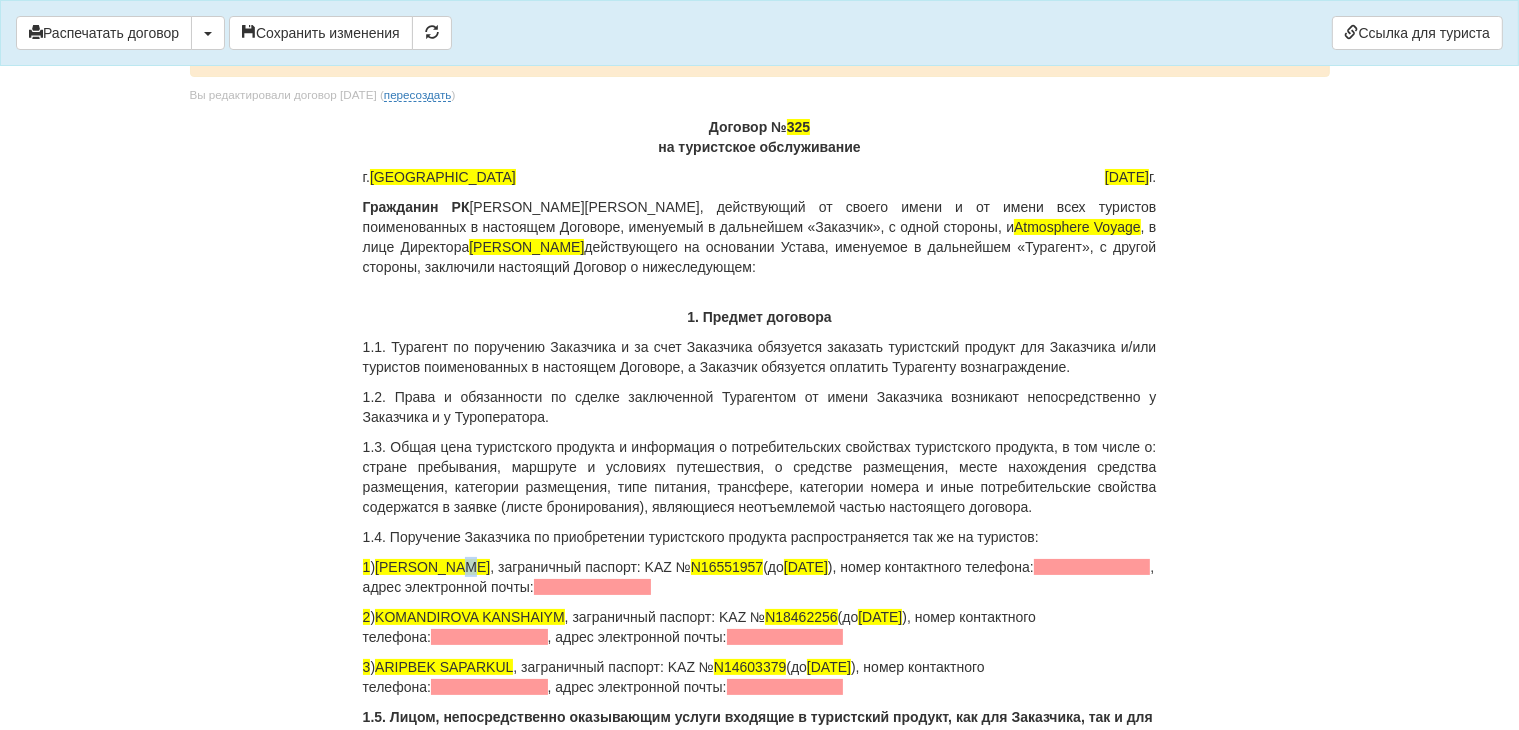 drag, startPoint x: 472, startPoint y: 565, endPoint x: 459, endPoint y: 567, distance: 13.152946 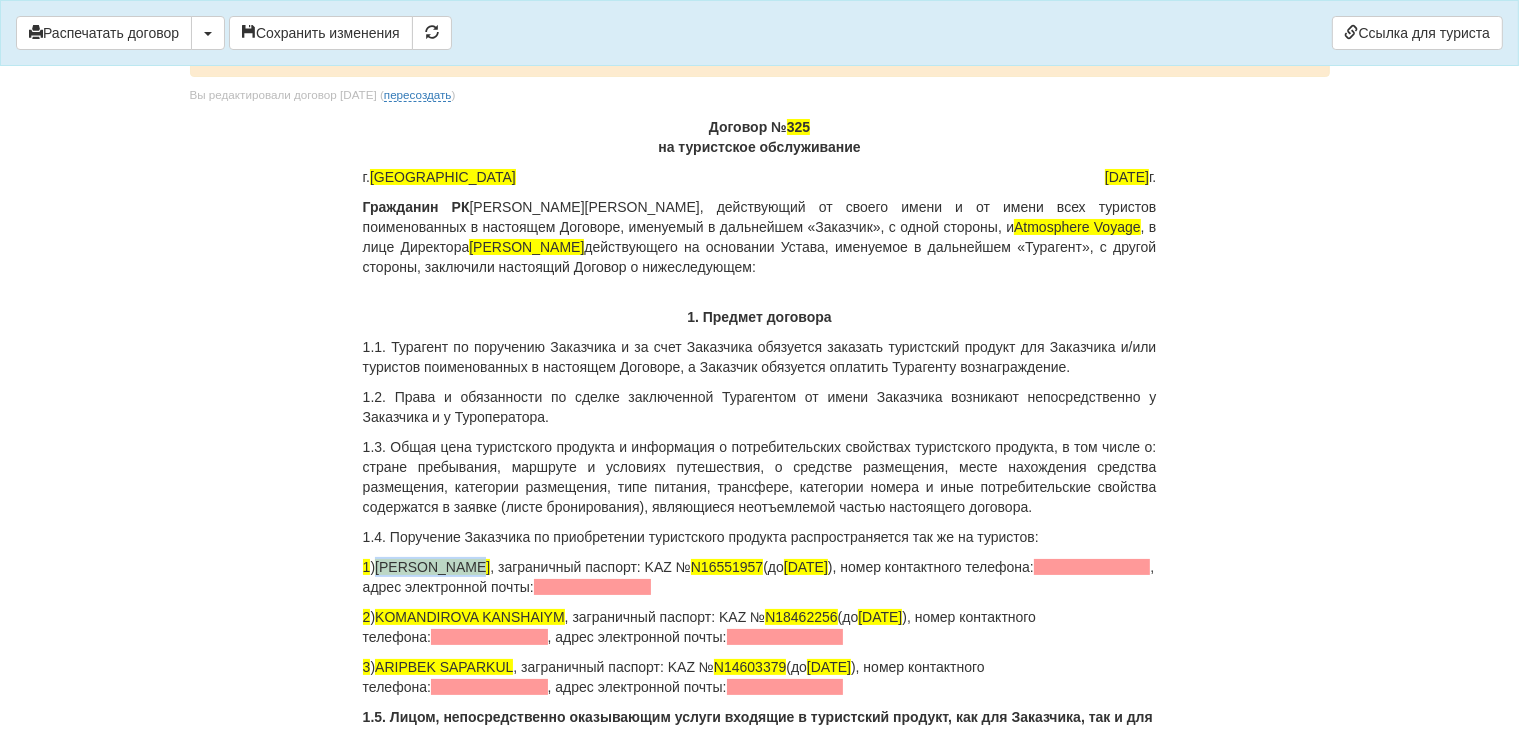drag, startPoint x: 476, startPoint y: 565, endPoint x: 373, endPoint y: 555, distance: 103.4843 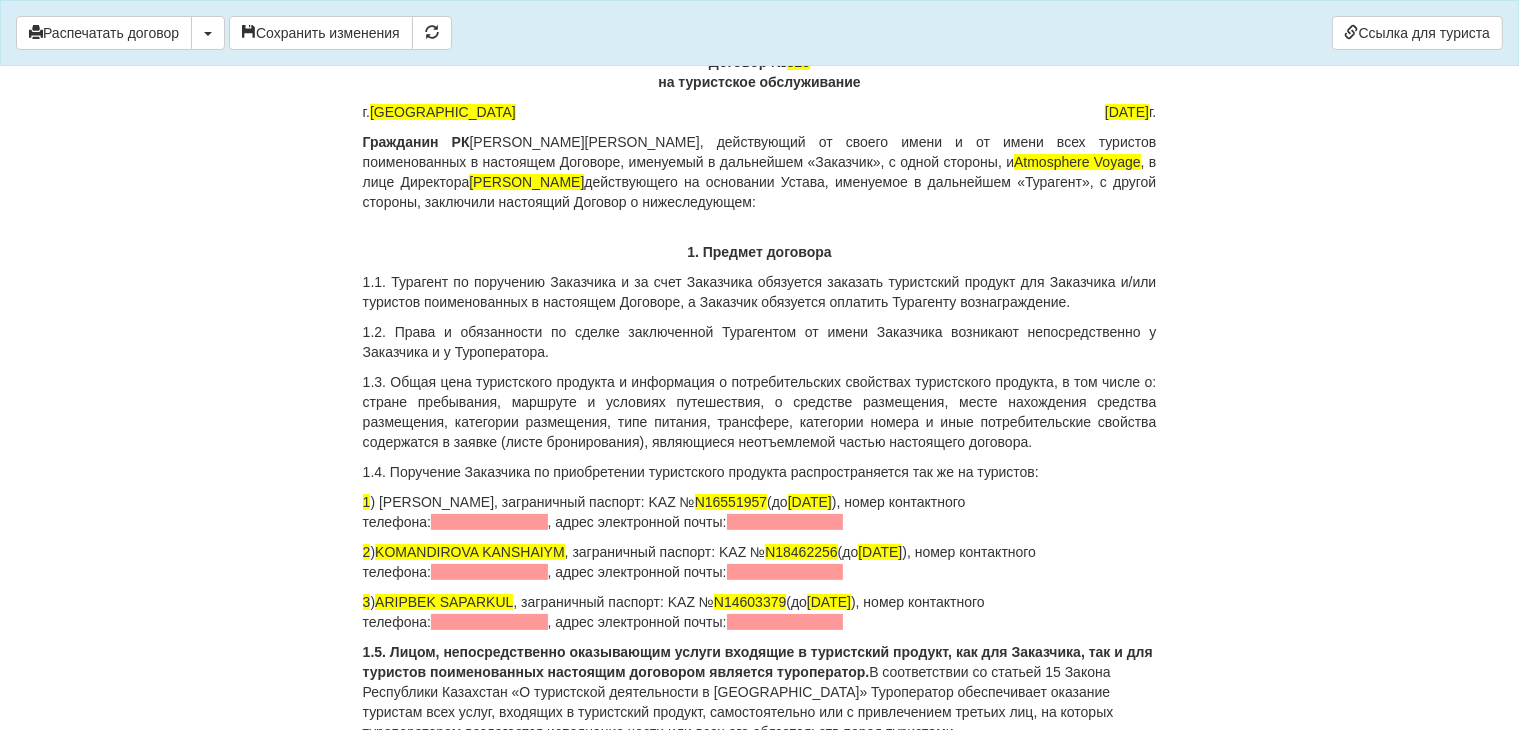 scroll, scrollTop: 200, scrollLeft: 0, axis: vertical 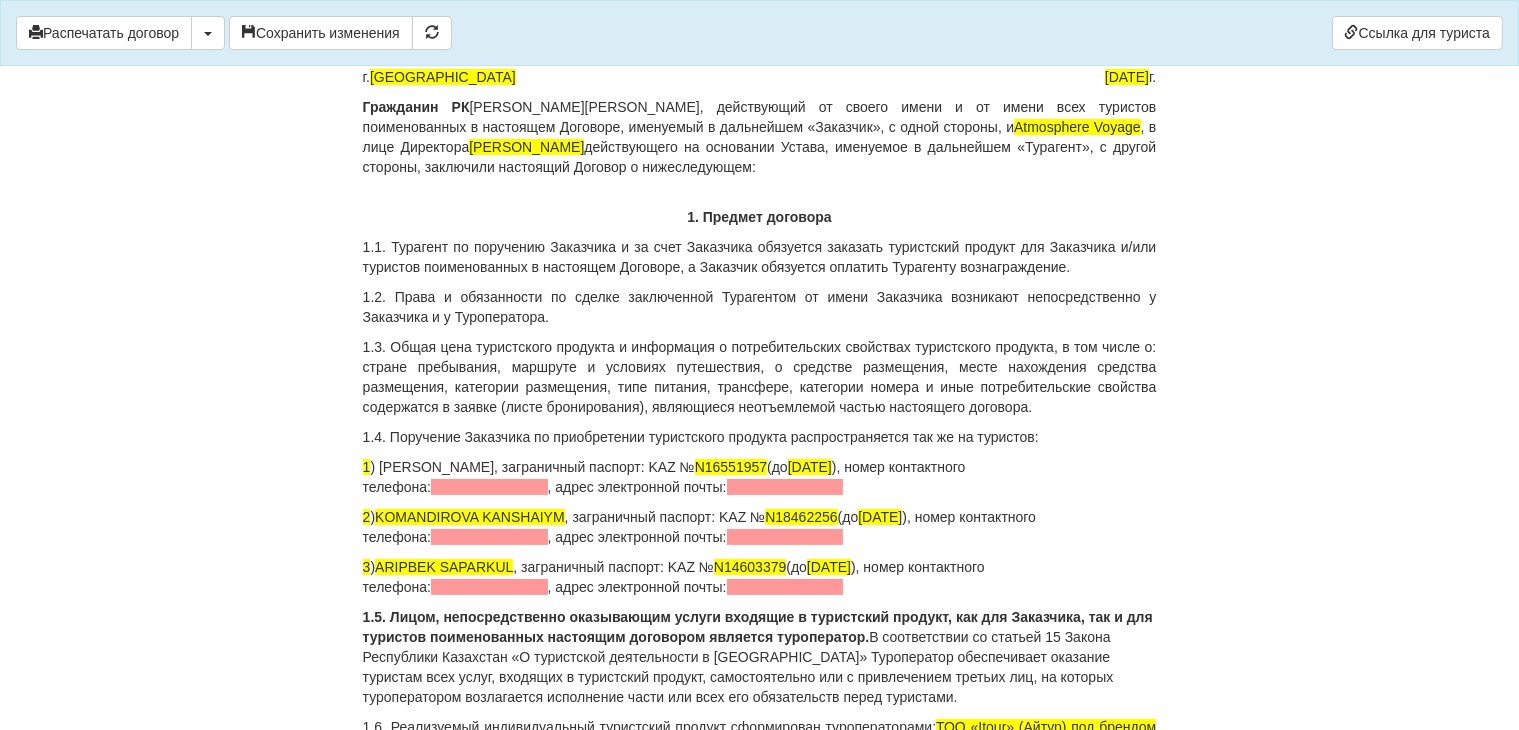 click on "1 )    [PERSON_NAME] ,
заграничный паспорт: KAZ № [PASSPORT]  (до  [DATE] ),
номер контактного телефона:                                 ,
адрес электронной почты:" at bounding box center [760, 477] 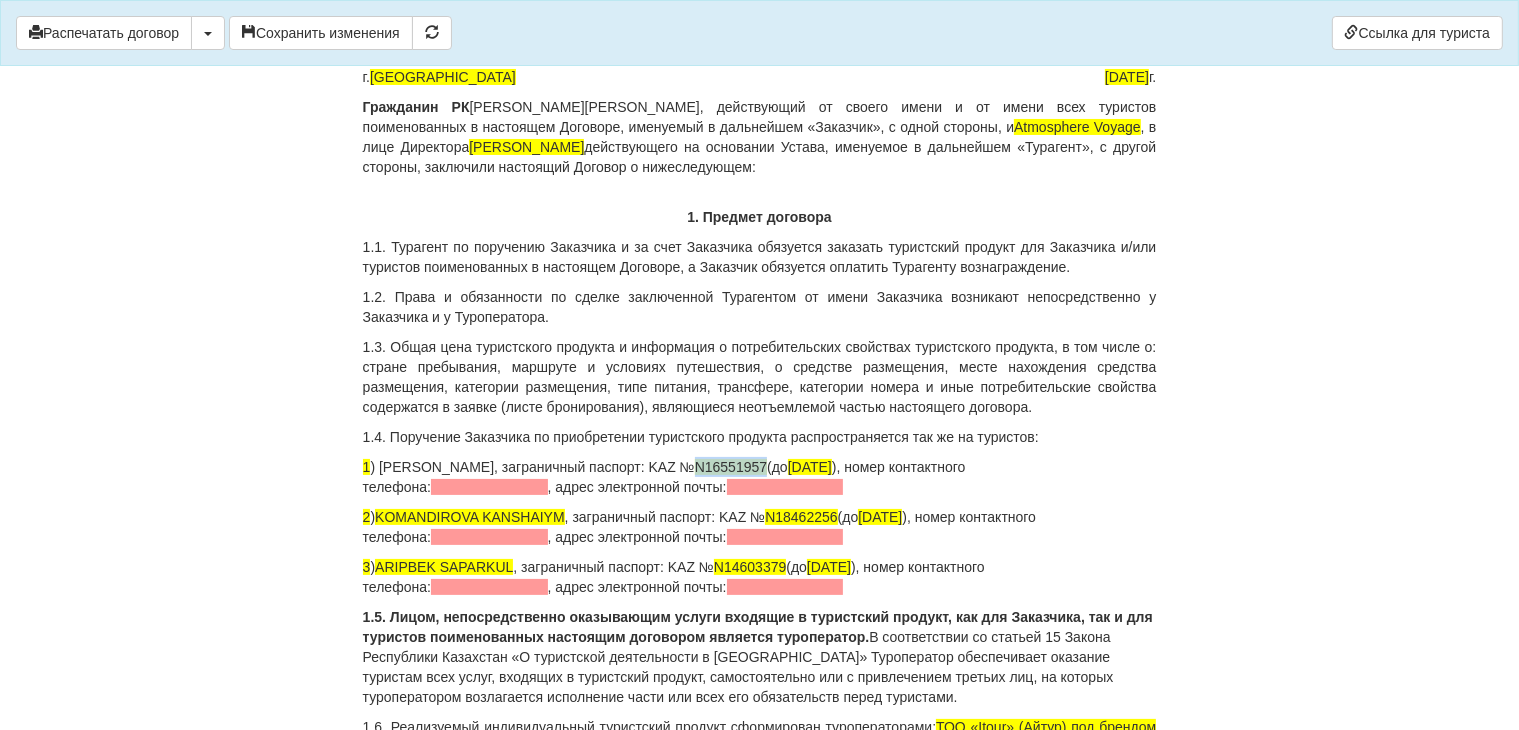 drag, startPoint x: 792, startPoint y: 461, endPoint x: 716, endPoint y: 449, distance: 76.941536 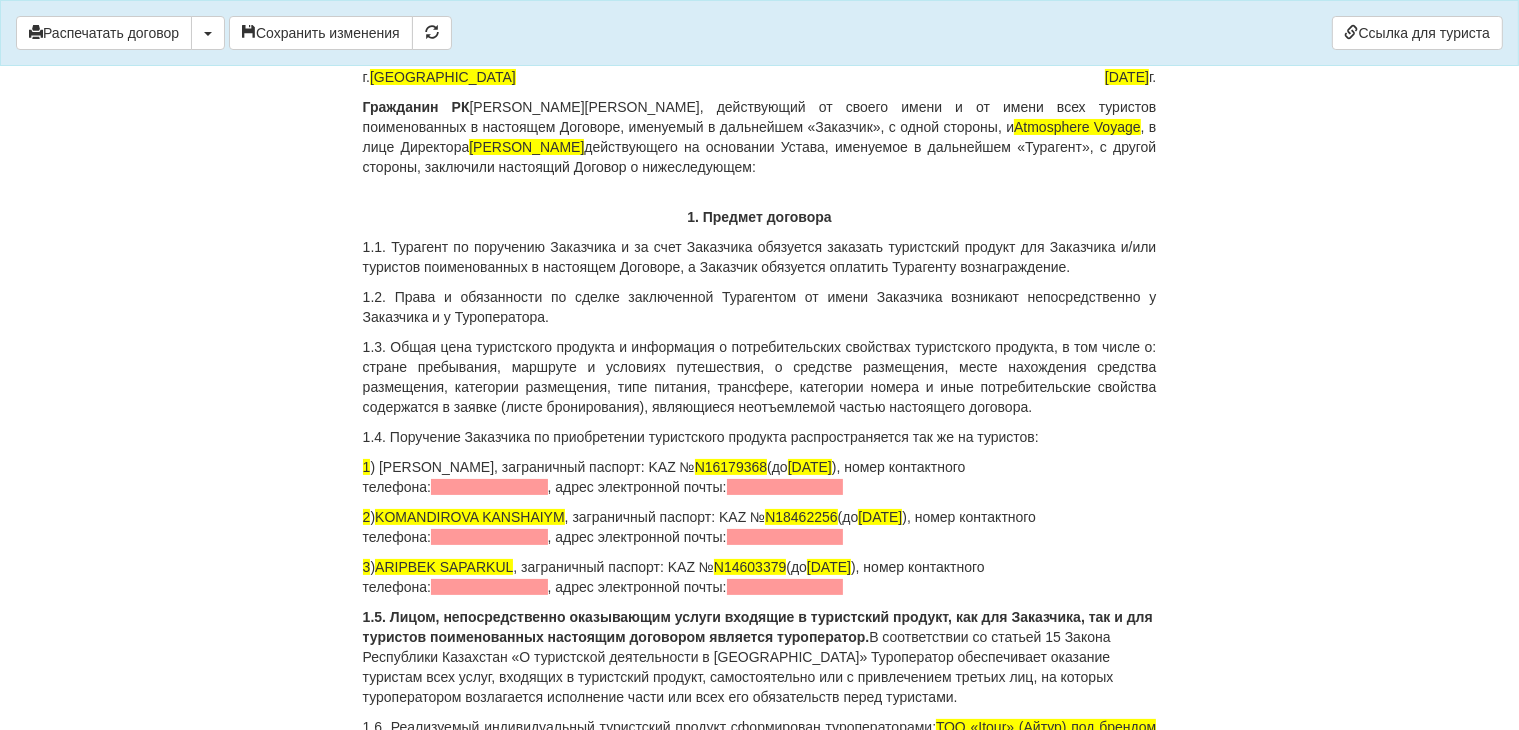 click on "1.3. Общая цена туристского продукта и информация о потребительских свойствах туристского продукта, в том числе о: стране пребывания, маршруте и условиях путешествия, о средстве размещения, месте нахождения средства размещения, категории размещения, типе питания, трансфере, категории номера и иные потребительские свойства содержатся в заявке (листе бронирования), являющиеся неотъемлемой частью настоящего договора." at bounding box center [760, 377] 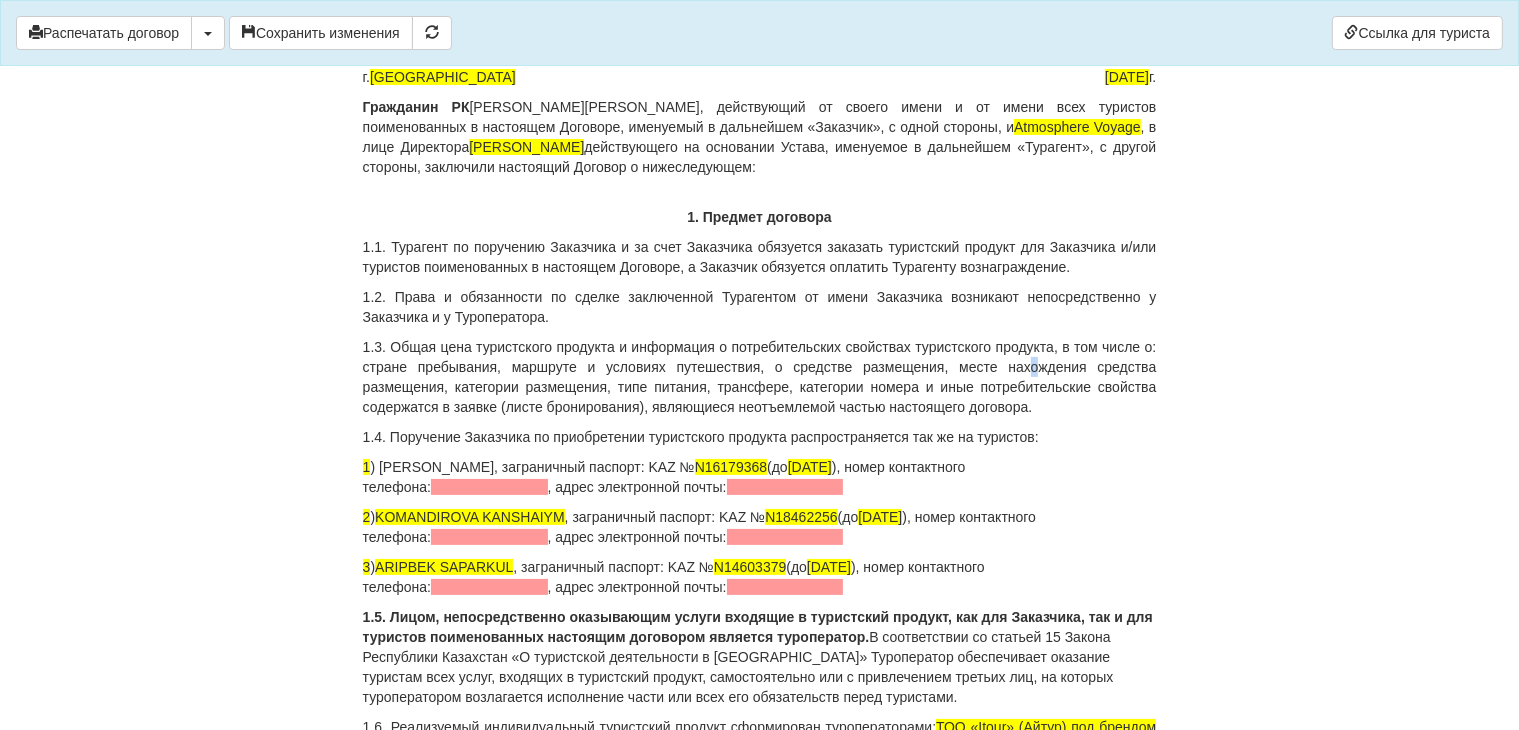 drag, startPoint x: 893, startPoint y: 466, endPoint x: 827, endPoint y: 465, distance: 66.007576 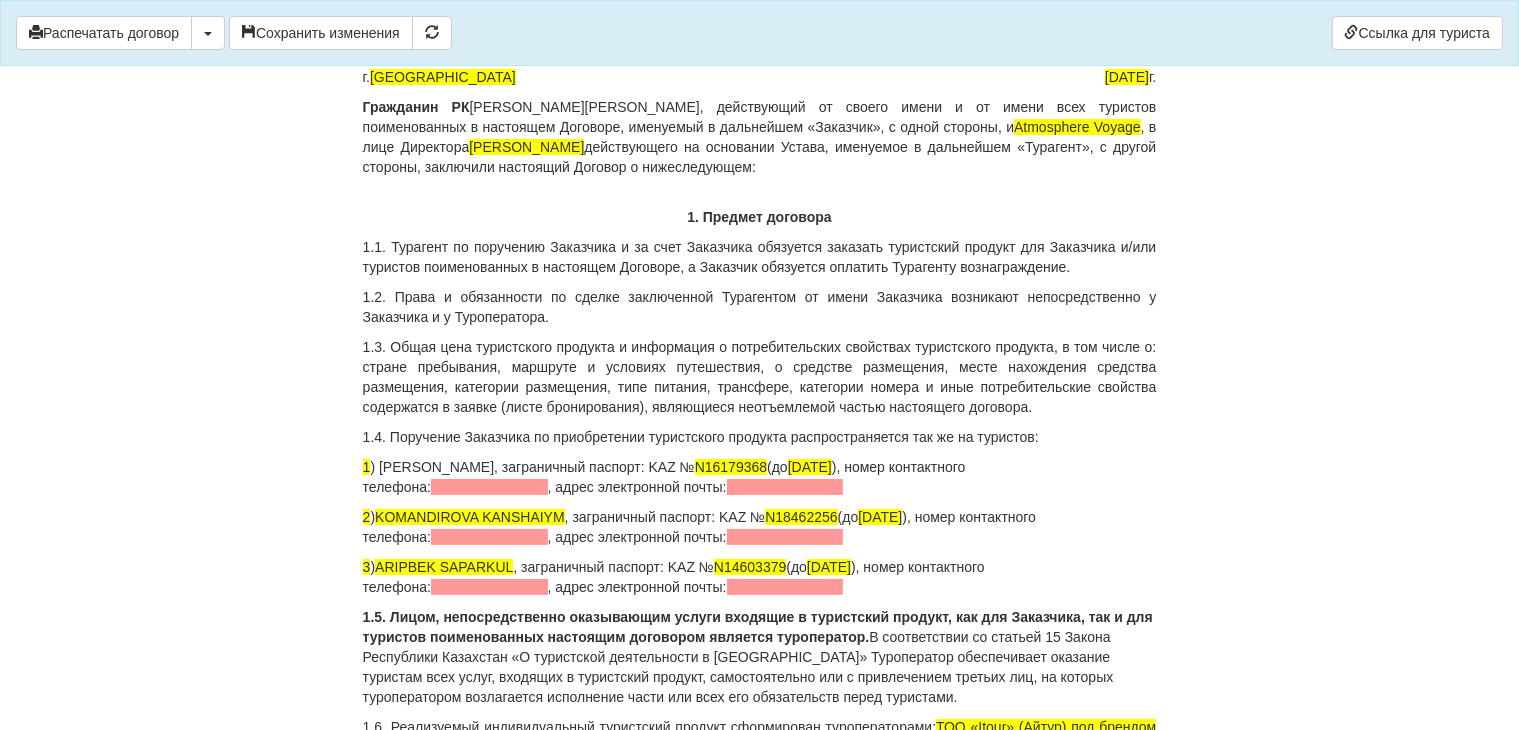 click on "3 )
ARIPBEK SAPARKUL ,
заграничный паспорт: KAZ № [PASSPORT]  (до  [DATE] ),
номер контактного телефона:                                 ,
адрес электронной почты:" at bounding box center [760, 577] 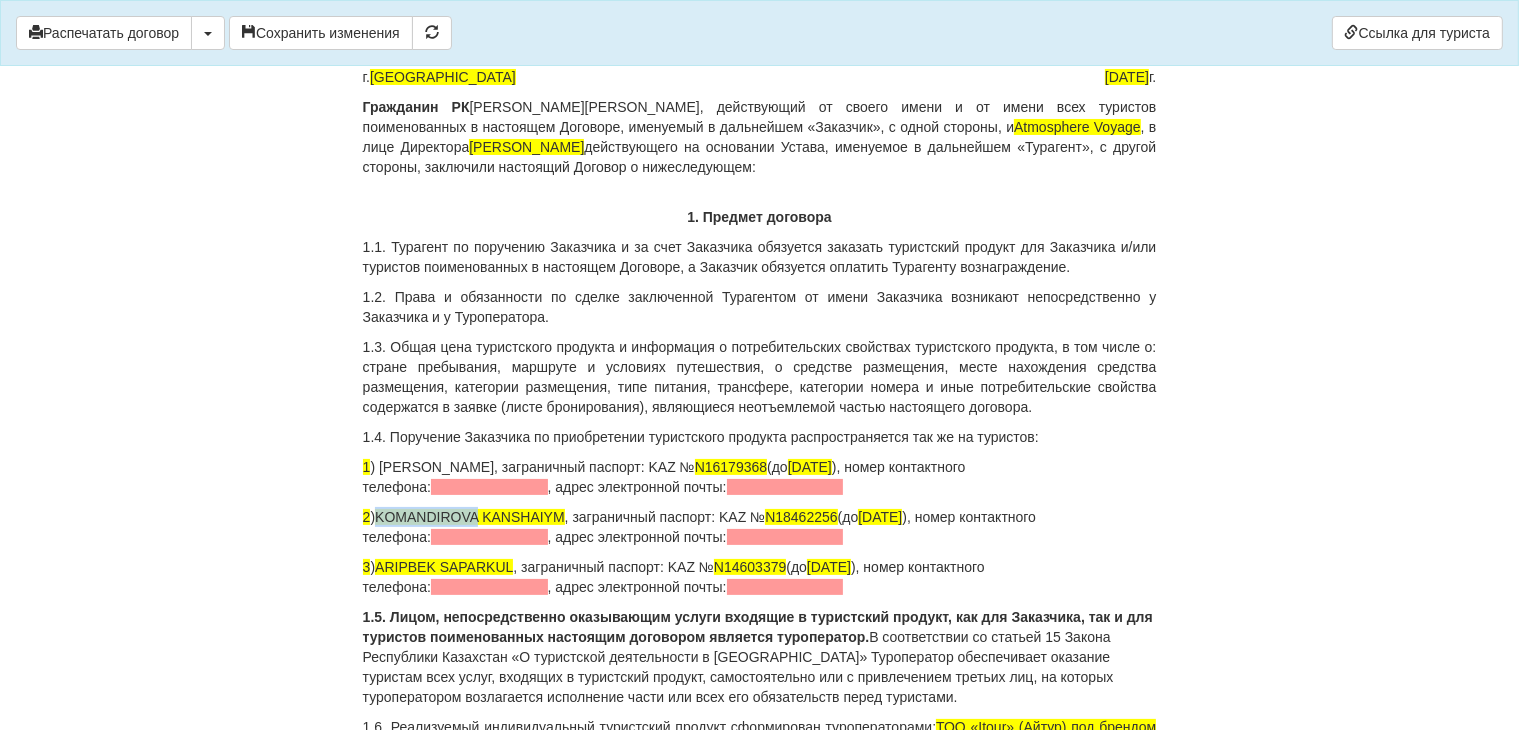 drag, startPoint x: 481, startPoint y: 515, endPoint x: 378, endPoint y: 512, distance: 103.04368 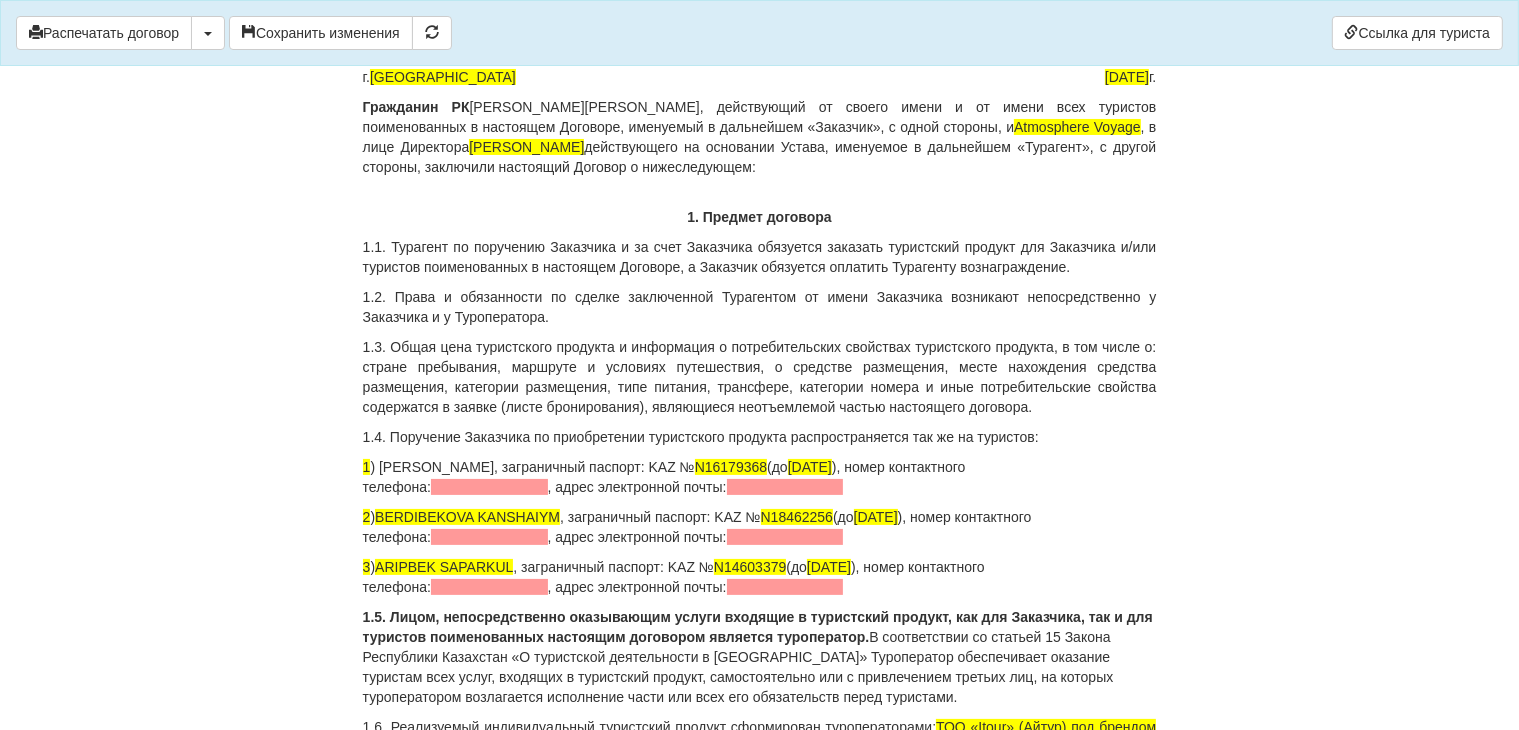 drag, startPoint x: 564, startPoint y: 513, endPoint x: 484, endPoint y: 513, distance: 80 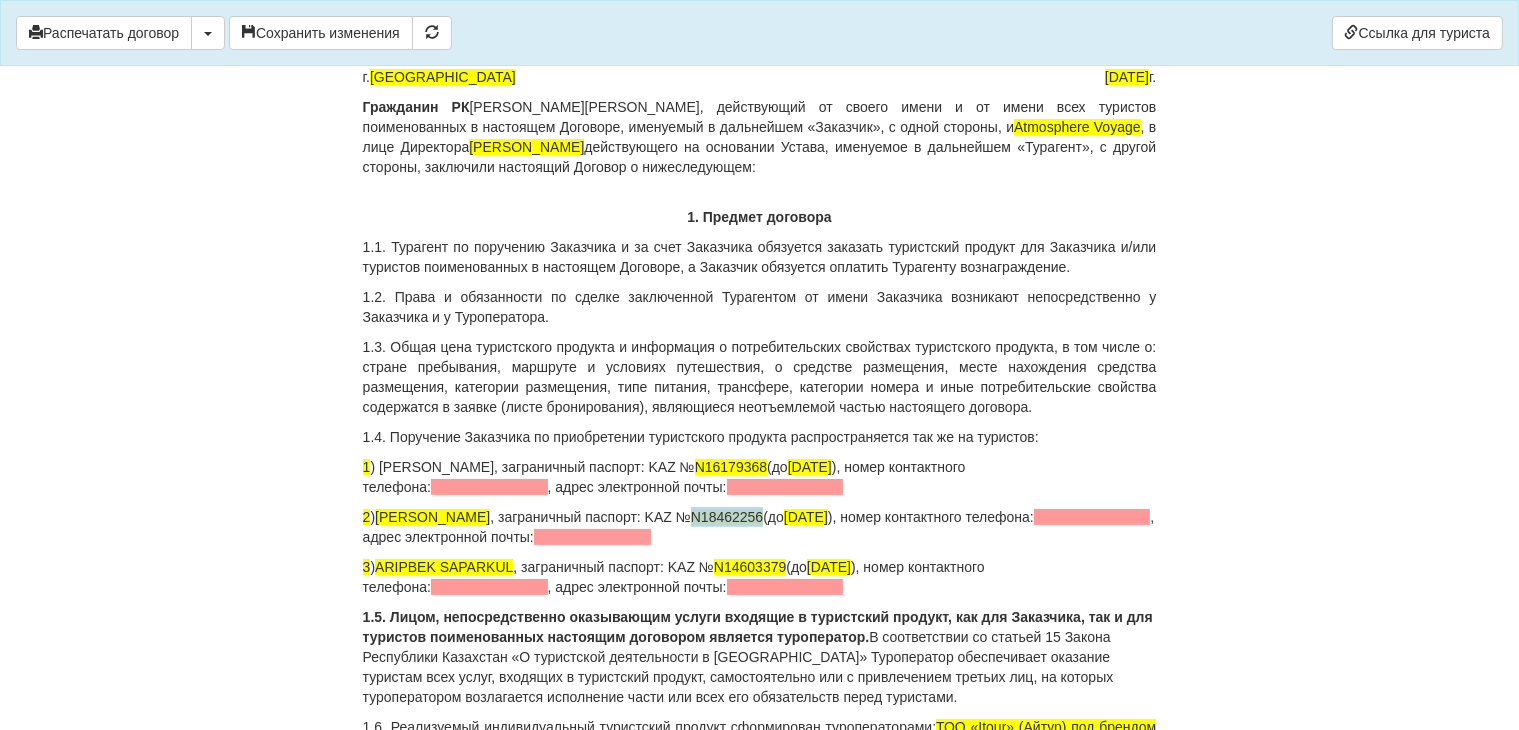 drag, startPoint x: 822, startPoint y: 511, endPoint x: 752, endPoint y: 513, distance: 70.028564 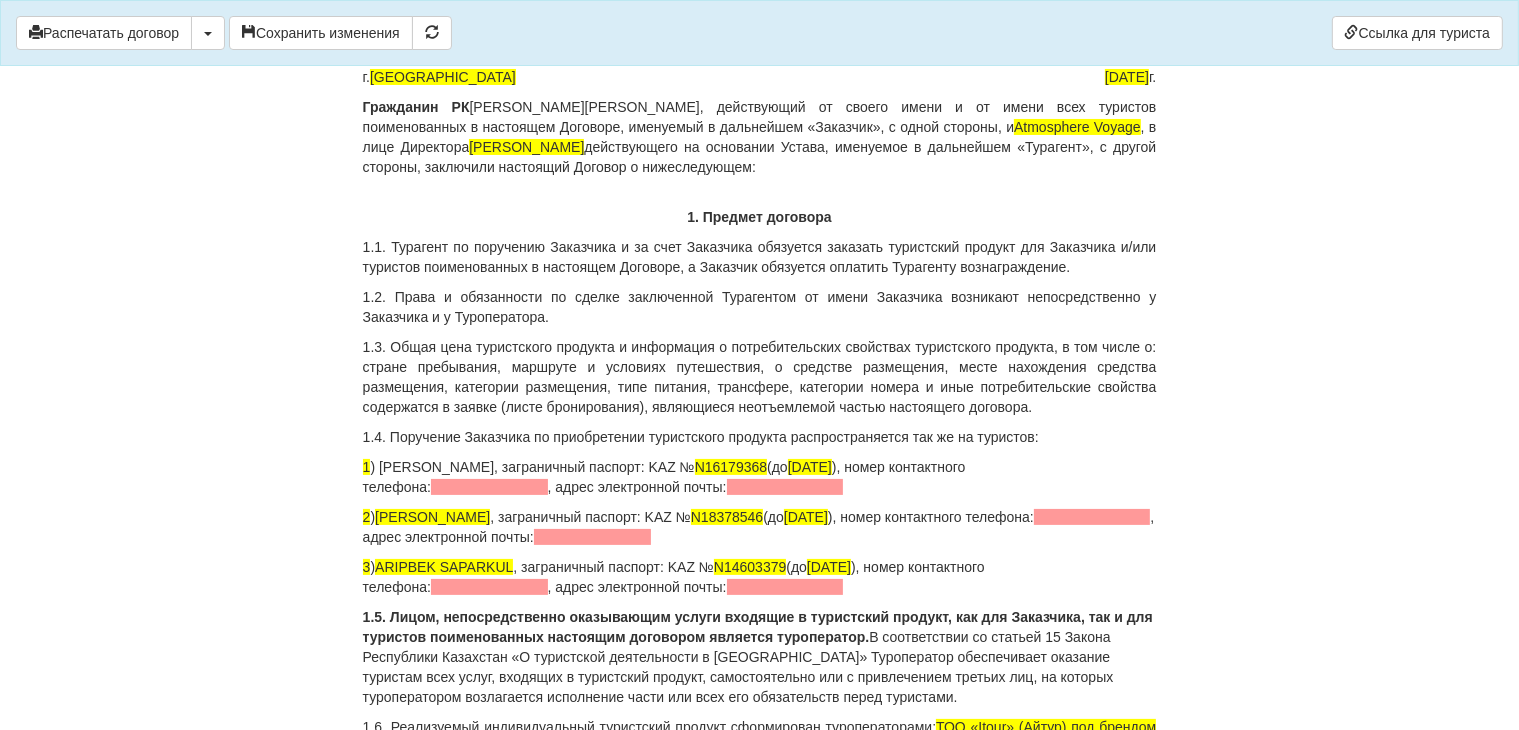 drag, startPoint x: 924, startPoint y: 523, endPoint x: 855, endPoint y: 521, distance: 69.02898 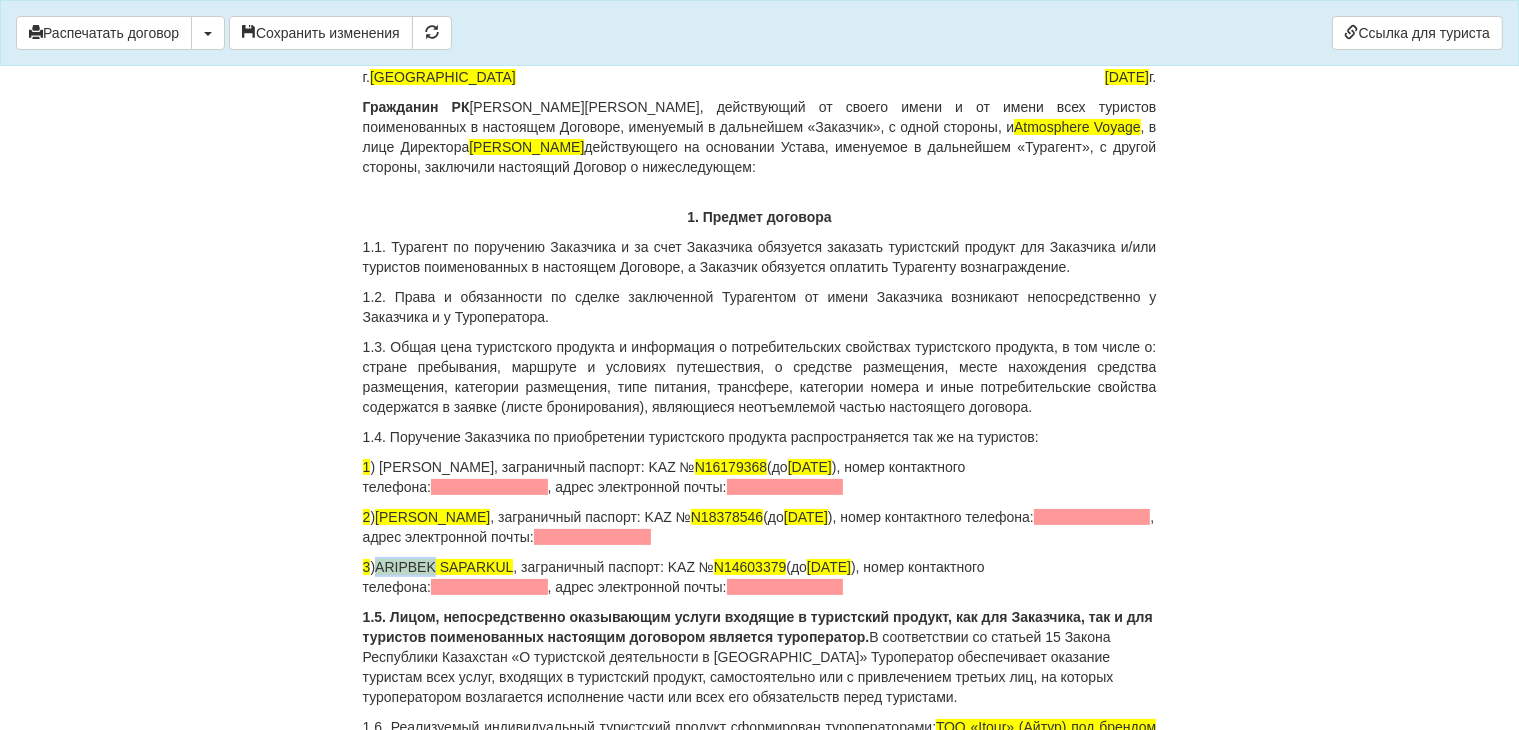 drag, startPoint x: 439, startPoint y: 558, endPoint x: 380, endPoint y: 564, distance: 59.3043 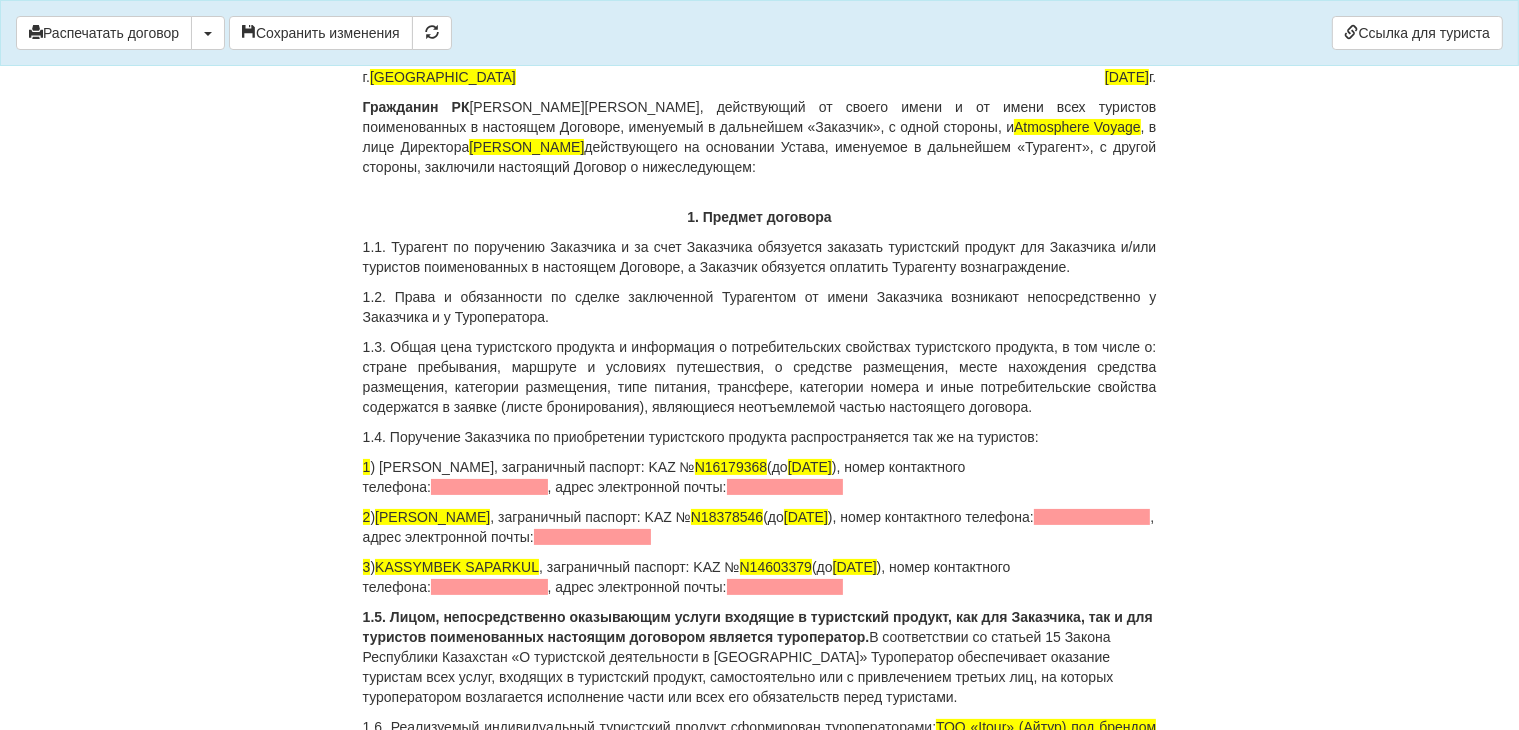 drag, startPoint x: 544, startPoint y: 573, endPoint x: 469, endPoint y: 553, distance: 77.62087 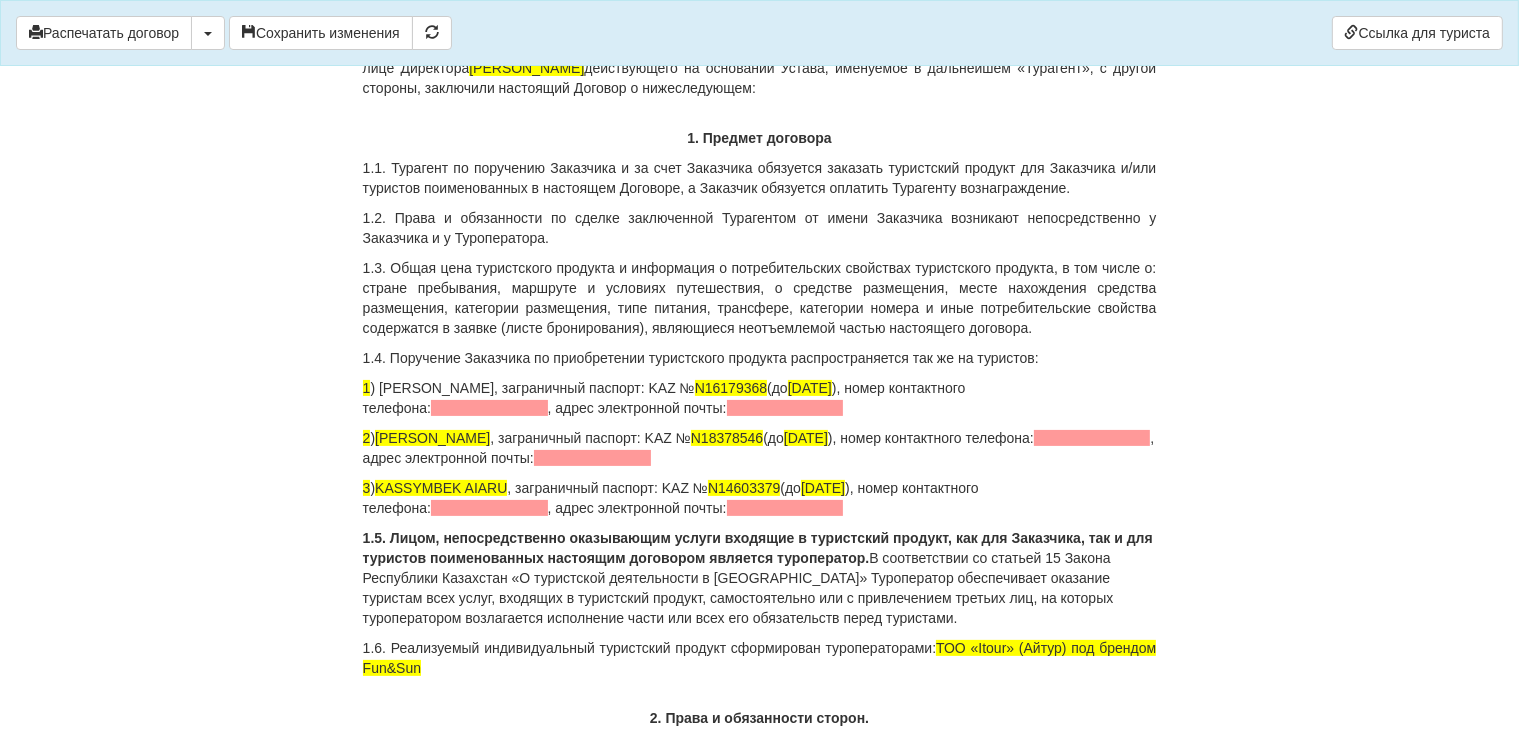 scroll, scrollTop: 400, scrollLeft: 0, axis: vertical 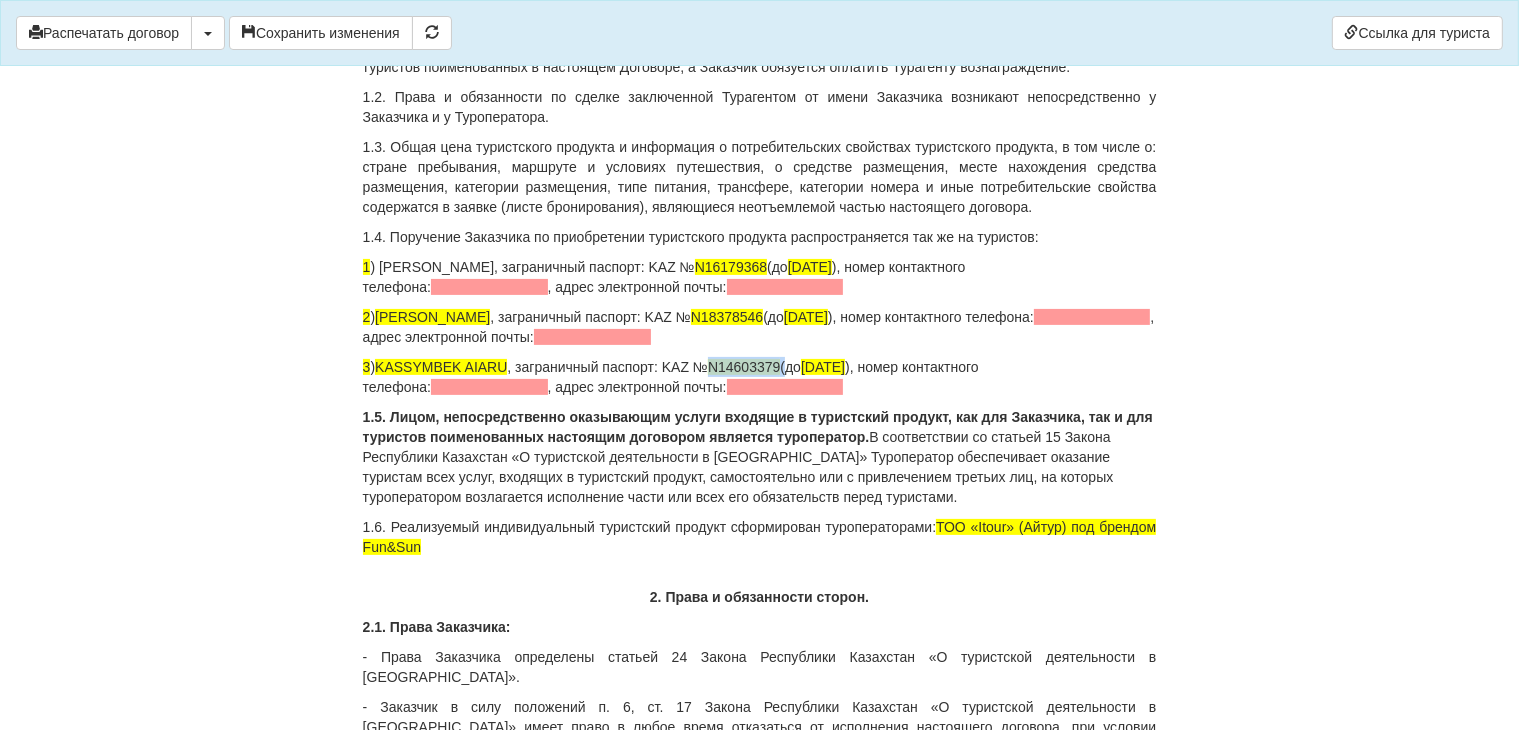 drag, startPoint x: 790, startPoint y: 365, endPoint x: 720, endPoint y: 364, distance: 70.00714 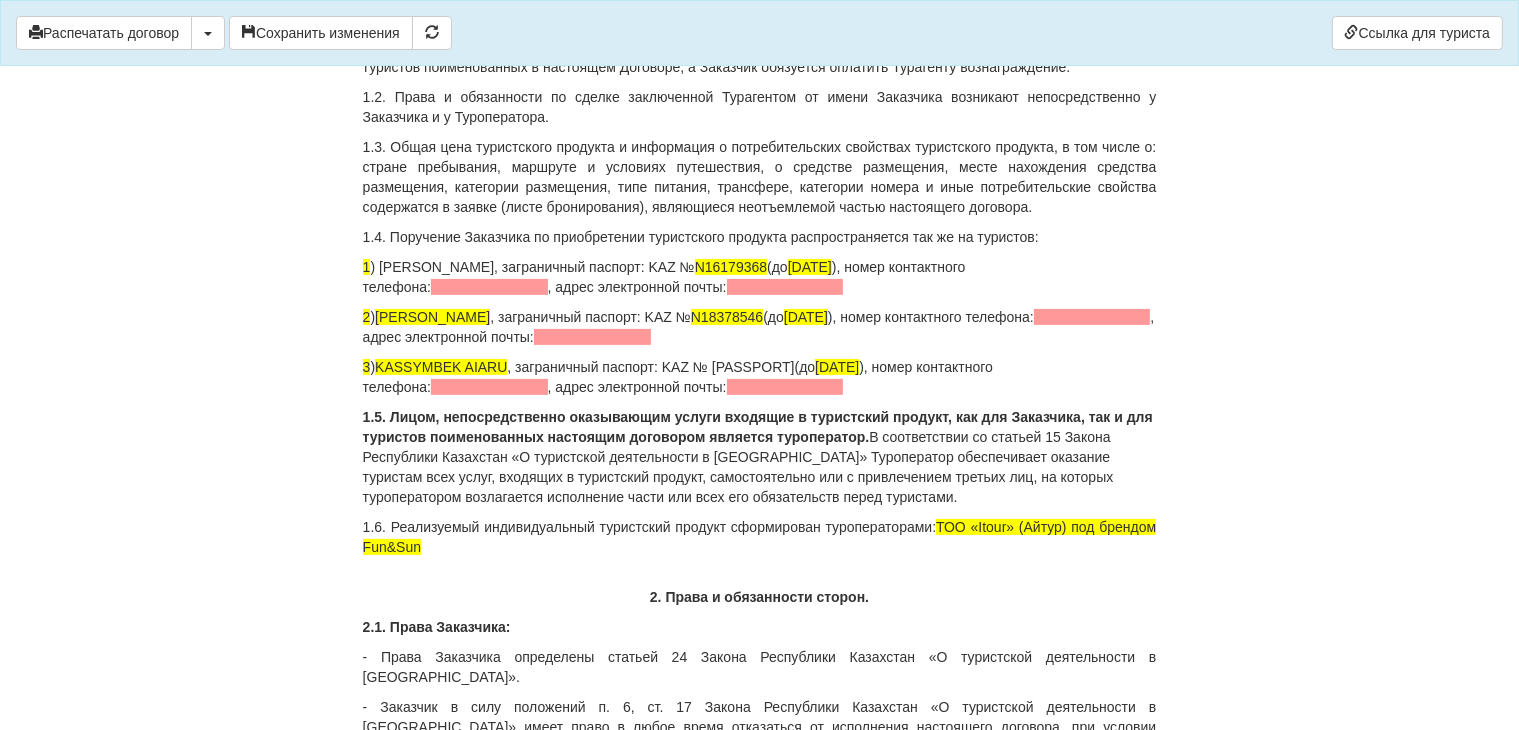 drag, startPoint x: 927, startPoint y: 470, endPoint x: 1018, endPoint y: 470, distance: 91 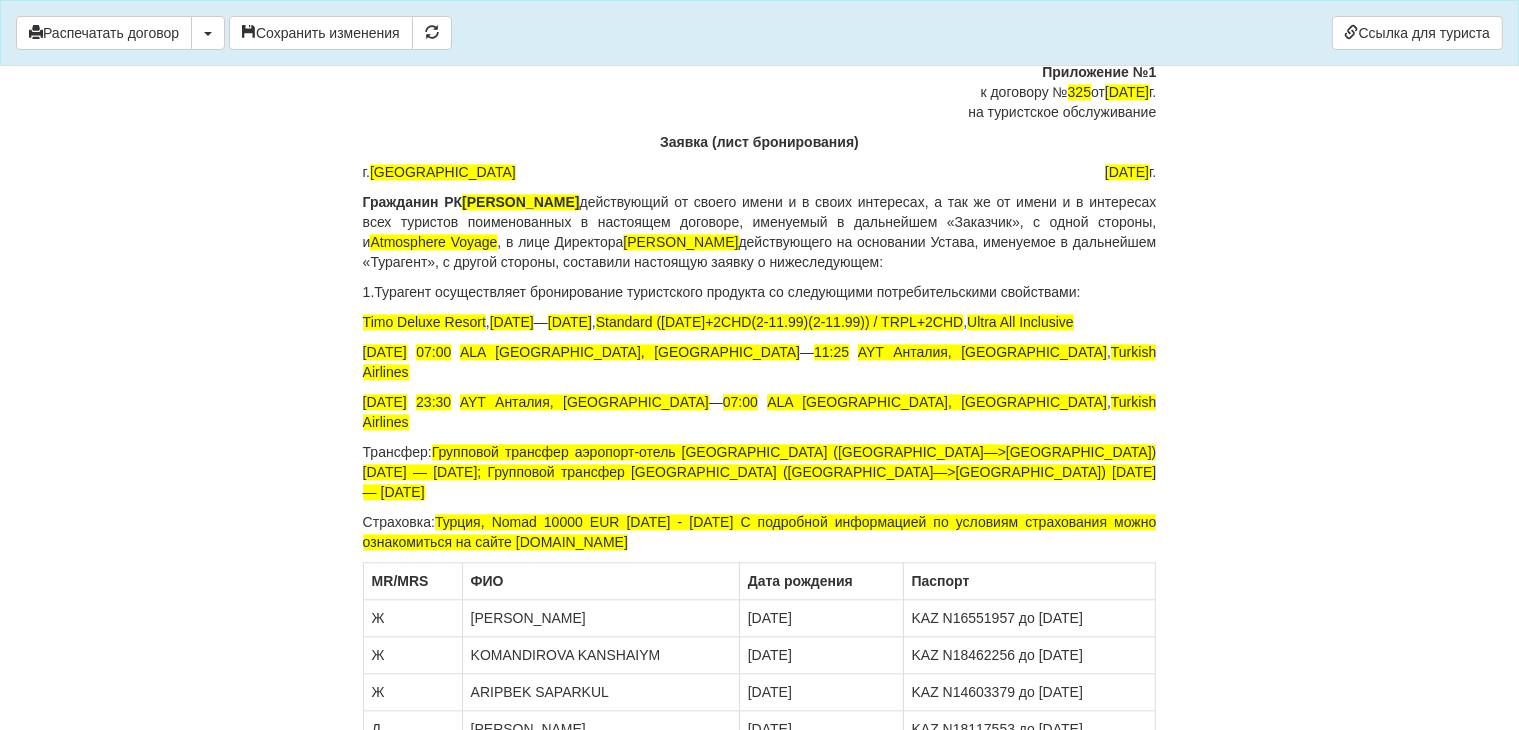 scroll, scrollTop: 4300, scrollLeft: 0, axis: vertical 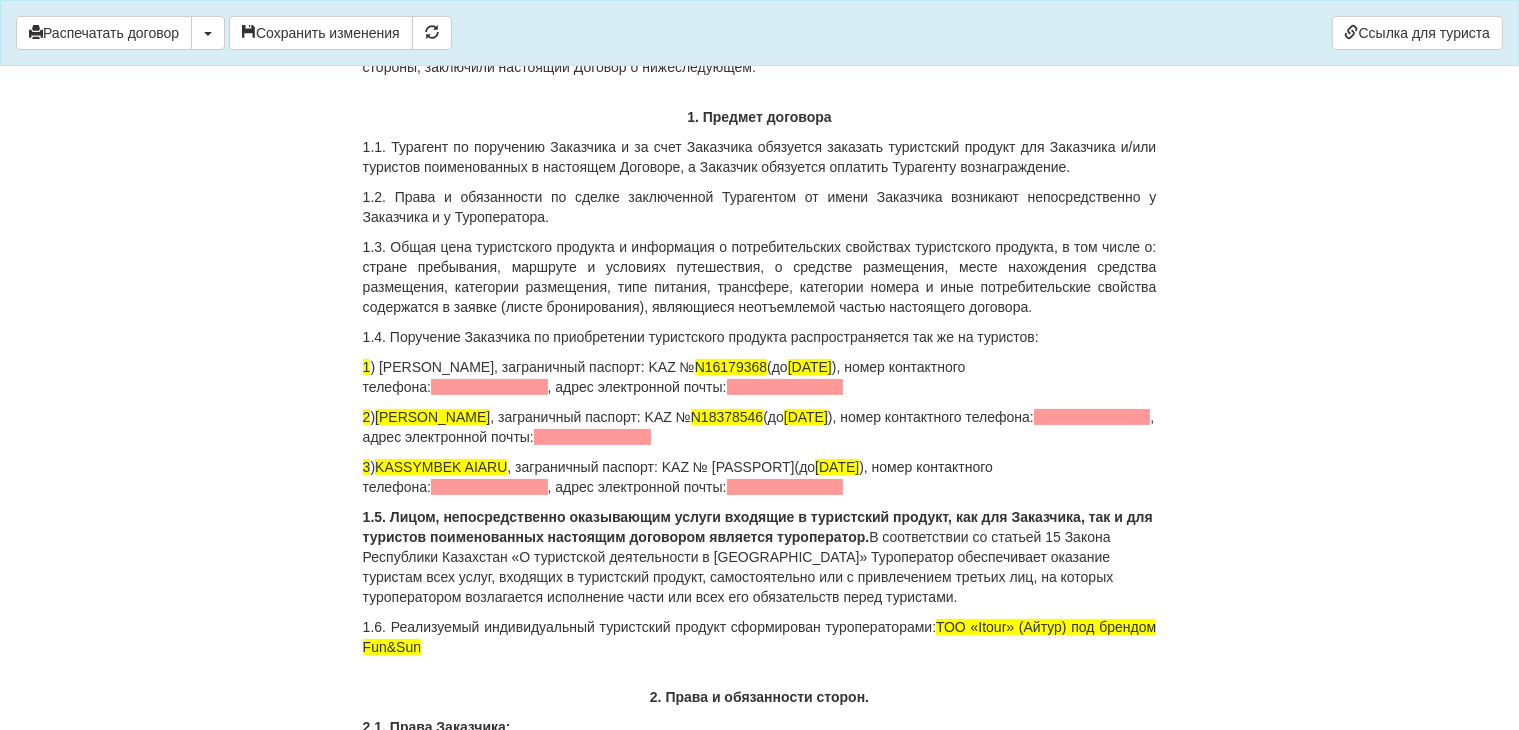 click on "1.4. Поручение Заказчика по приобретении туристского продукта распространяется так же на туристов:" at bounding box center (760, 337) 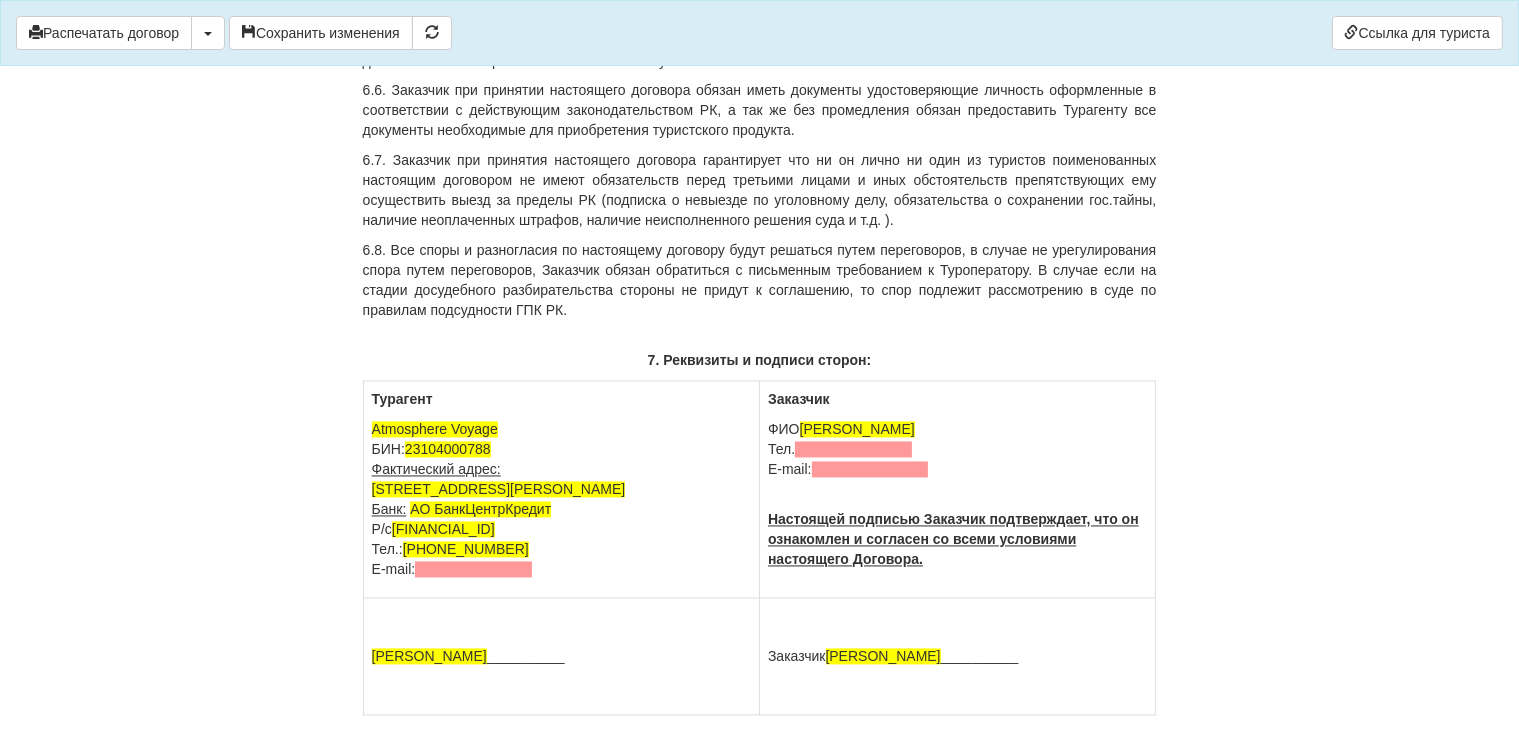 scroll, scrollTop: 3816, scrollLeft: 0, axis: vertical 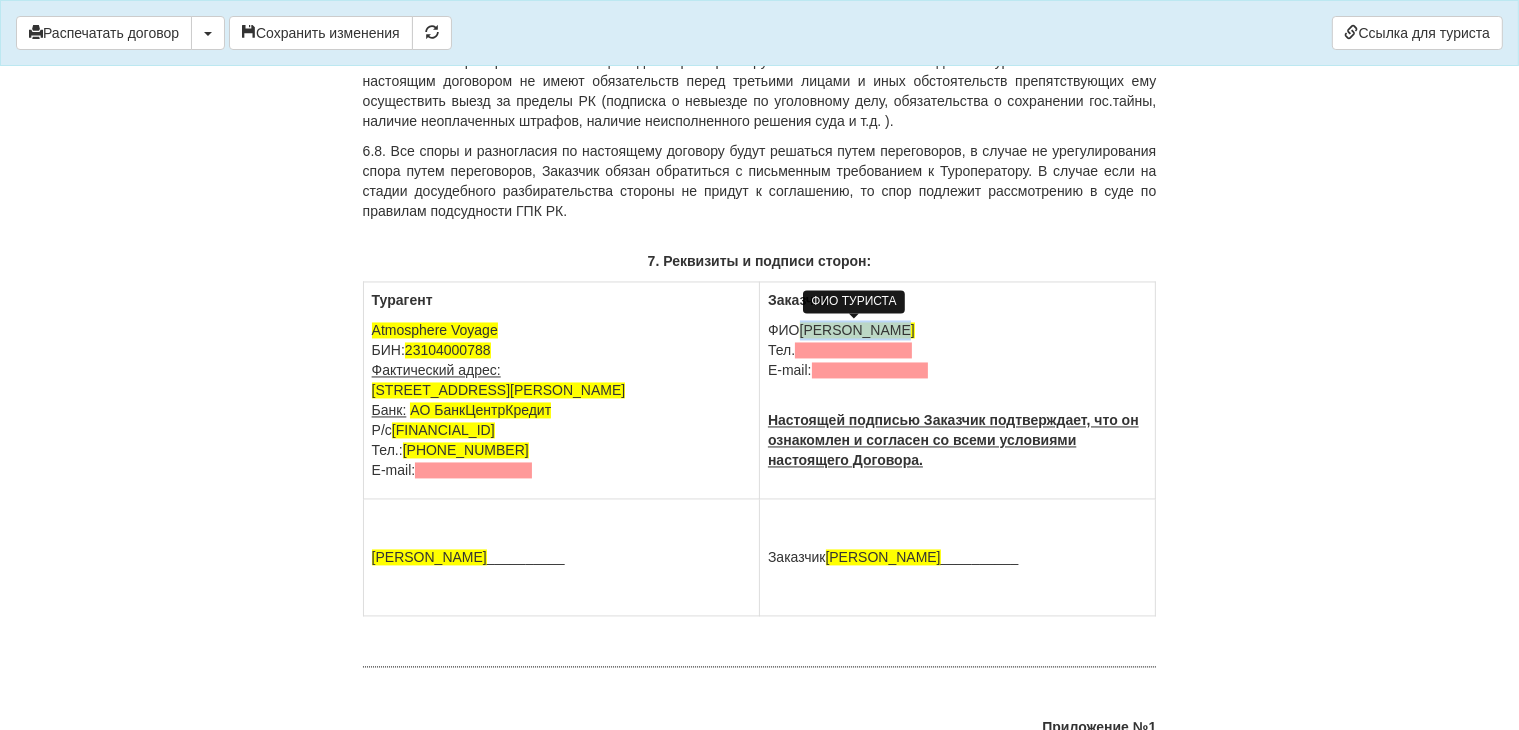 drag, startPoint x: 912, startPoint y: 325, endPoint x: 834, endPoint y: 331, distance: 78.23043 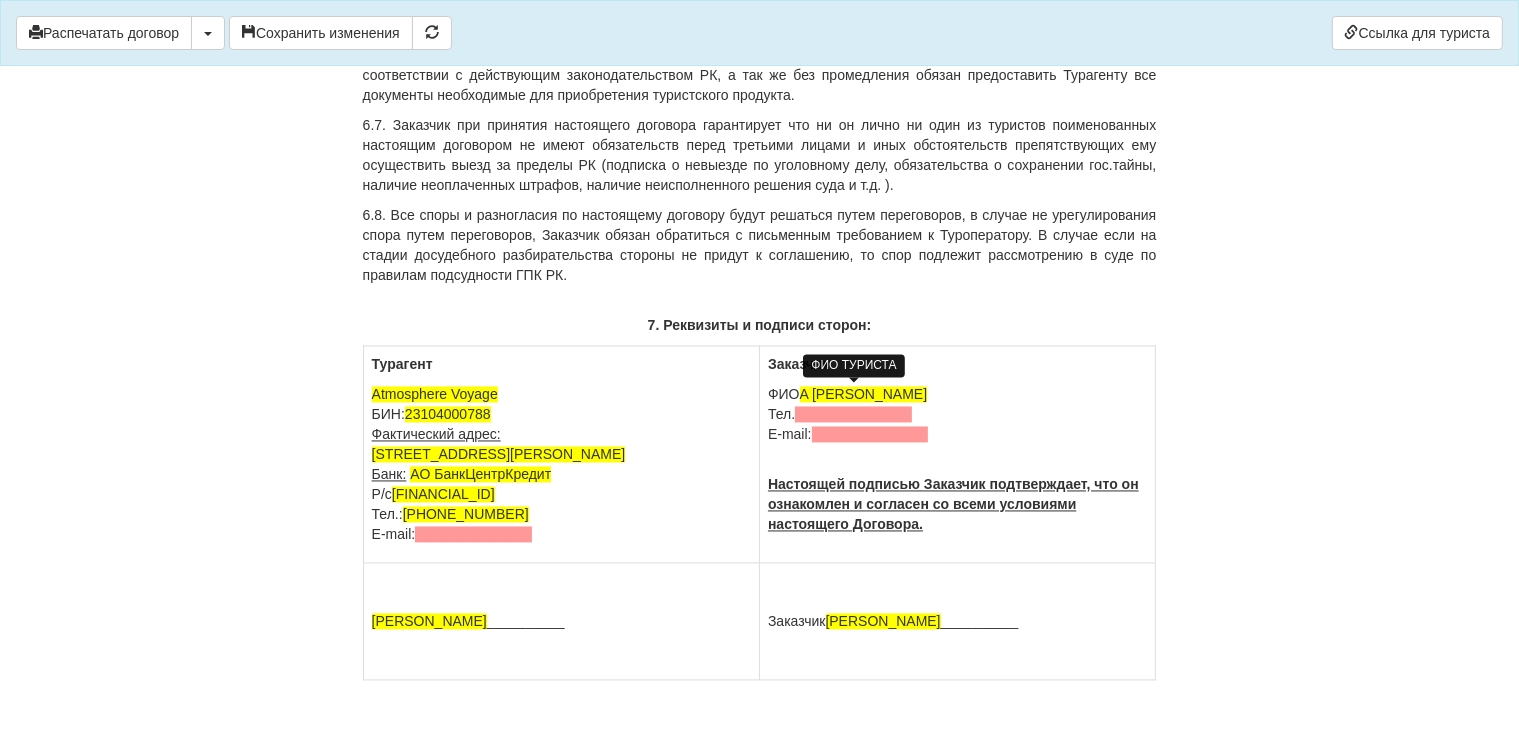 scroll, scrollTop: 3716, scrollLeft: 0, axis: vertical 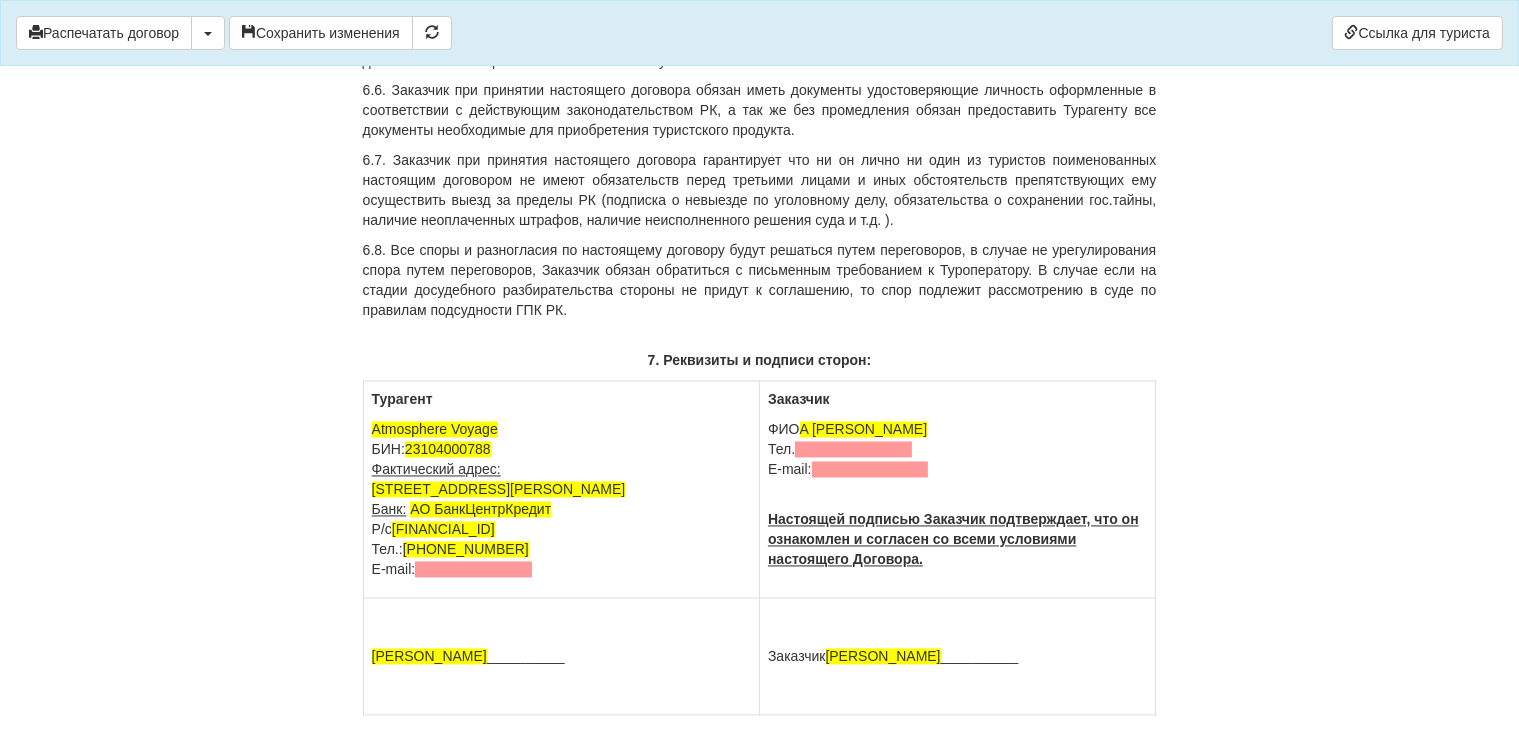 drag, startPoint x: 871, startPoint y: 385, endPoint x: 878, endPoint y: 361, distance: 25 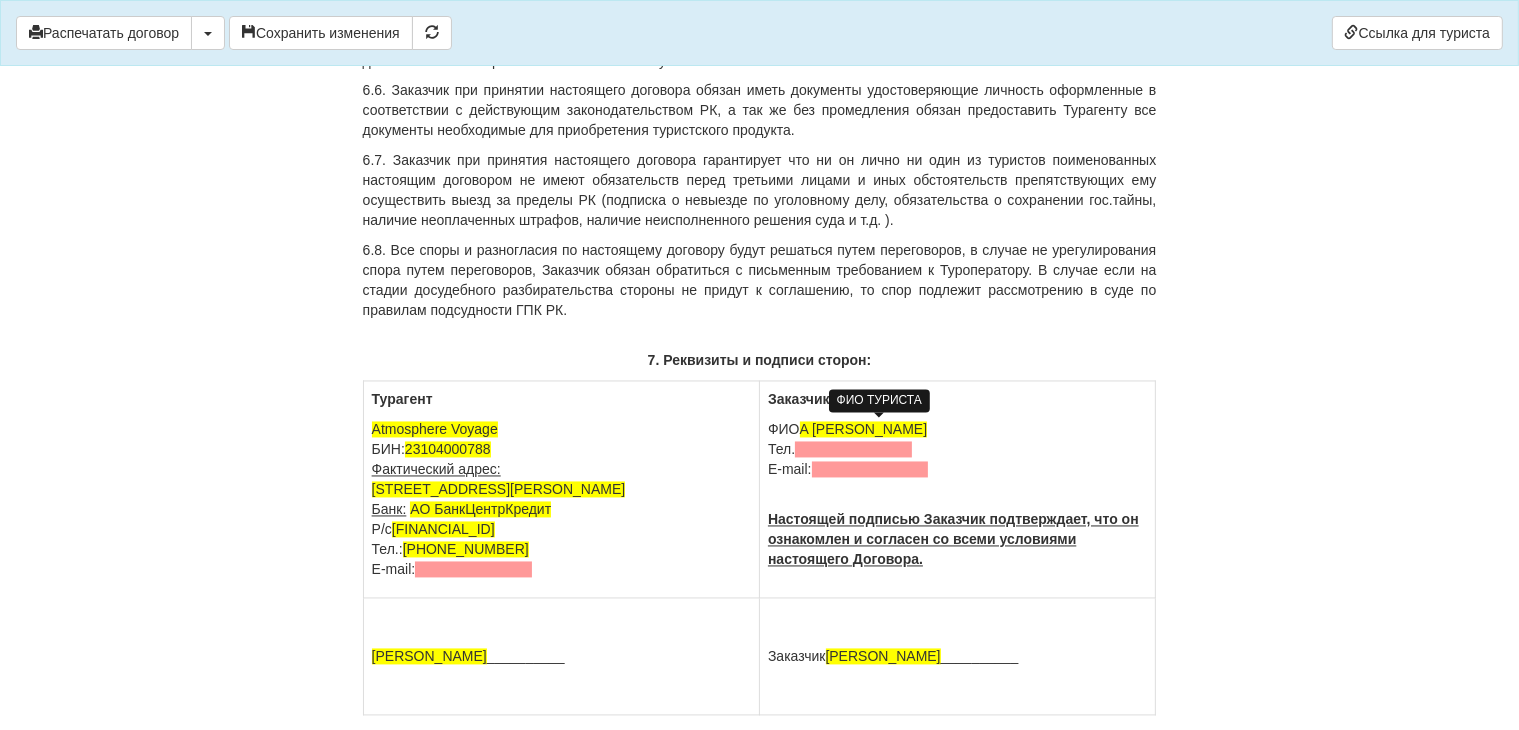 click on "A    [PERSON_NAME]" at bounding box center (864, 430) 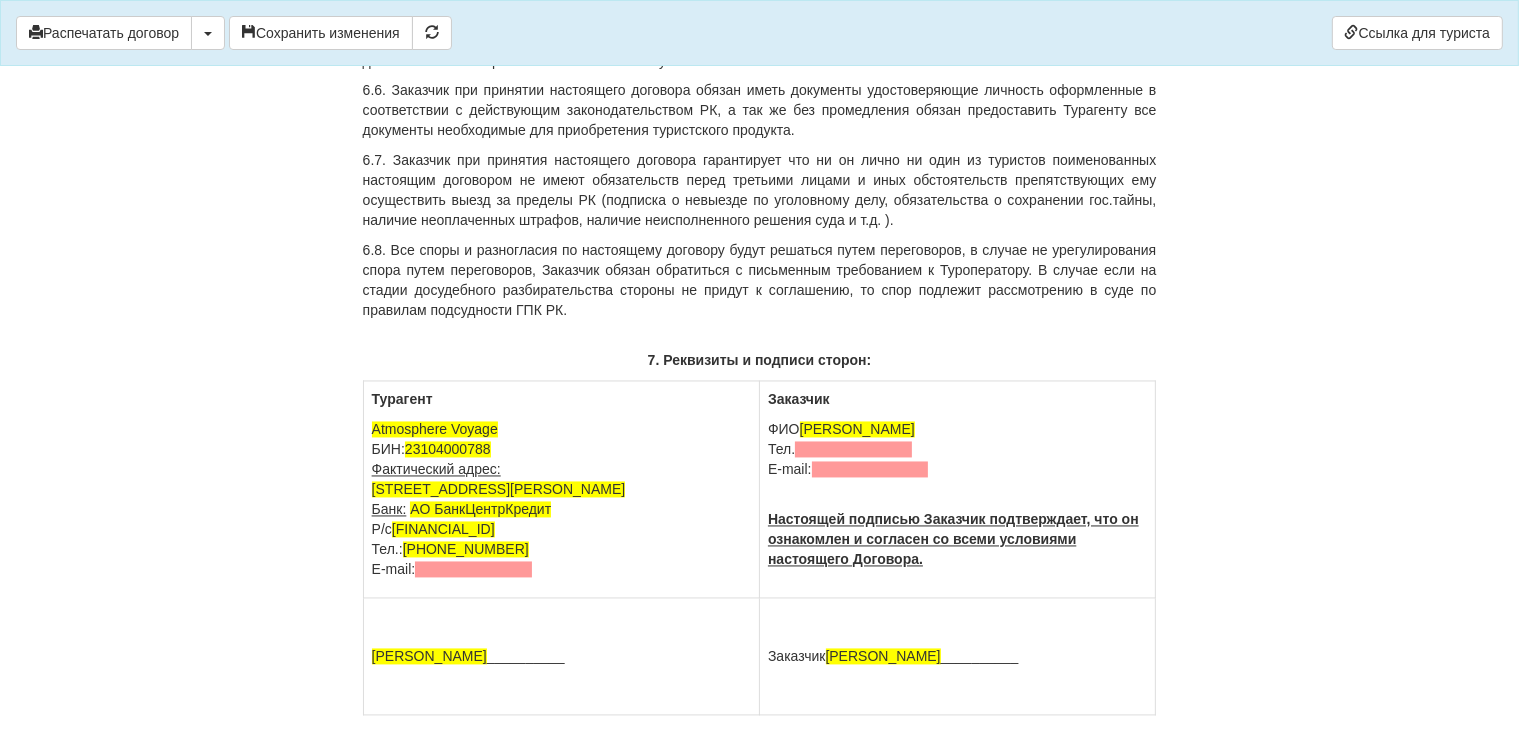 drag, startPoint x: 999, startPoint y: 588, endPoint x: 978, endPoint y: 619, distance: 37.44329 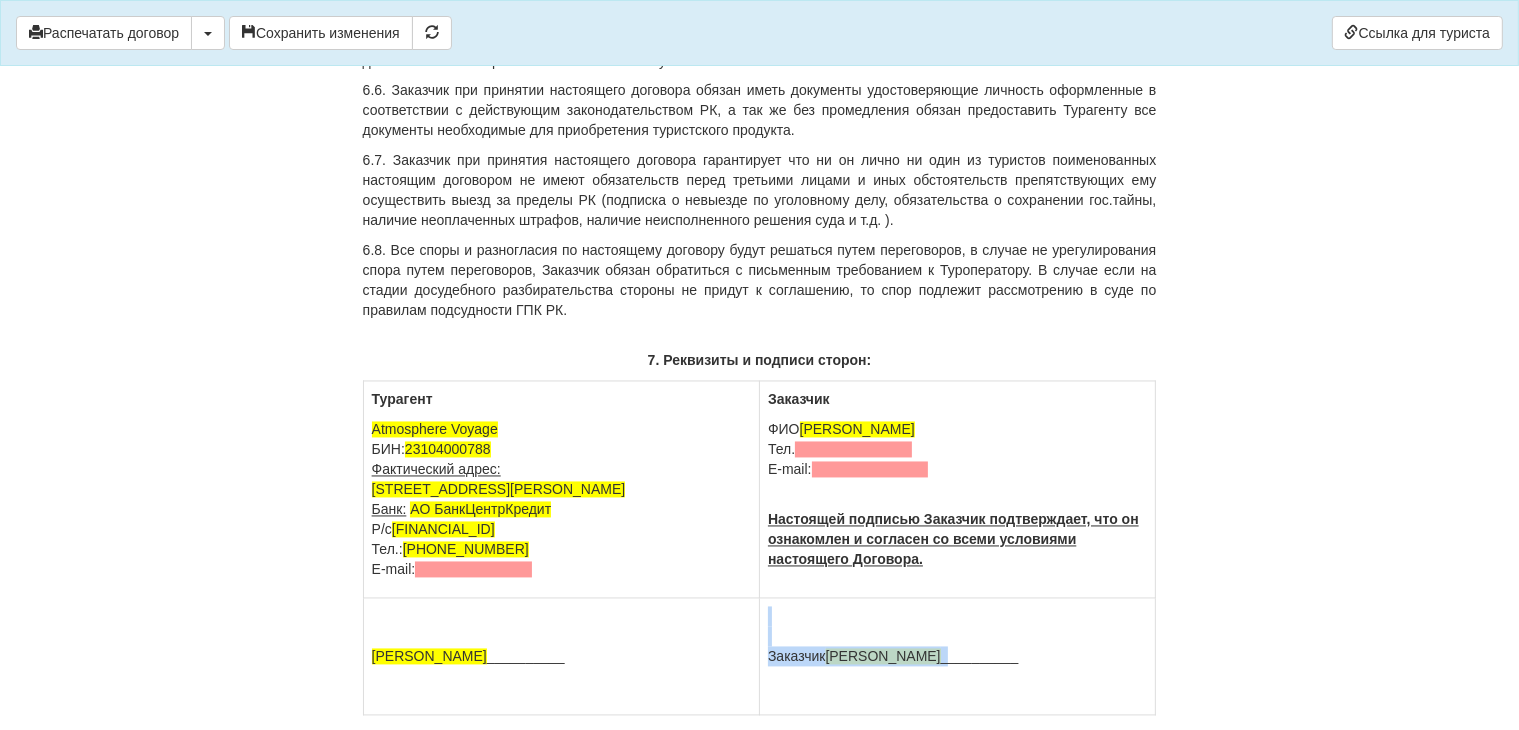 drag, startPoint x: 937, startPoint y: 645, endPoint x: 898, endPoint y: 637, distance: 39.812057 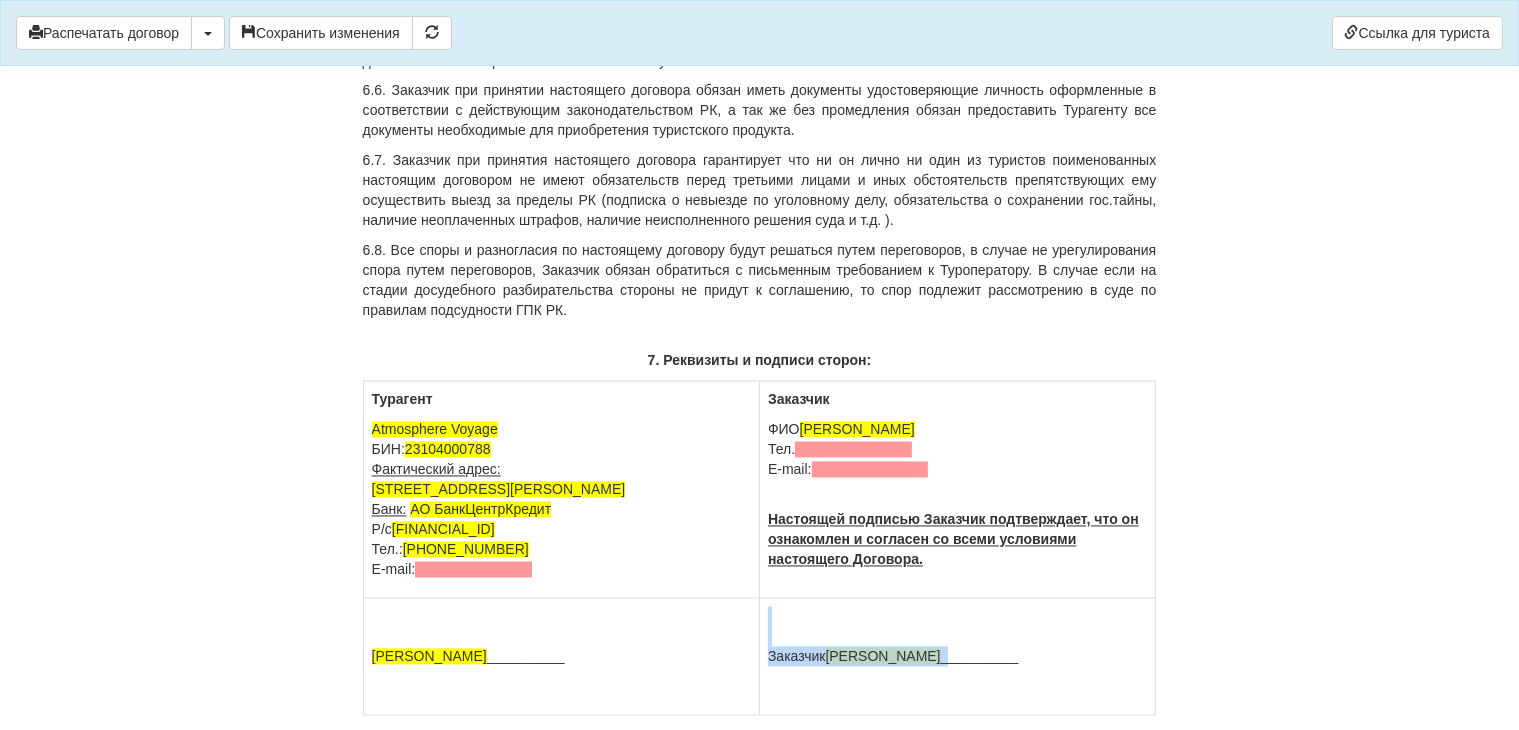 click on "Заказчик  [PERSON_NAME]  __________" at bounding box center (958, 657) 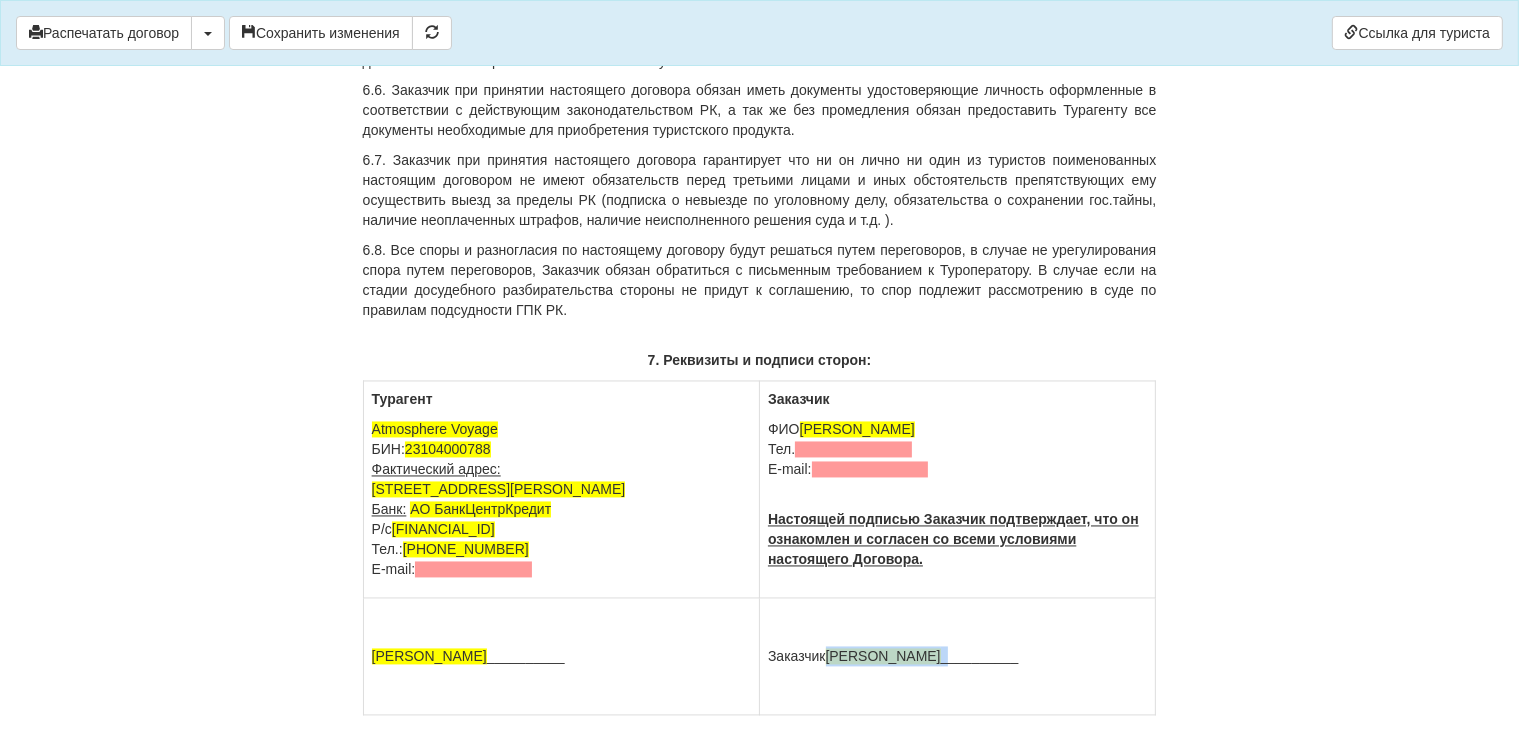 drag, startPoint x: 832, startPoint y: 655, endPoint x: 935, endPoint y: 661, distance: 103.17461 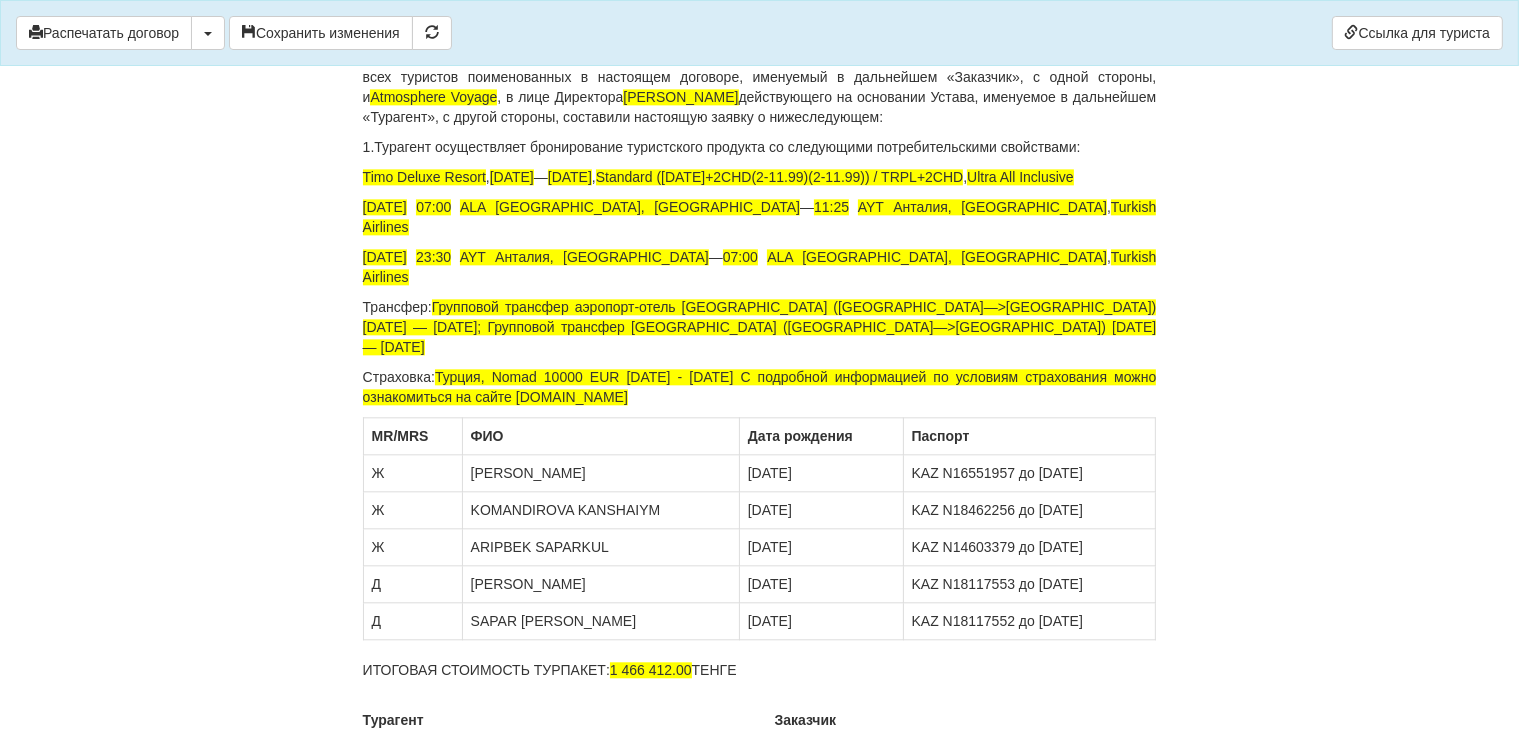 scroll, scrollTop: 4704, scrollLeft: 0, axis: vertical 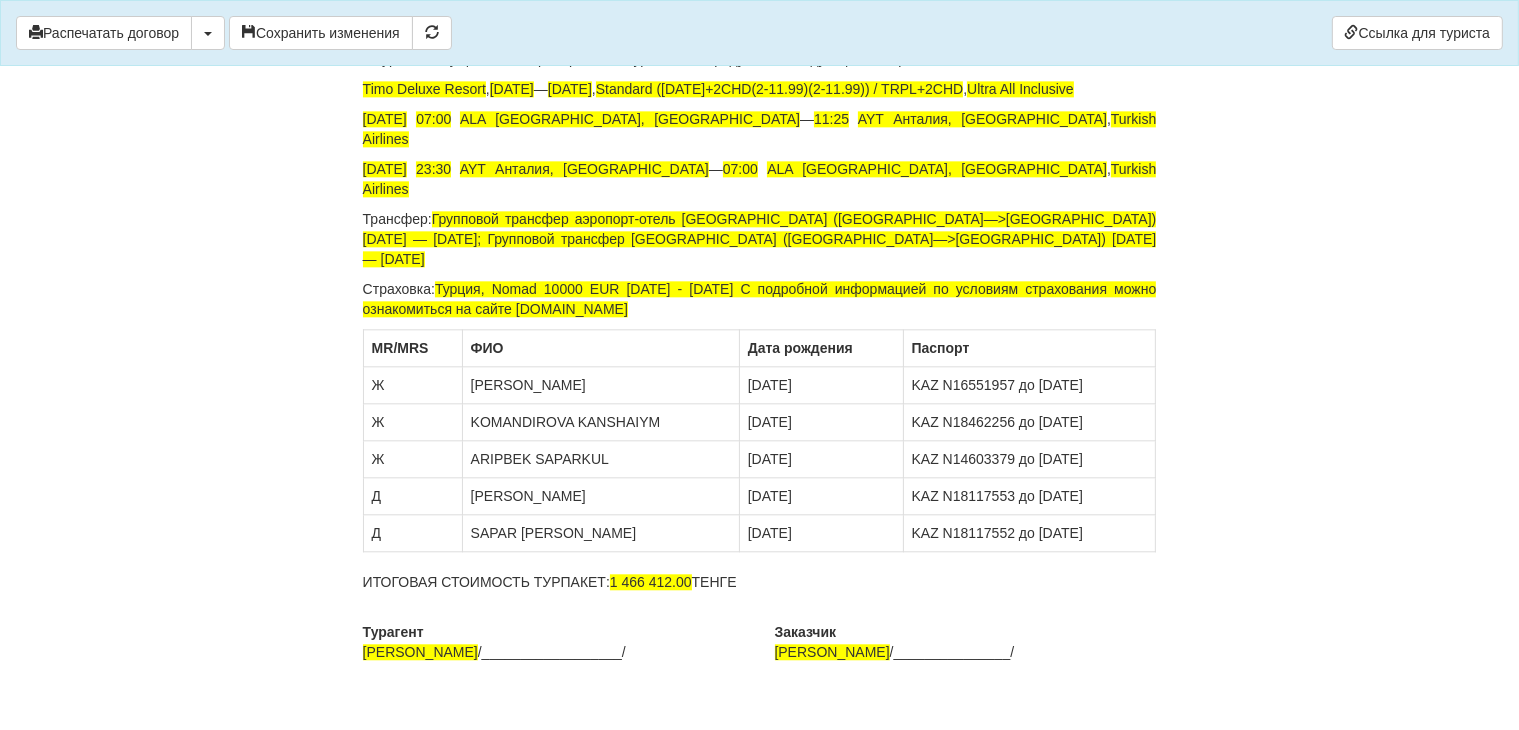 click on "Групповой трансфер аэропорт-отель [GEOGRAPHIC_DATA] ([GEOGRAPHIC_DATA]—>[GEOGRAPHIC_DATA])    [DATE] — [DATE]; Групповой трансфер [GEOGRAPHIC_DATA] ([GEOGRAPHIC_DATA]—>[GEOGRAPHIC_DATA])    [DATE] — [DATE]" at bounding box center (760, 239) 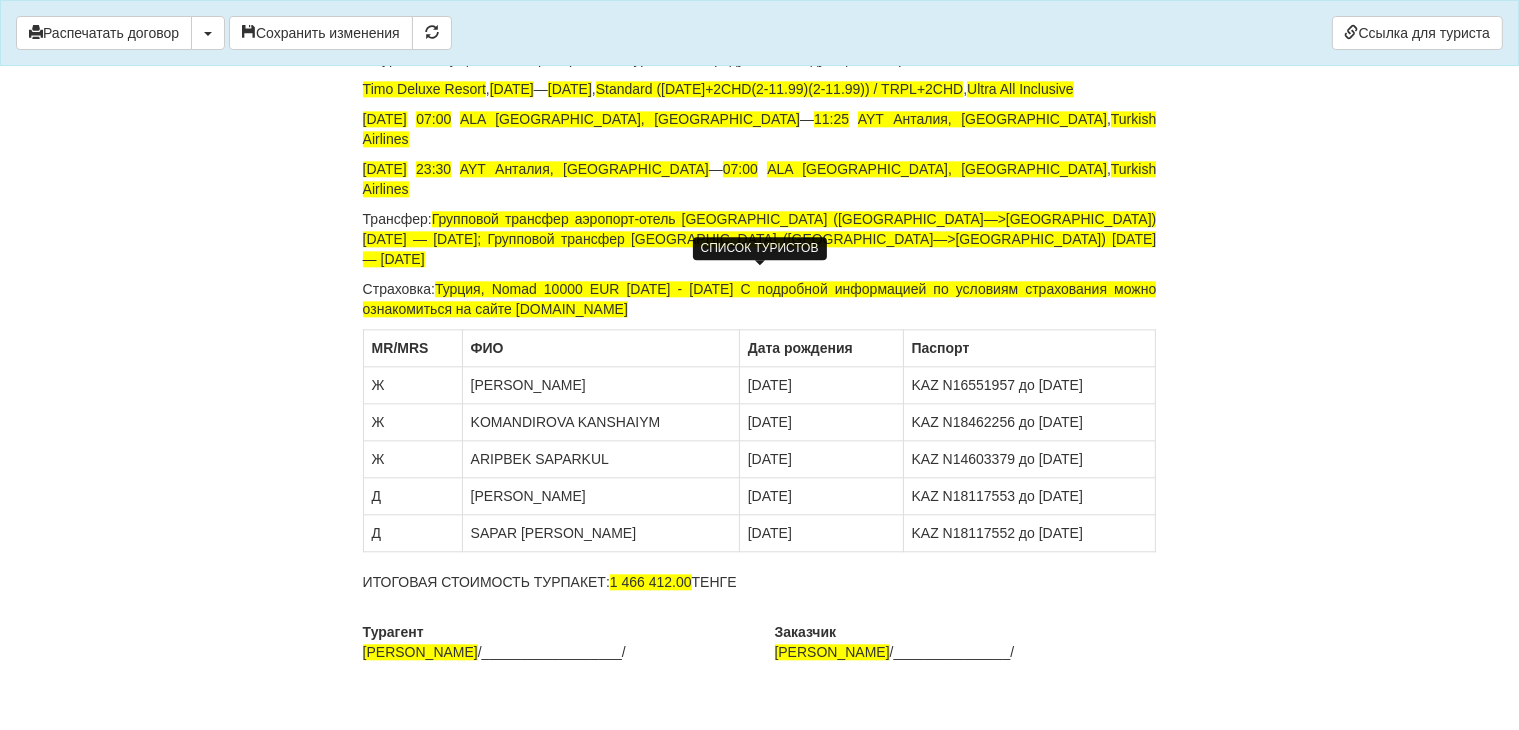 drag, startPoint x: 1055, startPoint y: 339, endPoint x: 946, endPoint y: 381, distance: 116.81181 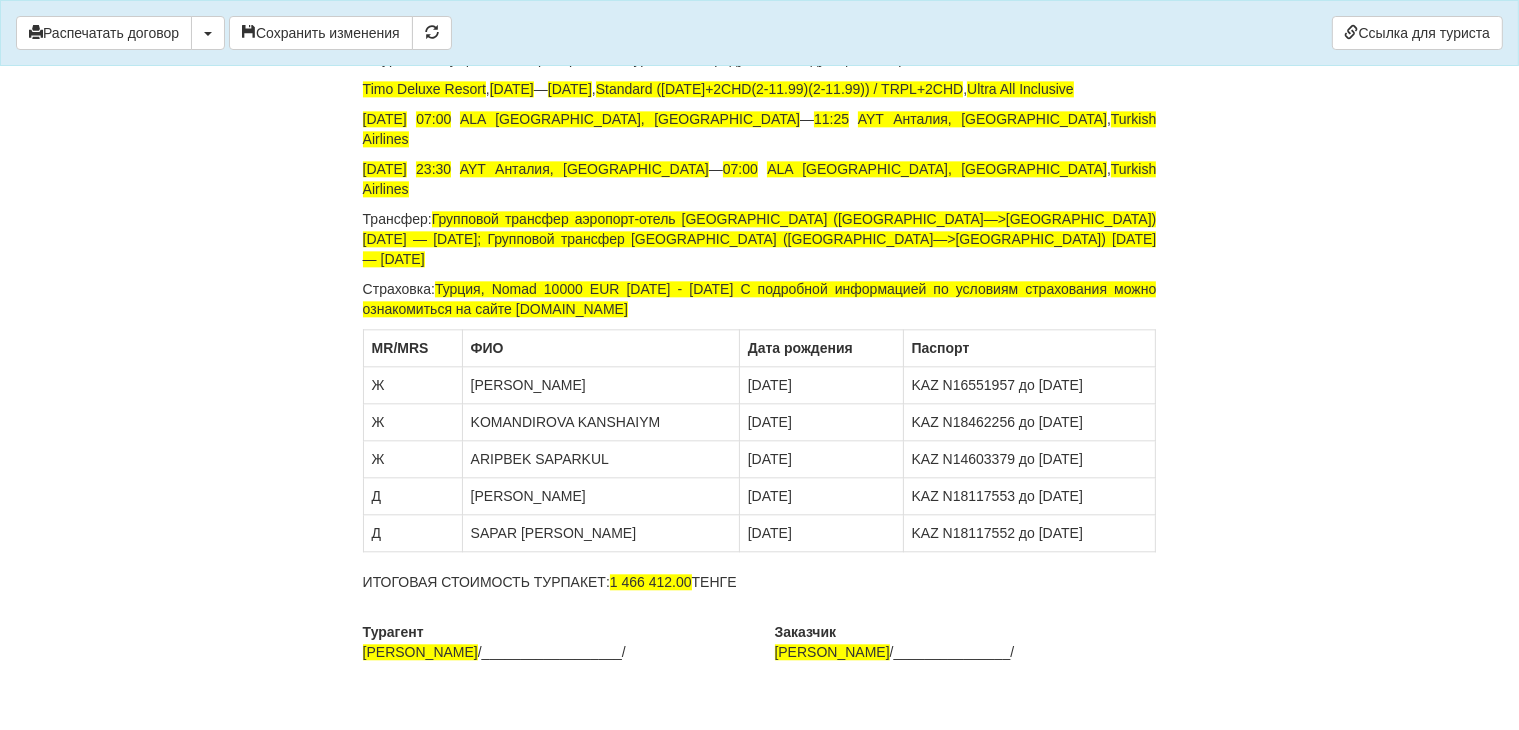drag, startPoint x: 738, startPoint y: 550, endPoint x: 743, endPoint y: 537, distance: 13.928389 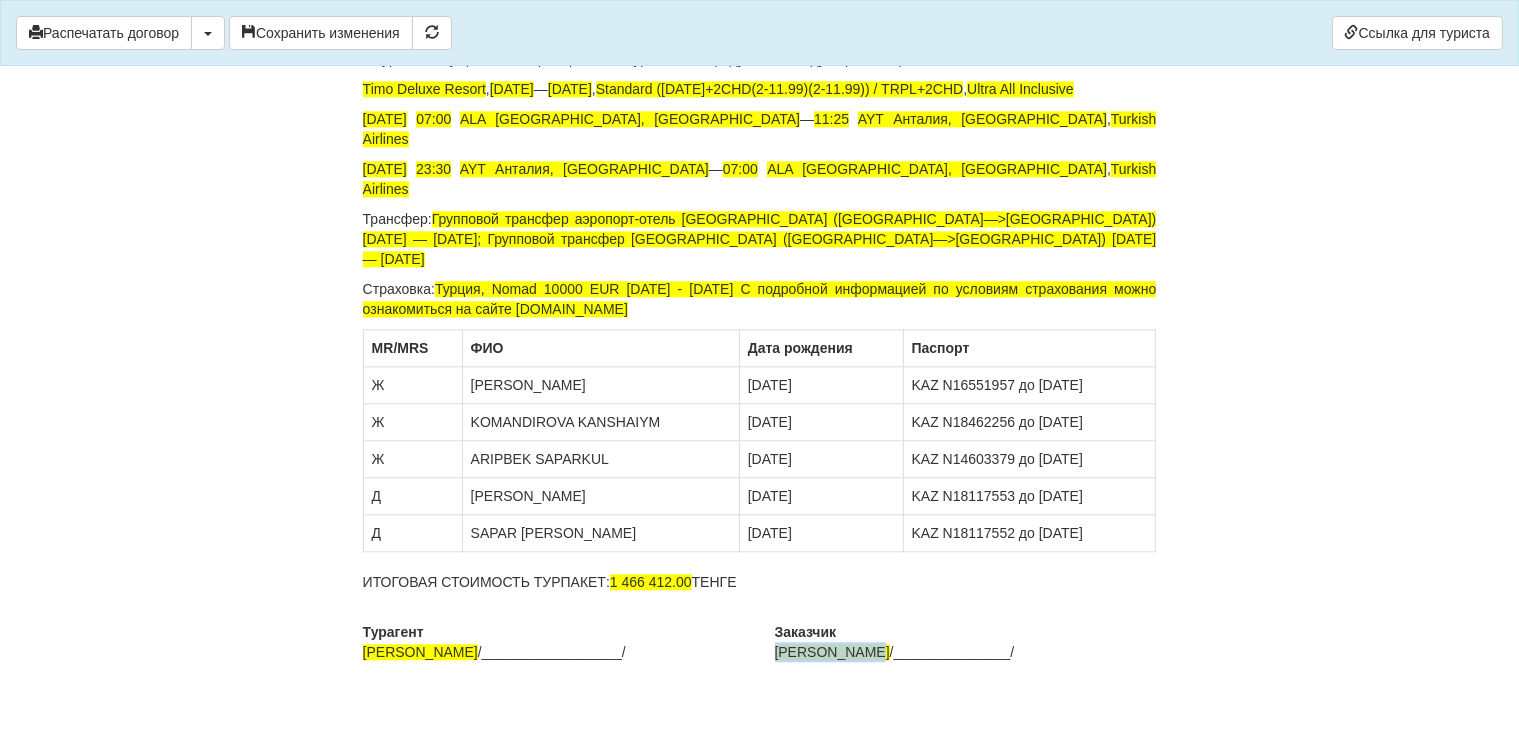 drag, startPoint x: 876, startPoint y: 586, endPoint x: 772, endPoint y: 585, distance: 104.00481 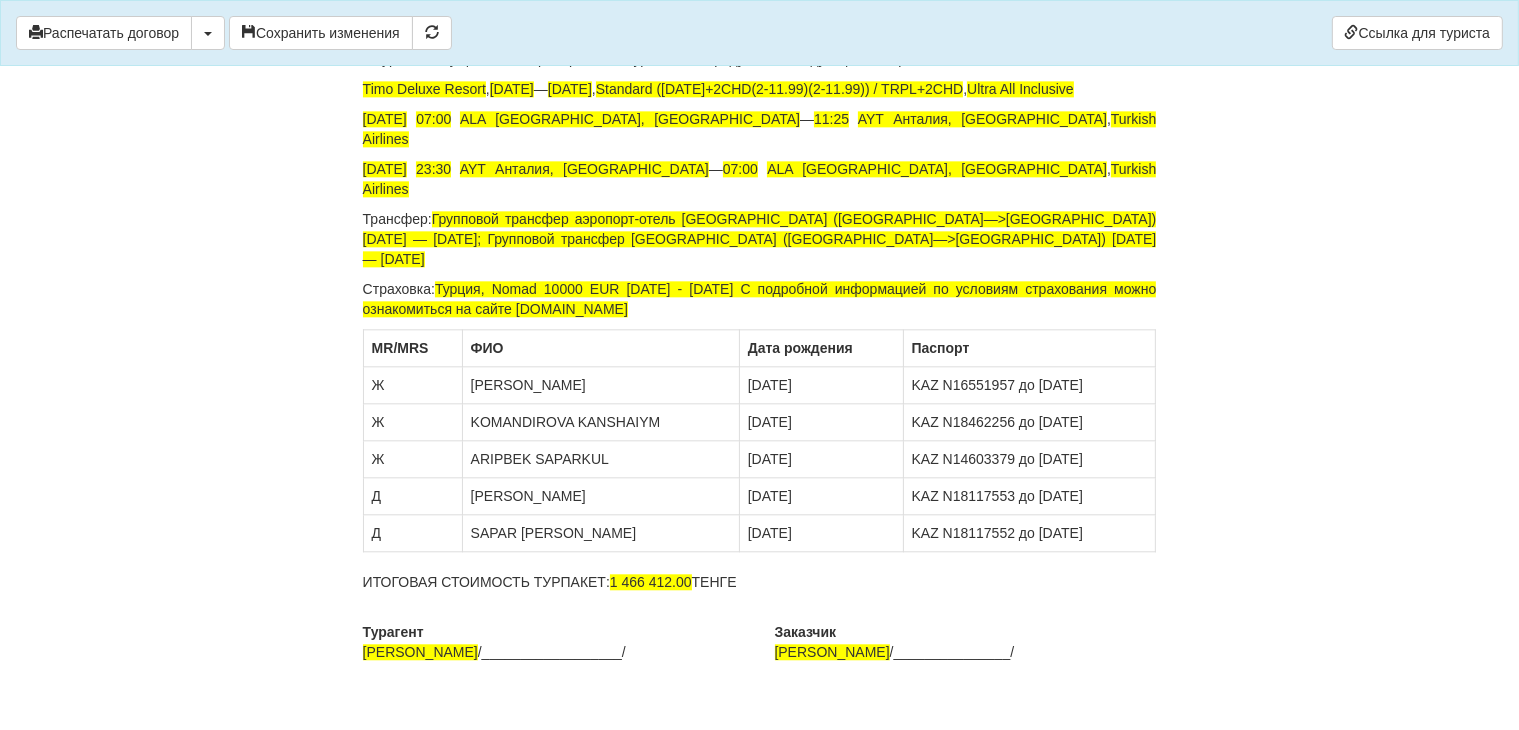 click on "Турагент
[PERSON_NAME]  /__________________/" at bounding box center [554, 657] 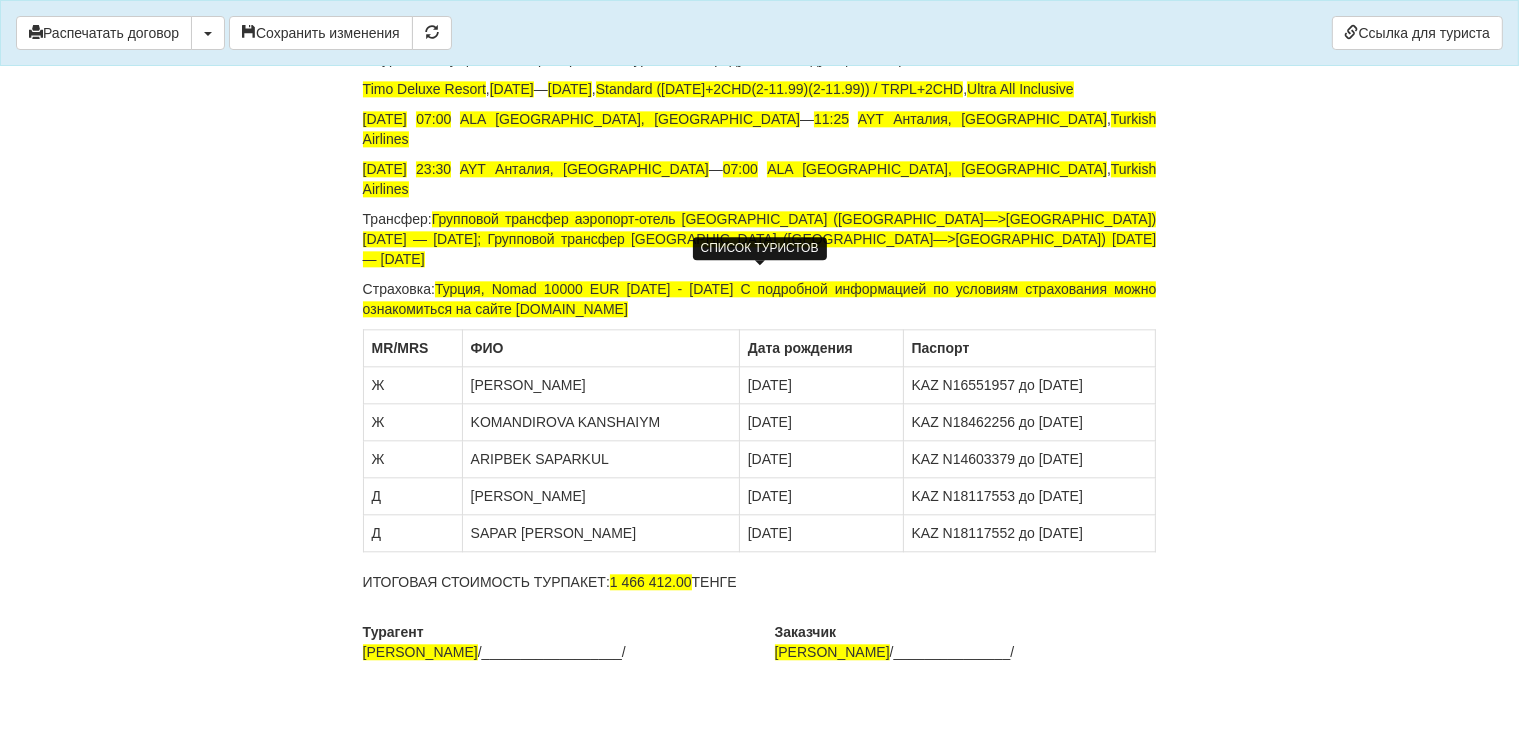 click on "KAZ N18117553        до [DATE]" at bounding box center (1029, 496) 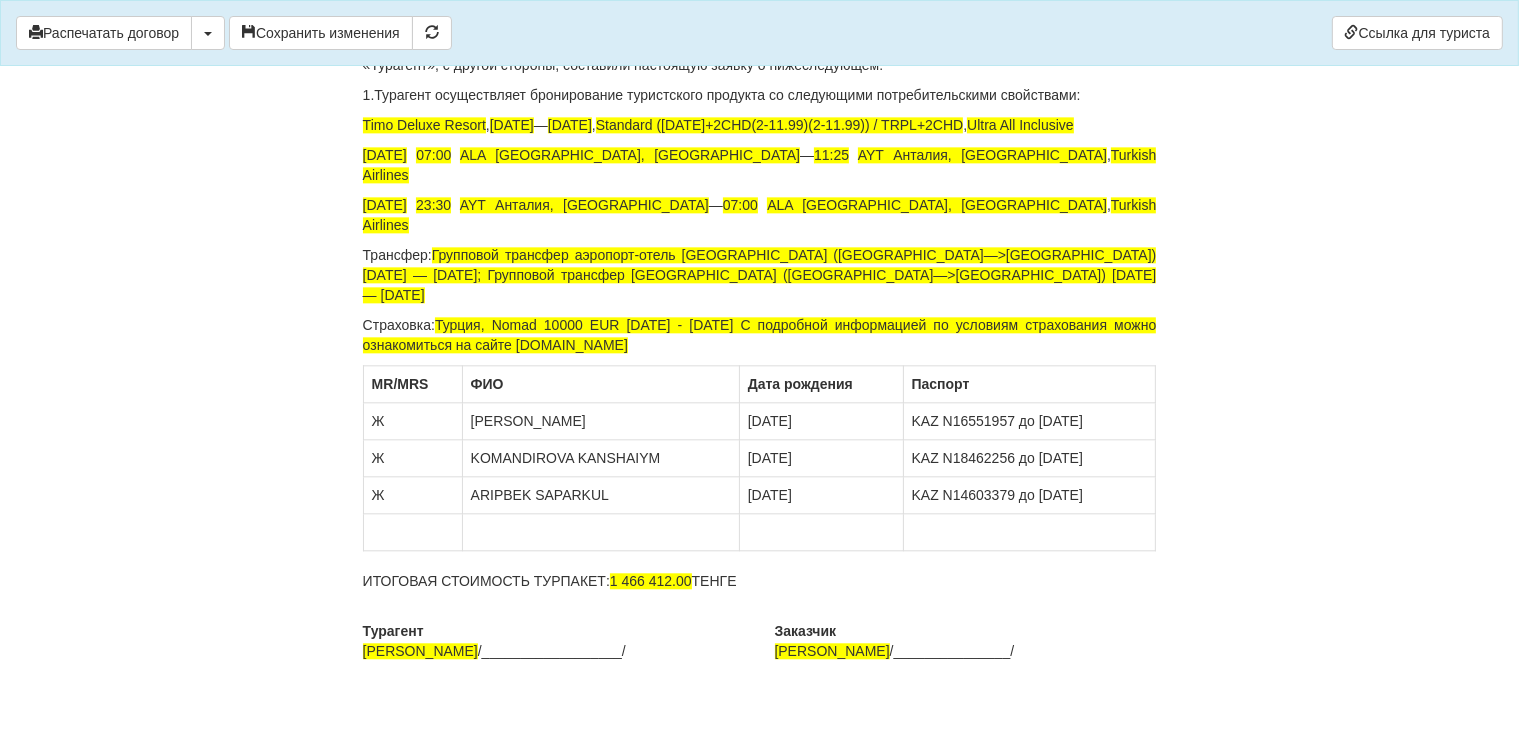 click on "×
Некоторые поля не заполнены
Мы подсветили  пустые поля  красным цветом.                Вы можете отредактировать текст и внести недостающие данные прямо в этом окне.
Для автоматического заполнения договора:
Необходимо добавить агентский договор с оператором TUI
Необходимо заполнить банковскую гарантию
Распечатать договор
Скачать PDF" at bounding box center (760, -1938) 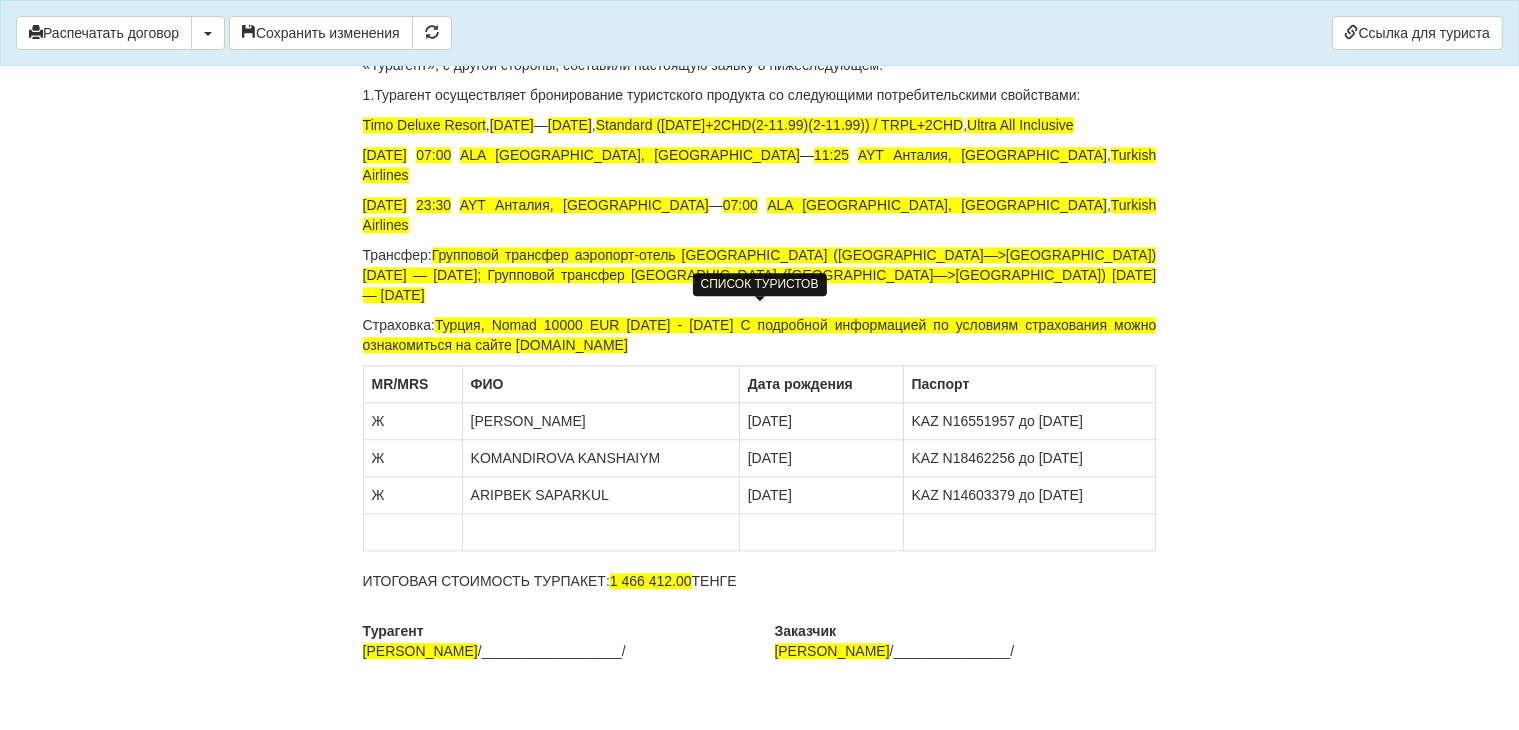 click on "KAZ N14603379        до [DATE]" at bounding box center [1029, 495] 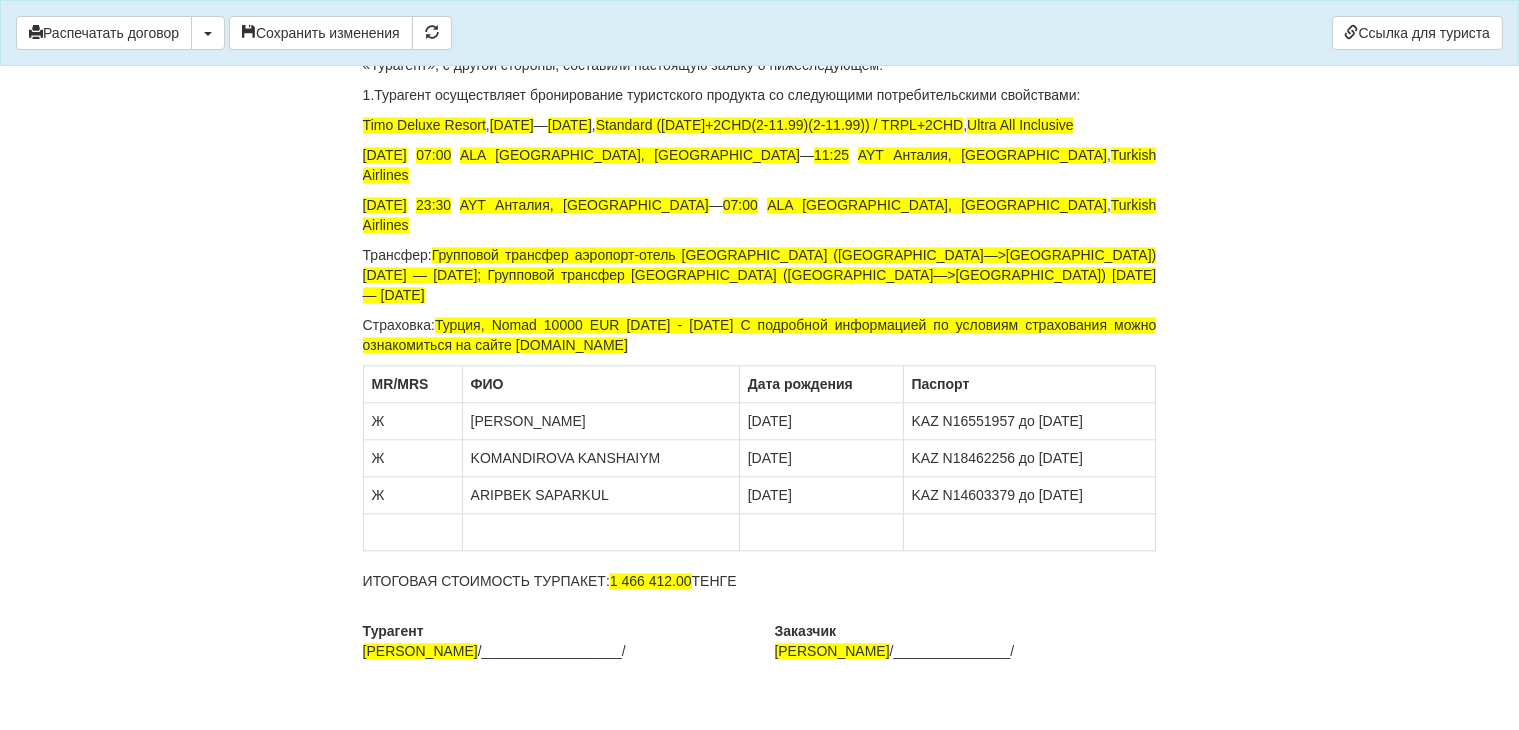 click on "Договор №  325
на туристское обслуживание
г.  [GEOGRAPHIC_DATA]
[DATE]
Гражданин РК        [PERSON_NAME] , действующий от своего имени и от имени всех туристов поименованных в настоящем Договоре, именуемый в дальнейшем «Заказчик», с одной стороны, и  Atmosphere Voyage , в лице Директора  [PERSON_NAME]  действующего на основании Устава, именуемое в дальнейшем «Турагент», с другой стороны, заключили настоящий Договор о нижеследующем:
1. Предмет договора
1 )    [PERSON_NAME] ,
заграничный паспорт: KAZ №     [PASSPORT]      (до      [DATE]
2 )" at bounding box center (760, -1880) 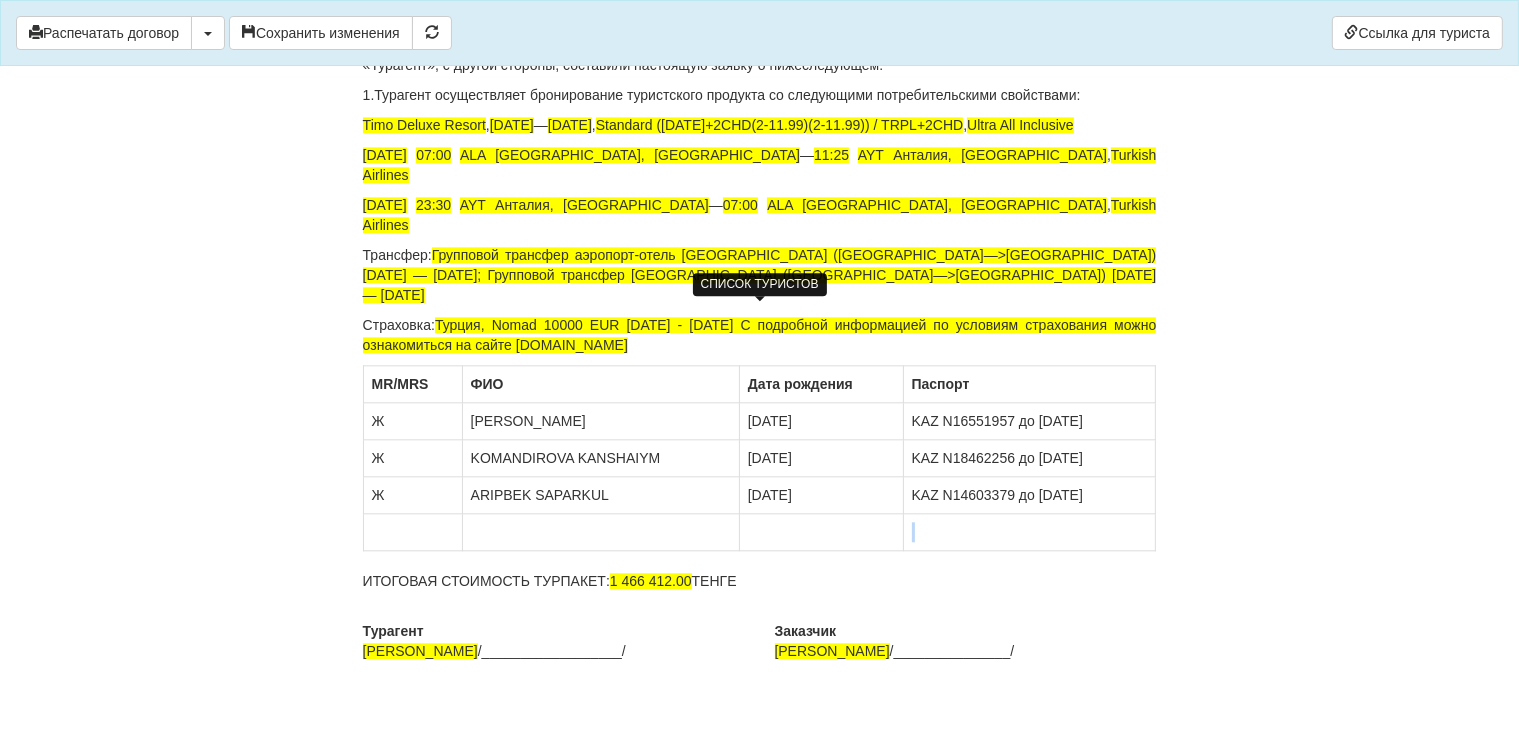drag, startPoint x: 1126, startPoint y: 467, endPoint x: 787, endPoint y: 474, distance: 339.07227 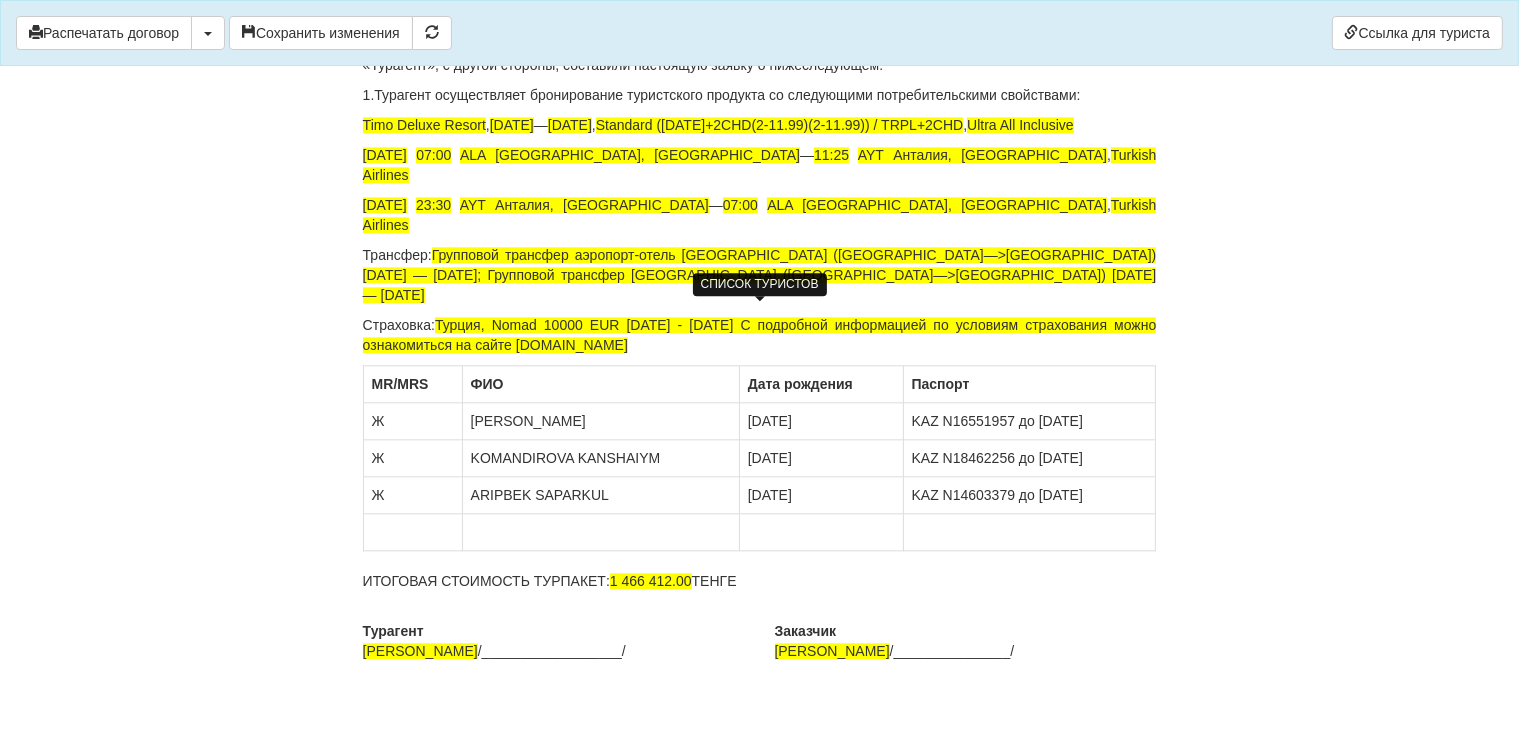 click at bounding box center (412, 532) 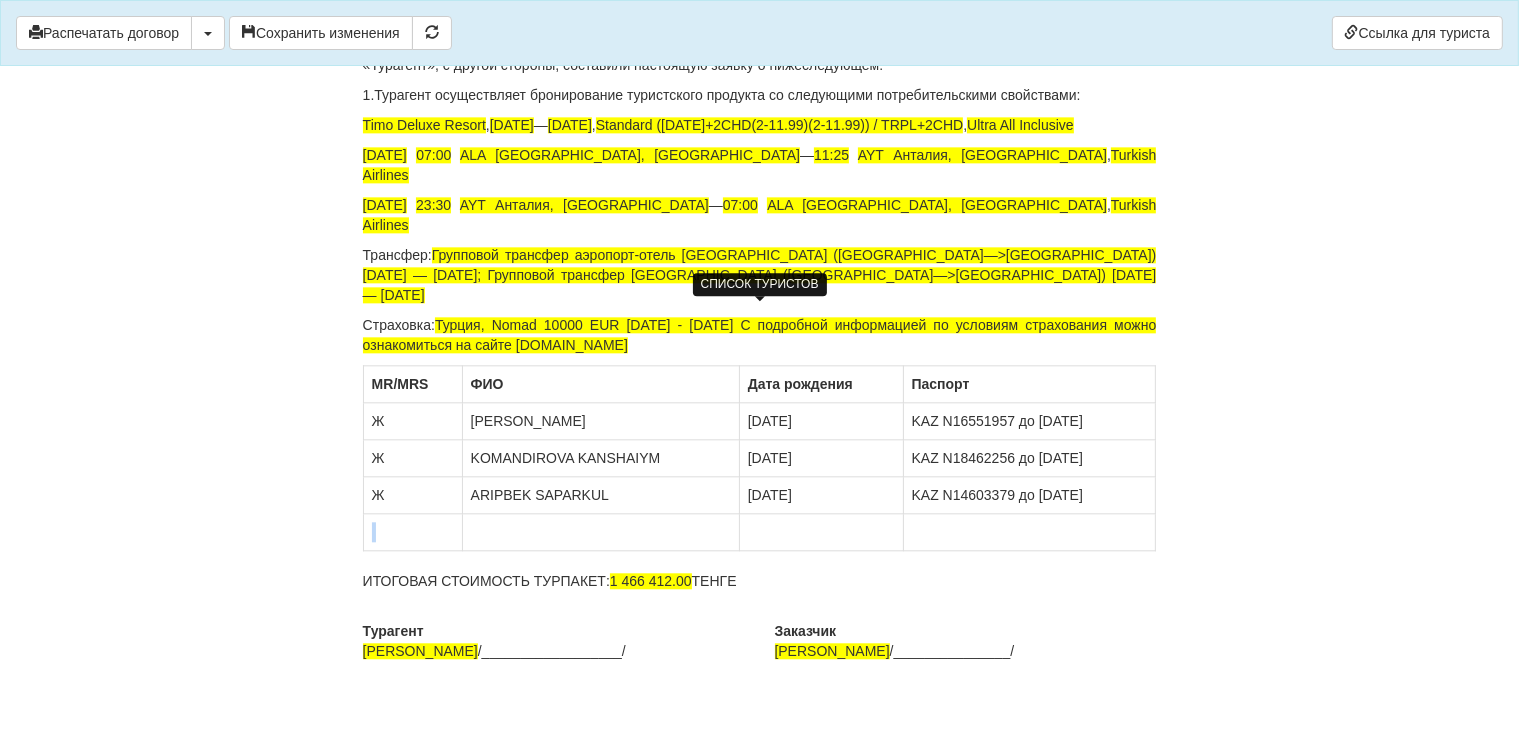 drag, startPoint x: 410, startPoint y: 482, endPoint x: 711, endPoint y: 461, distance: 301.73166 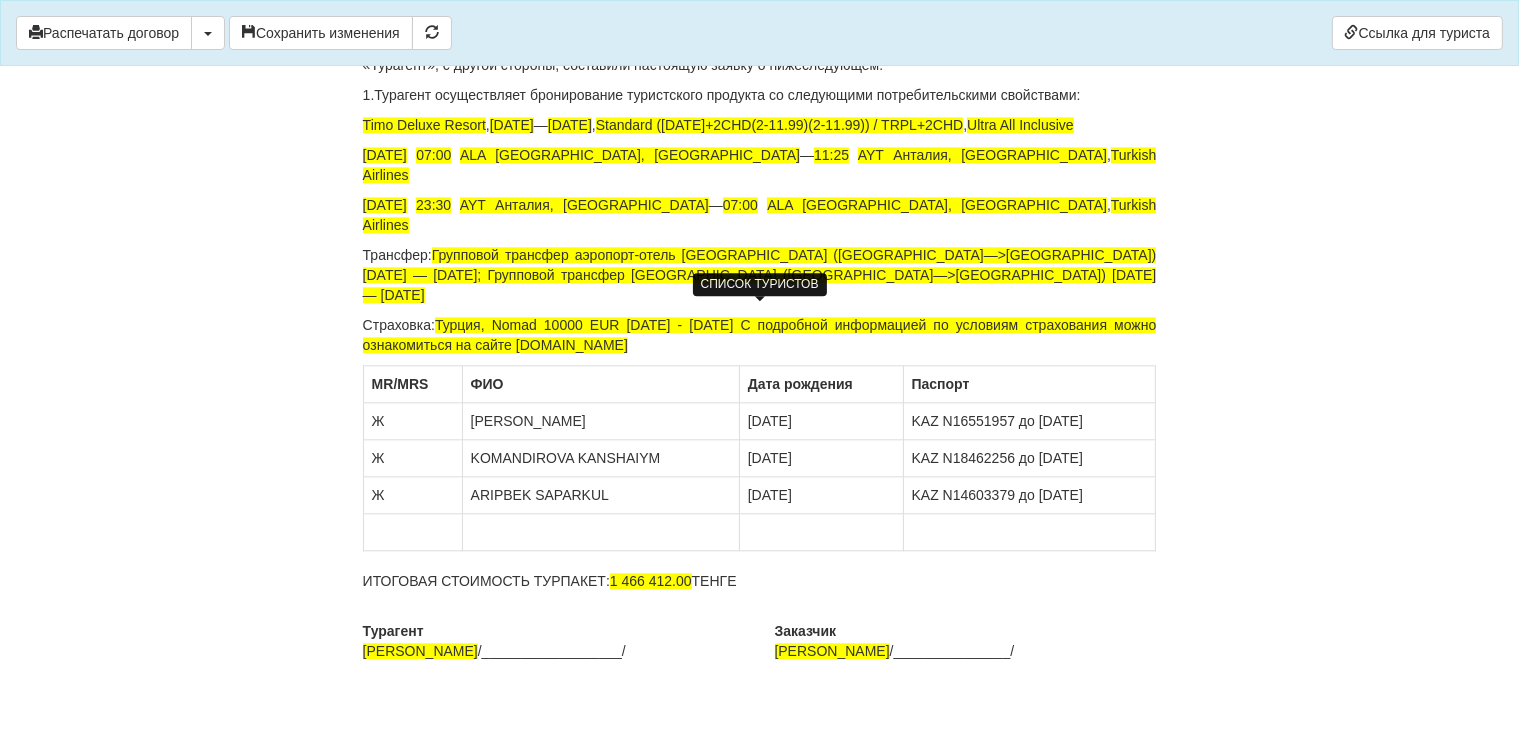 click on "Ж" at bounding box center [412, 495] 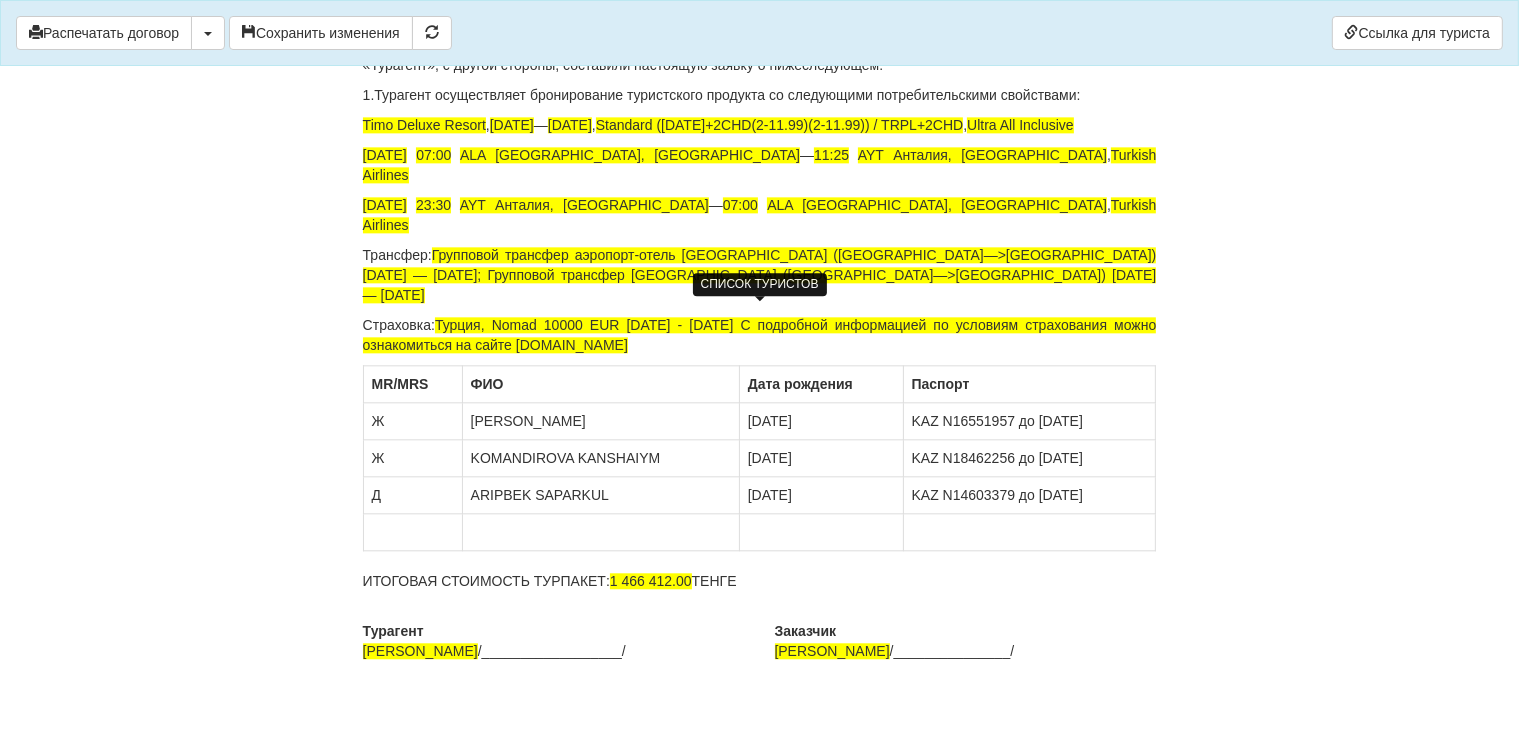 click on "Ж" at bounding box center (412, 421) 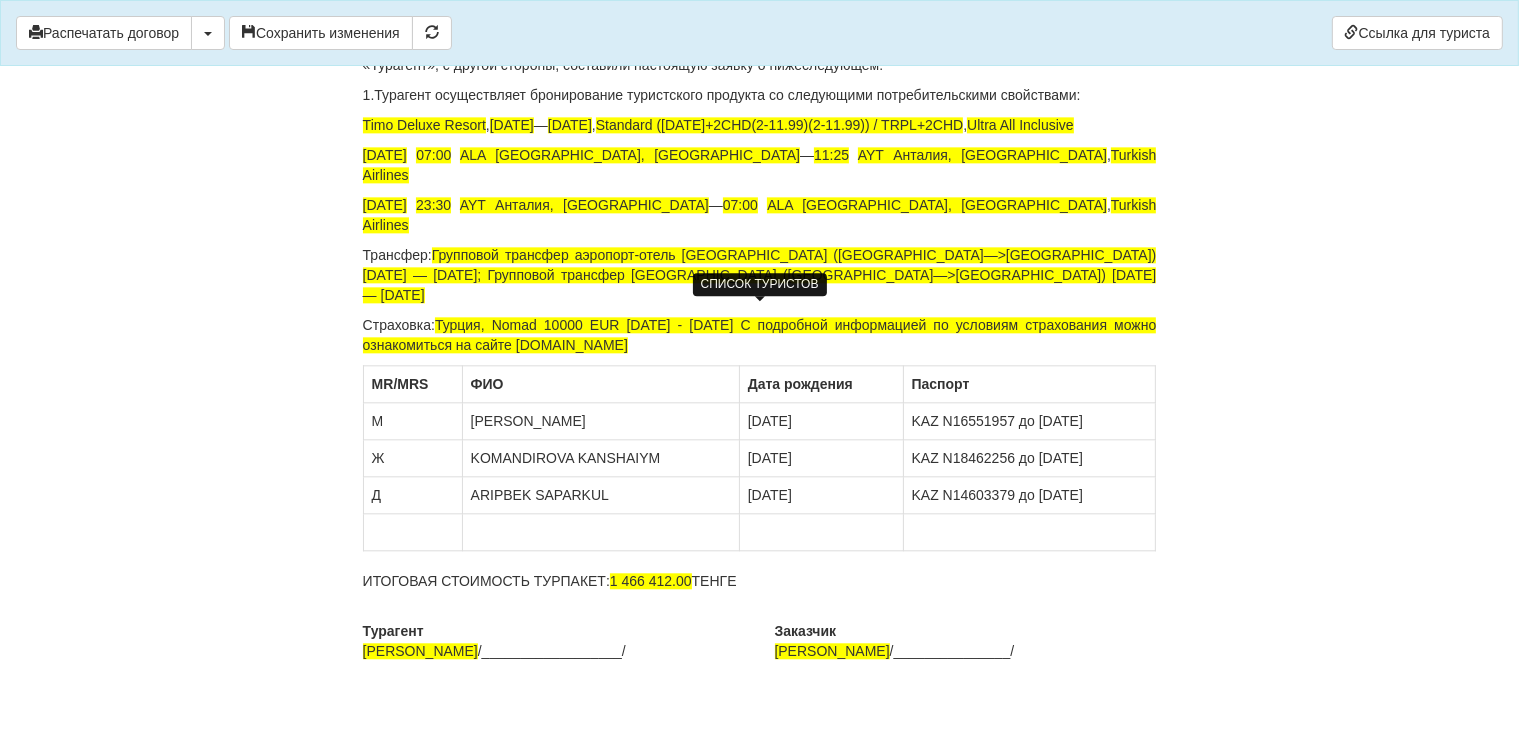 drag, startPoint x: 570, startPoint y: 365, endPoint x: 464, endPoint y: 350, distance: 107.05606 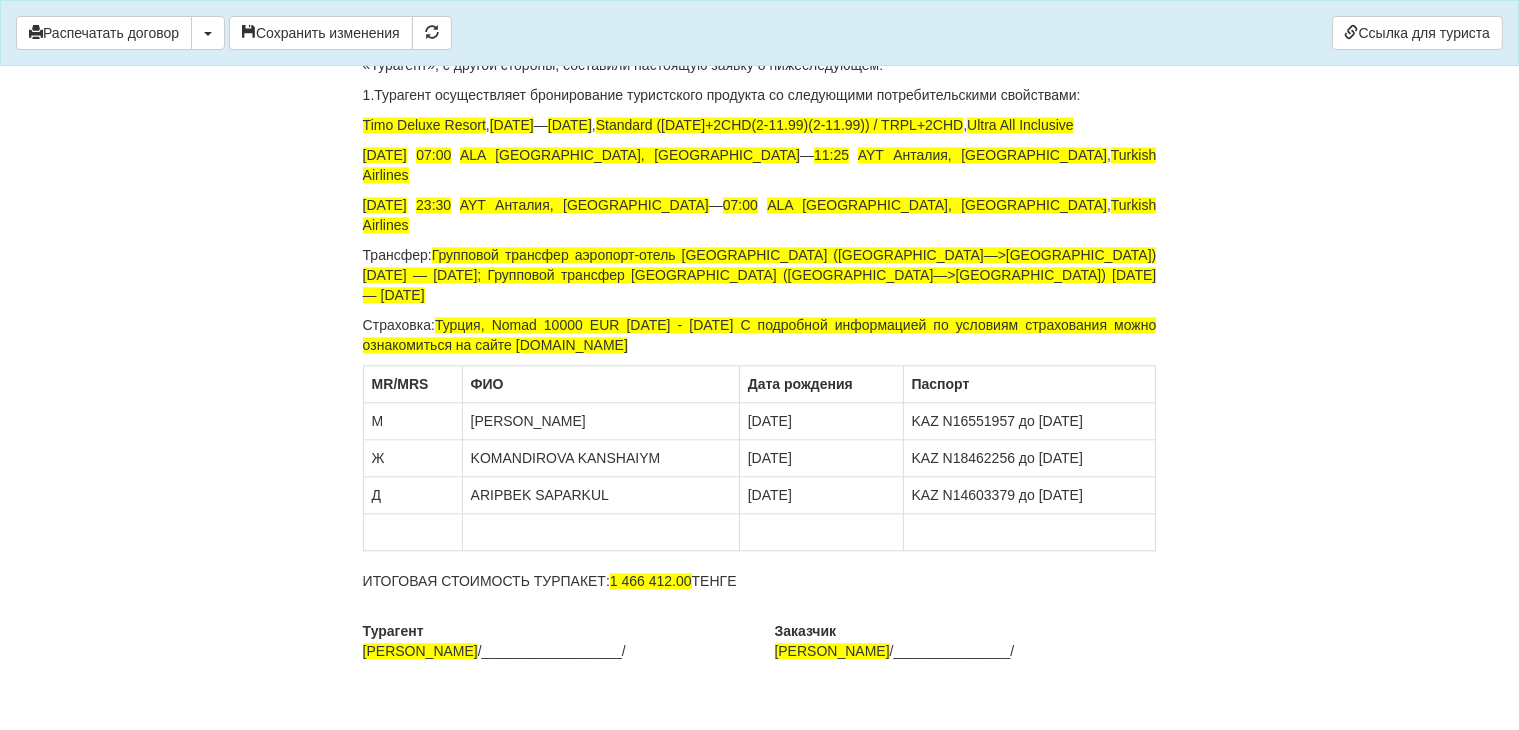 click on "Договор №  325
на туристское обслуживание
г.  [GEOGRAPHIC_DATA]
[DATE]
Гражданин РК        [PERSON_NAME] , действующий от своего имени и от имени всех туристов поименованных в настоящем Договоре, именуемый в дальнейшем «Заказчик», с одной стороны, и  Atmosphere Voyage , в лице Директора  [PERSON_NAME]  действующего на основании Устава, именуемое в дальнейшем «Турагент», с другой стороны, заключили настоящий Договор о нижеследующем:
1. Предмет договора
1 )    [PERSON_NAME] ,
заграничный паспорт: KAZ №     [PASSPORT]      (до      [DATE]
2 )" at bounding box center [760, -1880] 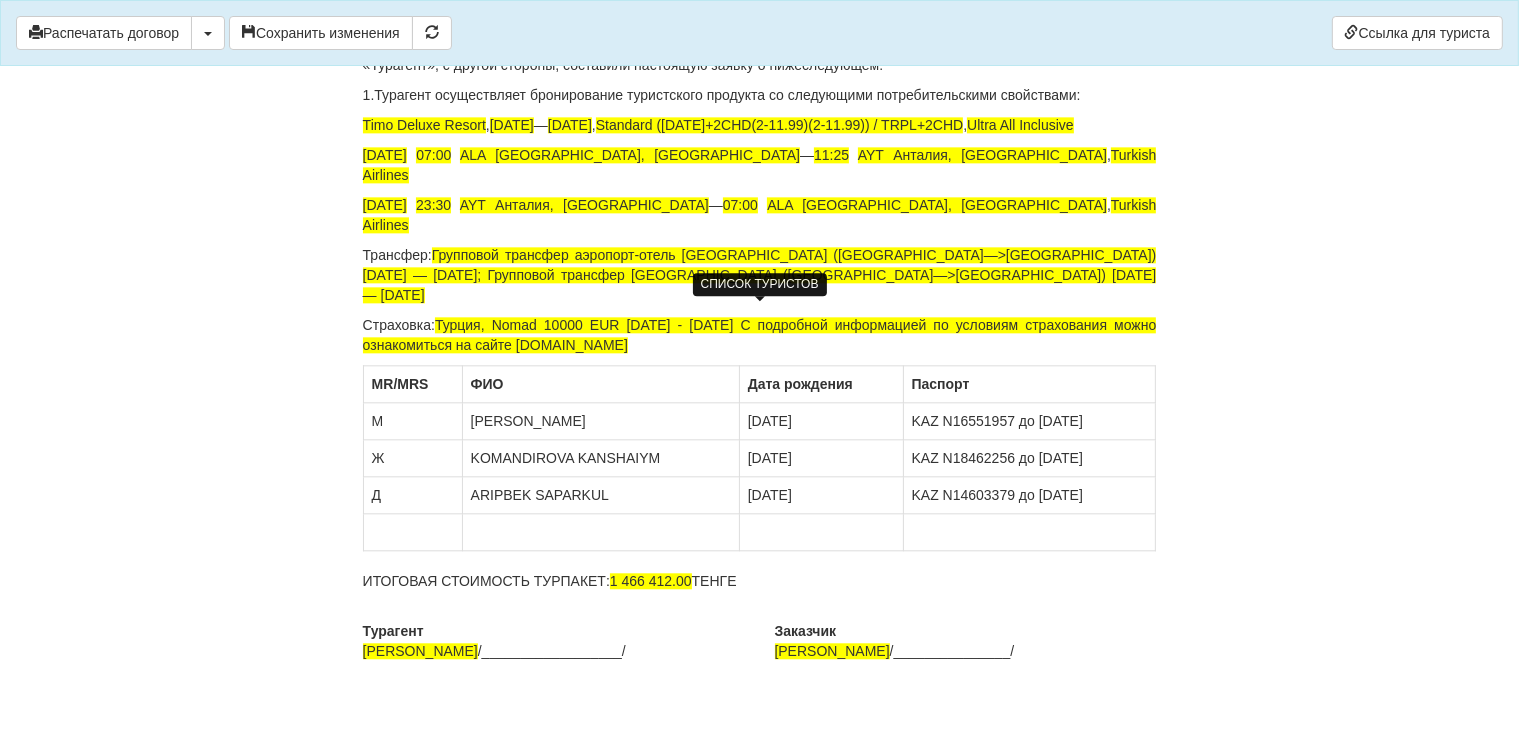 click at bounding box center (821, 532) 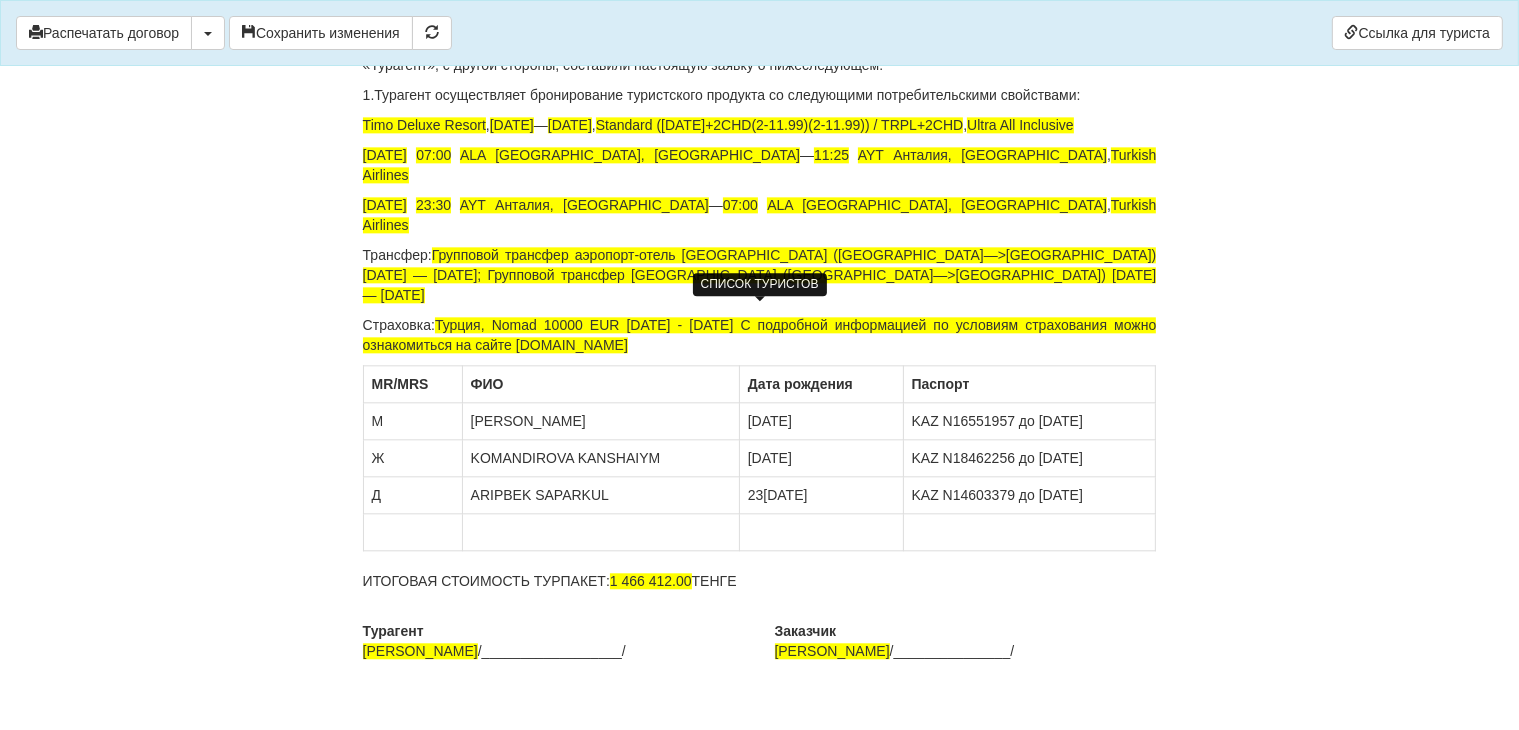 click on "Паспорт" at bounding box center [1029, 384] 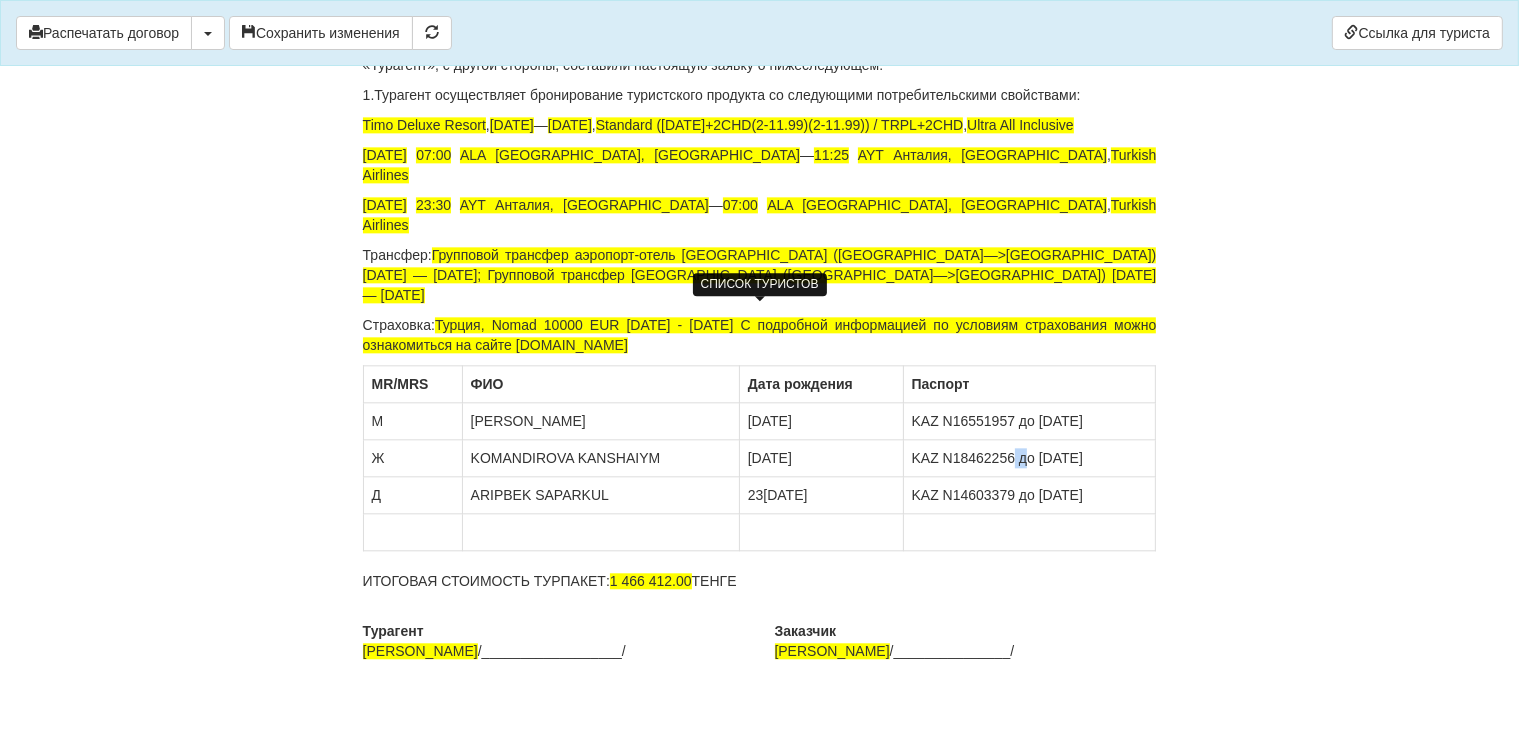 drag, startPoint x: 923, startPoint y: 388, endPoint x: 989, endPoint y: 384, distance: 66.1211 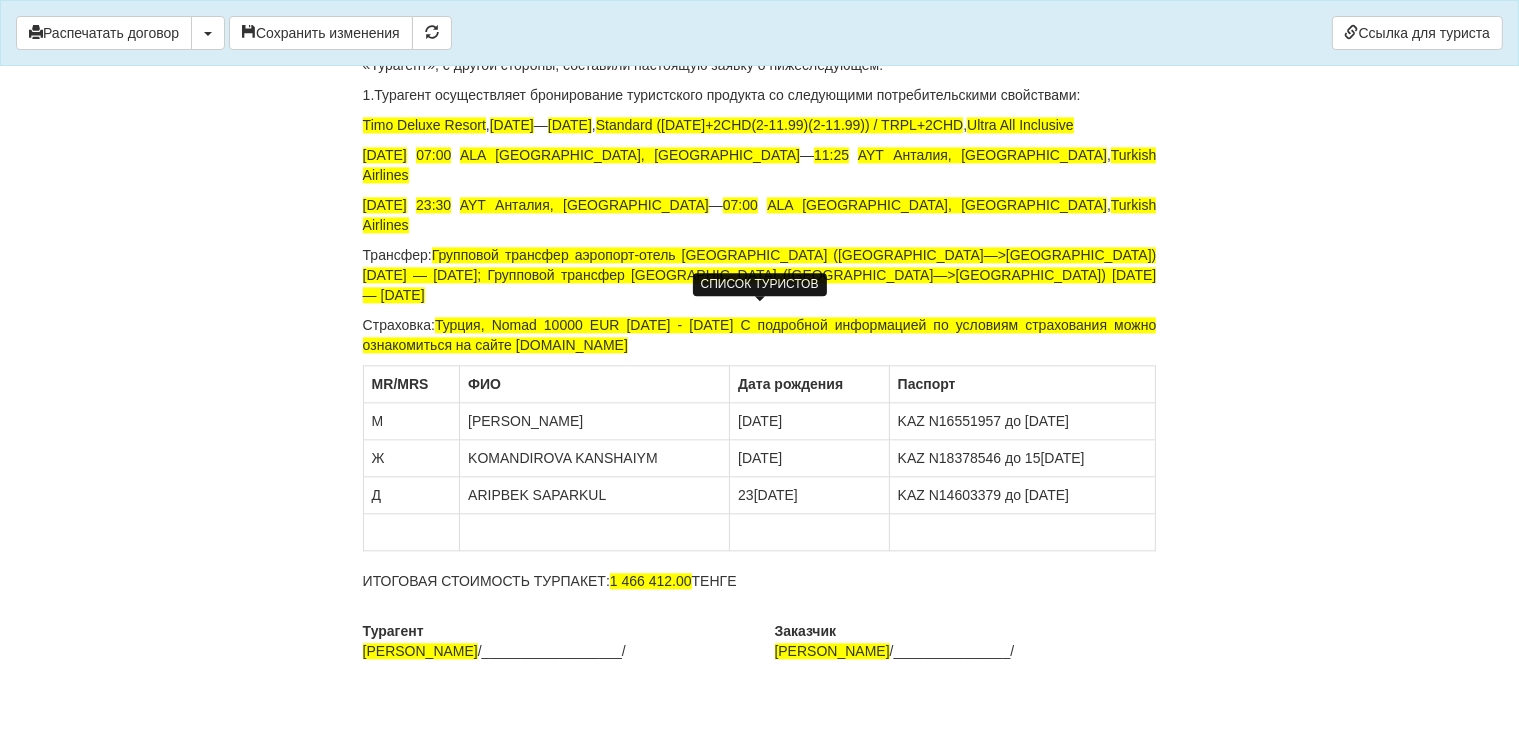 click on "KAZ N14603379        до [DATE]" at bounding box center [1022, 495] 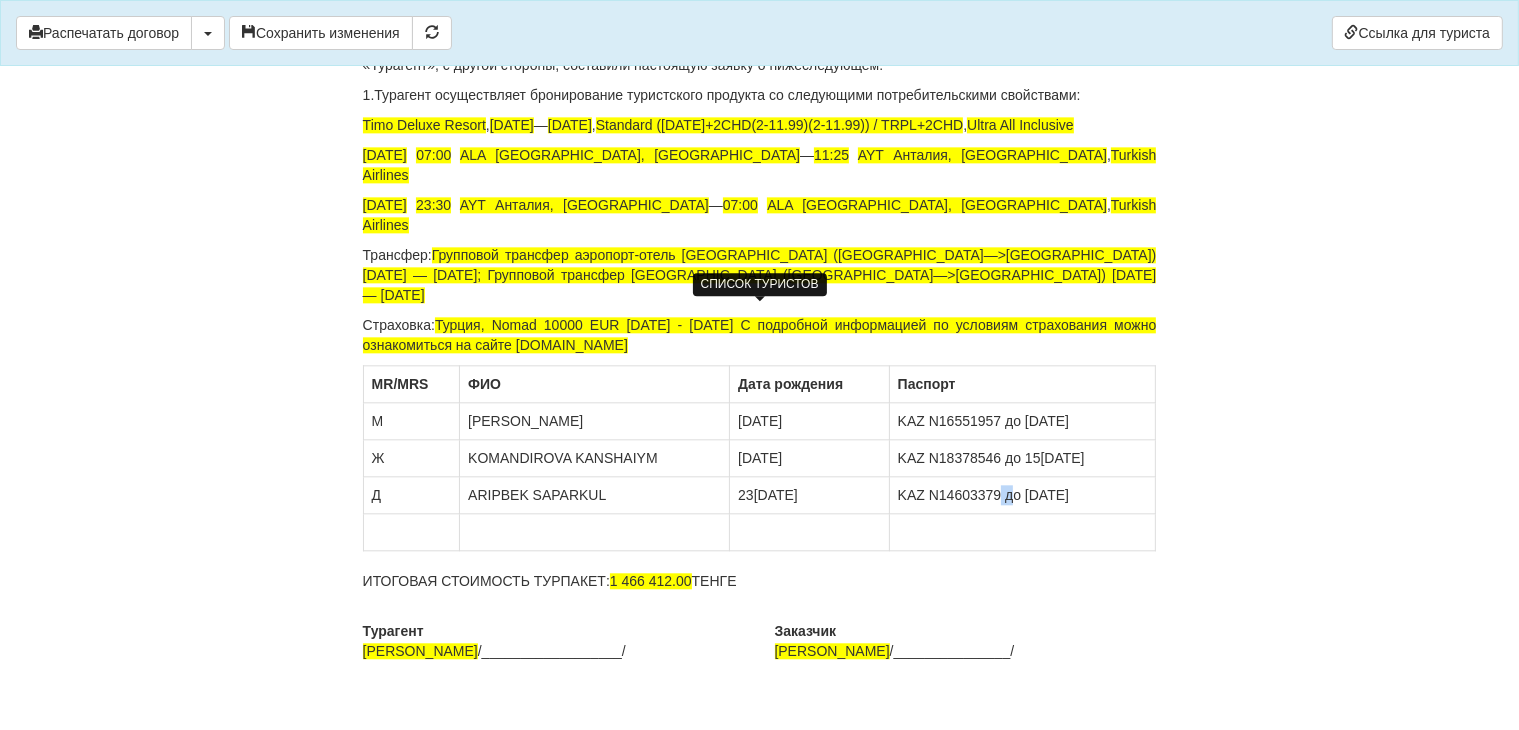 drag, startPoint x: 989, startPoint y: 432, endPoint x: 924, endPoint y: 435, distance: 65.06919 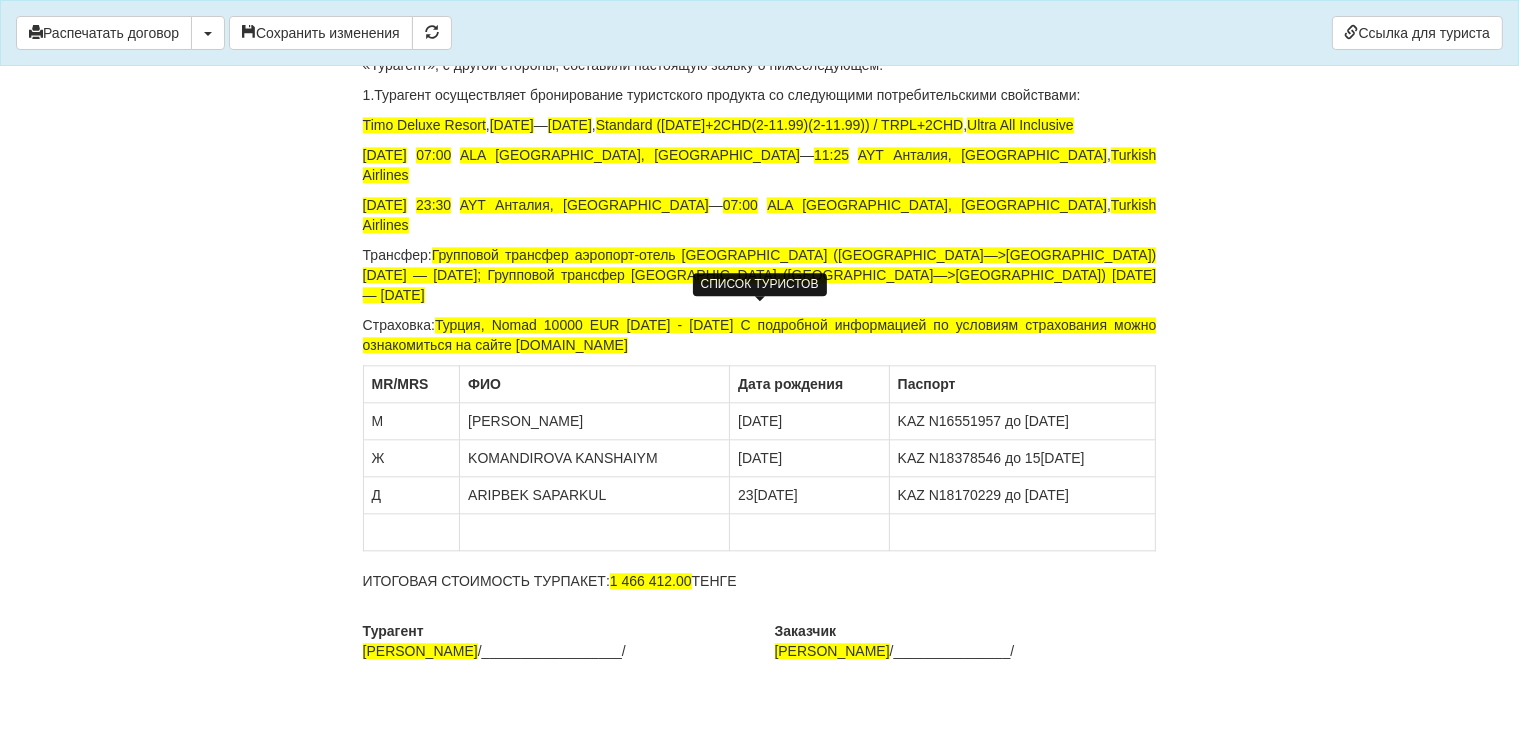 drag, startPoint x: 1016, startPoint y: 339, endPoint x: 1006, endPoint y: 328, distance: 14.866069 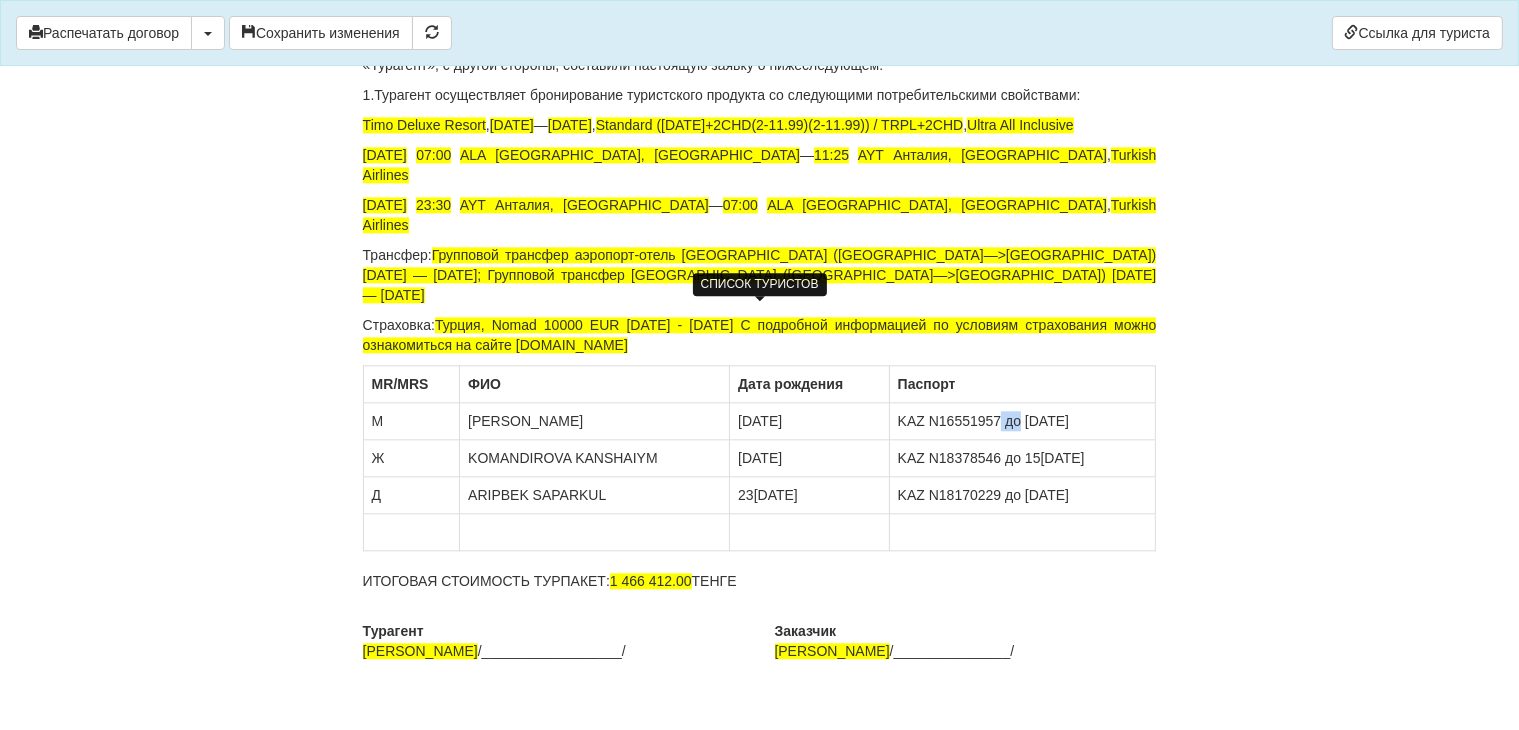 drag, startPoint x: 994, startPoint y: 365, endPoint x: 921, endPoint y: 358, distance: 73.33485 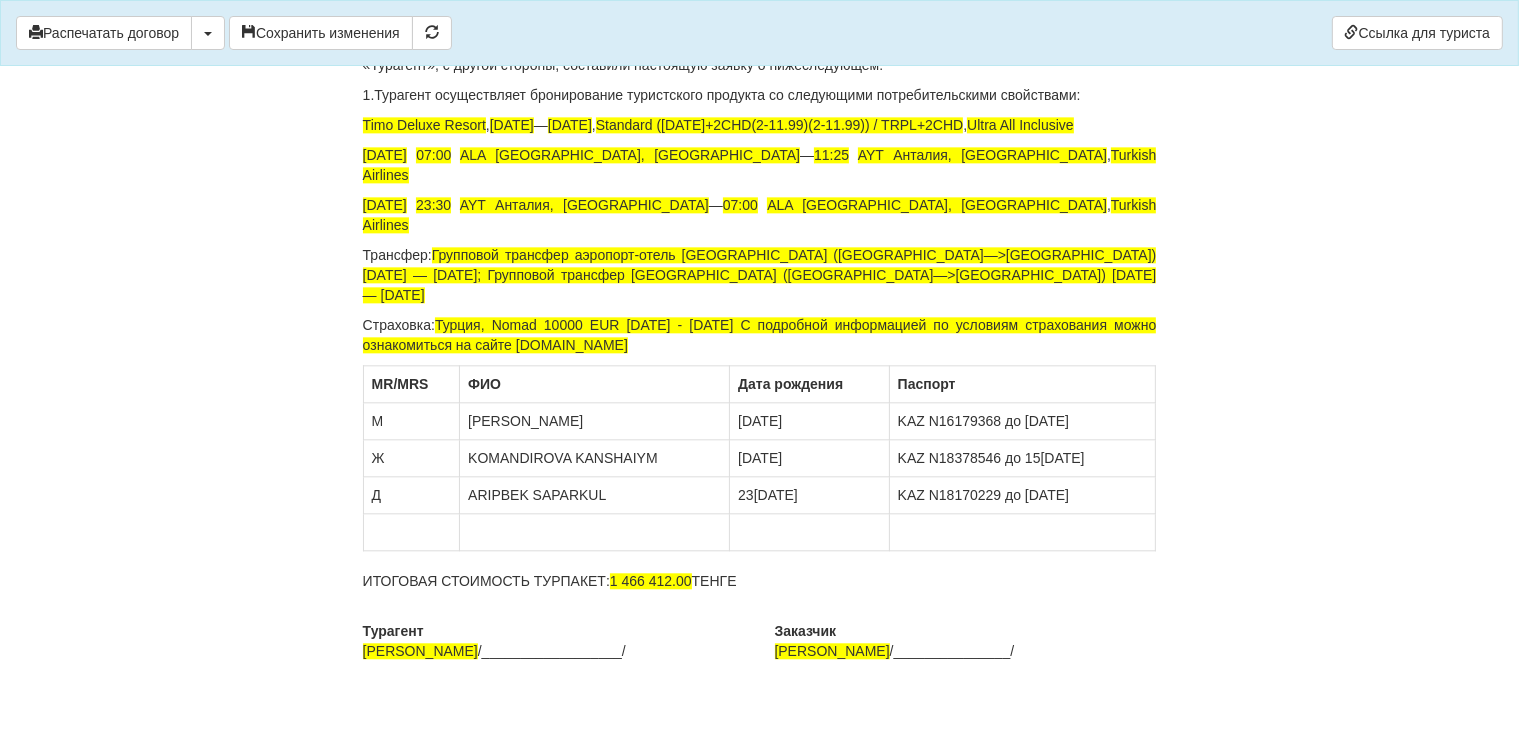 click on "Договор №  325
на туристское обслуживание
г.  [GEOGRAPHIC_DATA]
[DATE]
Гражданин РК        [PERSON_NAME] , действующий от своего имени и от имени всех туристов поименованных в настоящем Договоре, именуемый в дальнейшем «Заказчик», с одной стороны, и  Atmosphere Voyage , в лице Директора  [PERSON_NAME]  действующего на основании Устава, именуемое в дальнейшем «Турагент», с другой стороны, заключили настоящий Договор о нижеследующем:
1. Предмет договора
1 )    [PERSON_NAME] ,
заграничный паспорт: KAZ №     [PASSPORT]      (до      [DATE]
2 )" at bounding box center [760, -1880] 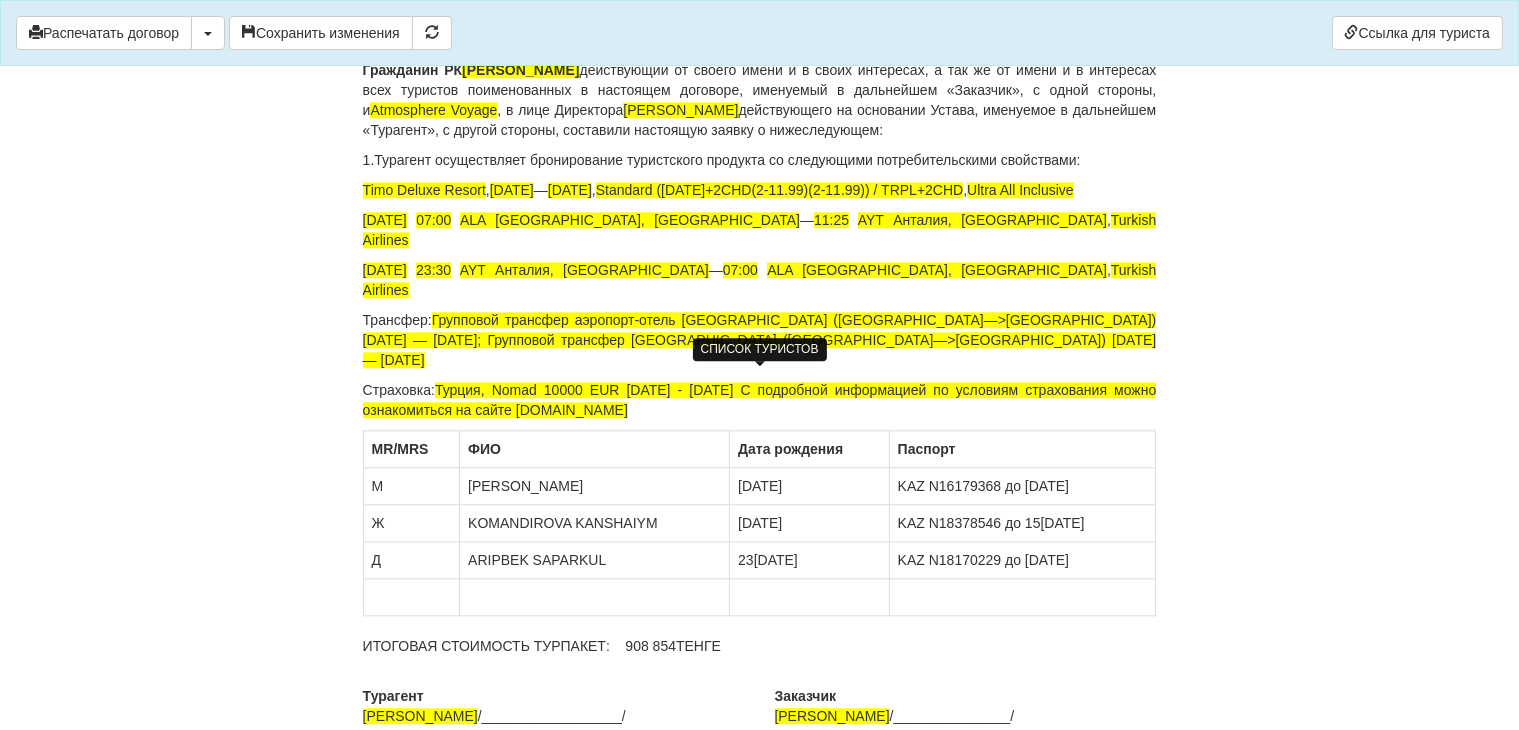 scroll, scrollTop: 4568, scrollLeft: 0, axis: vertical 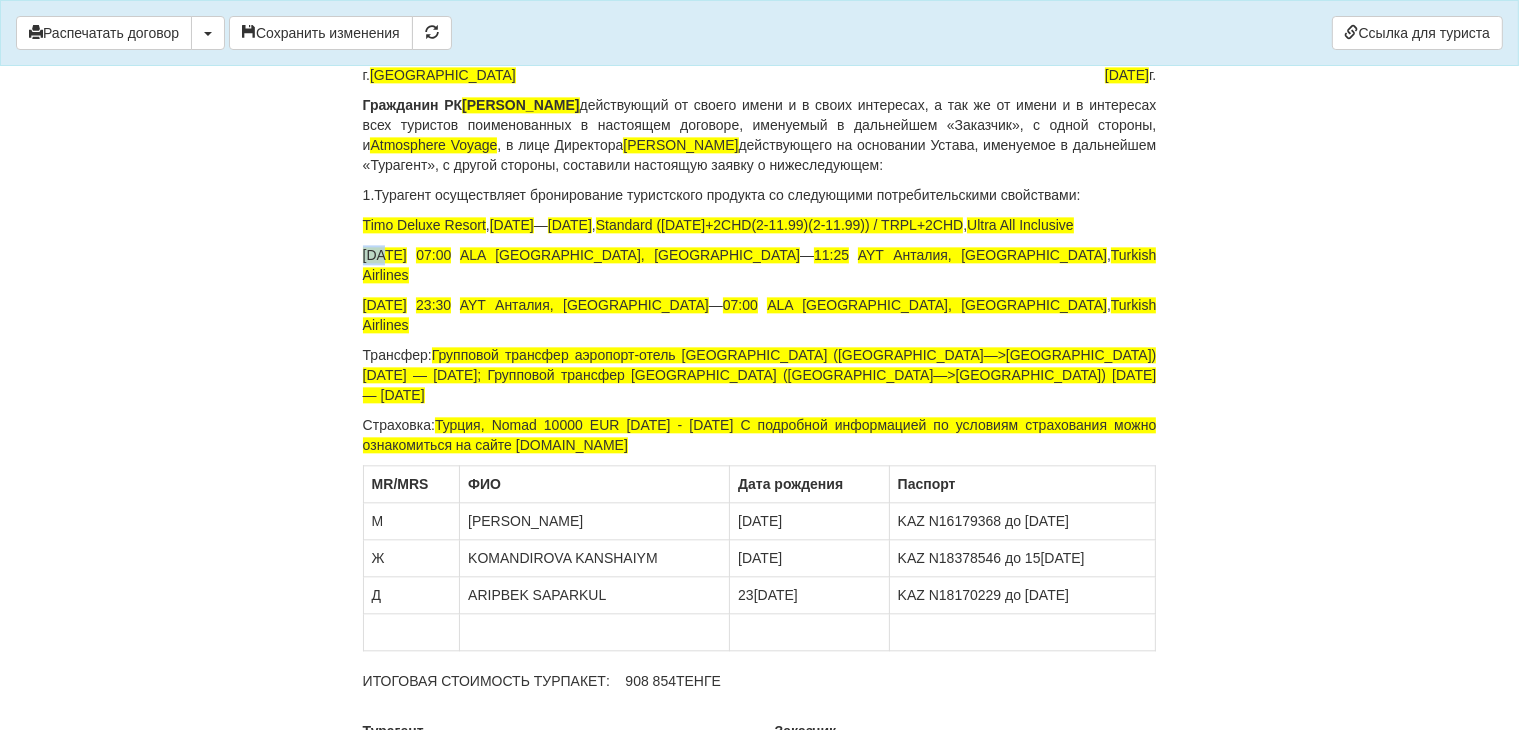 drag, startPoint x: 380, startPoint y: 249, endPoint x: 360, endPoint y: 251, distance: 20.09975 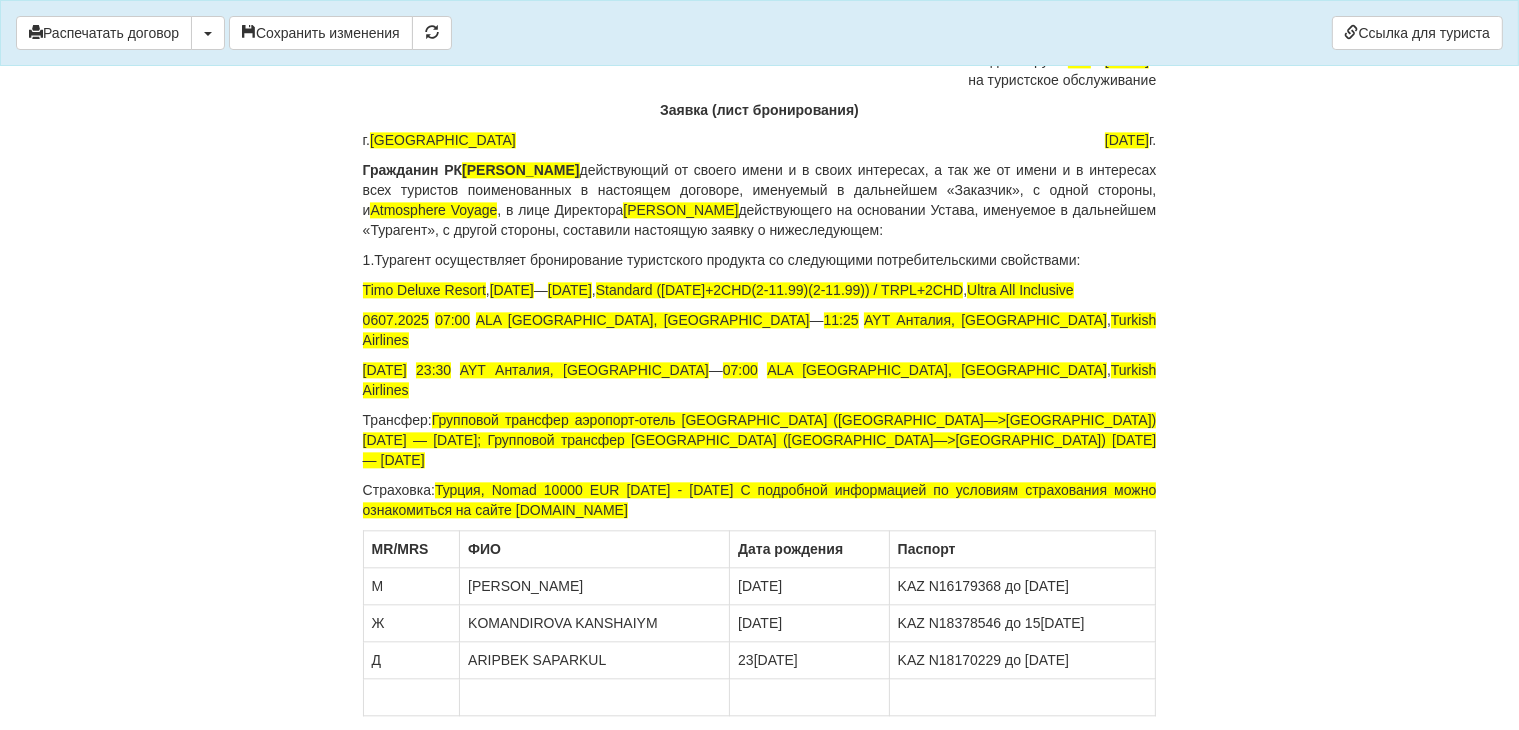 scroll, scrollTop: 4468, scrollLeft: 0, axis: vertical 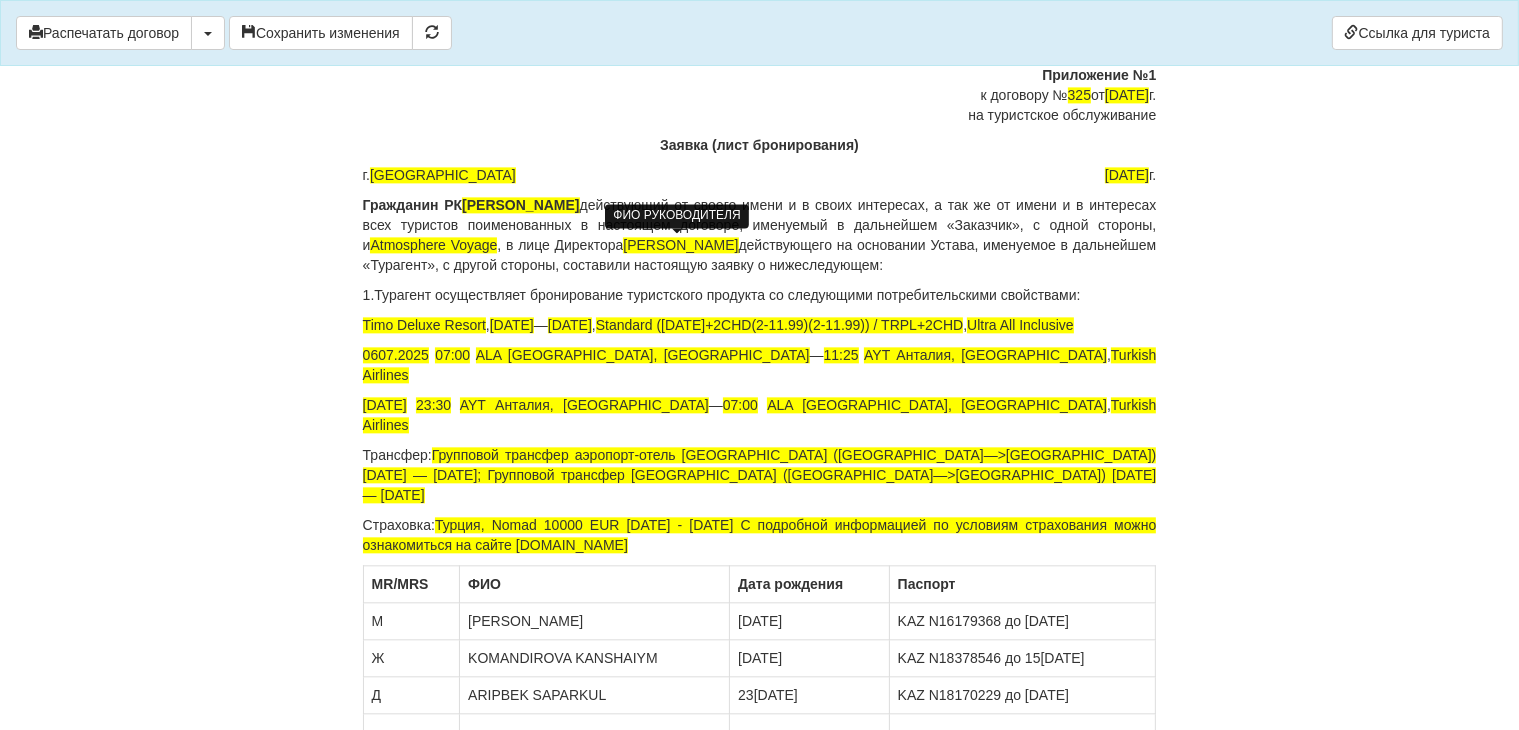 click on "[PERSON_NAME]" at bounding box center (680, 245) 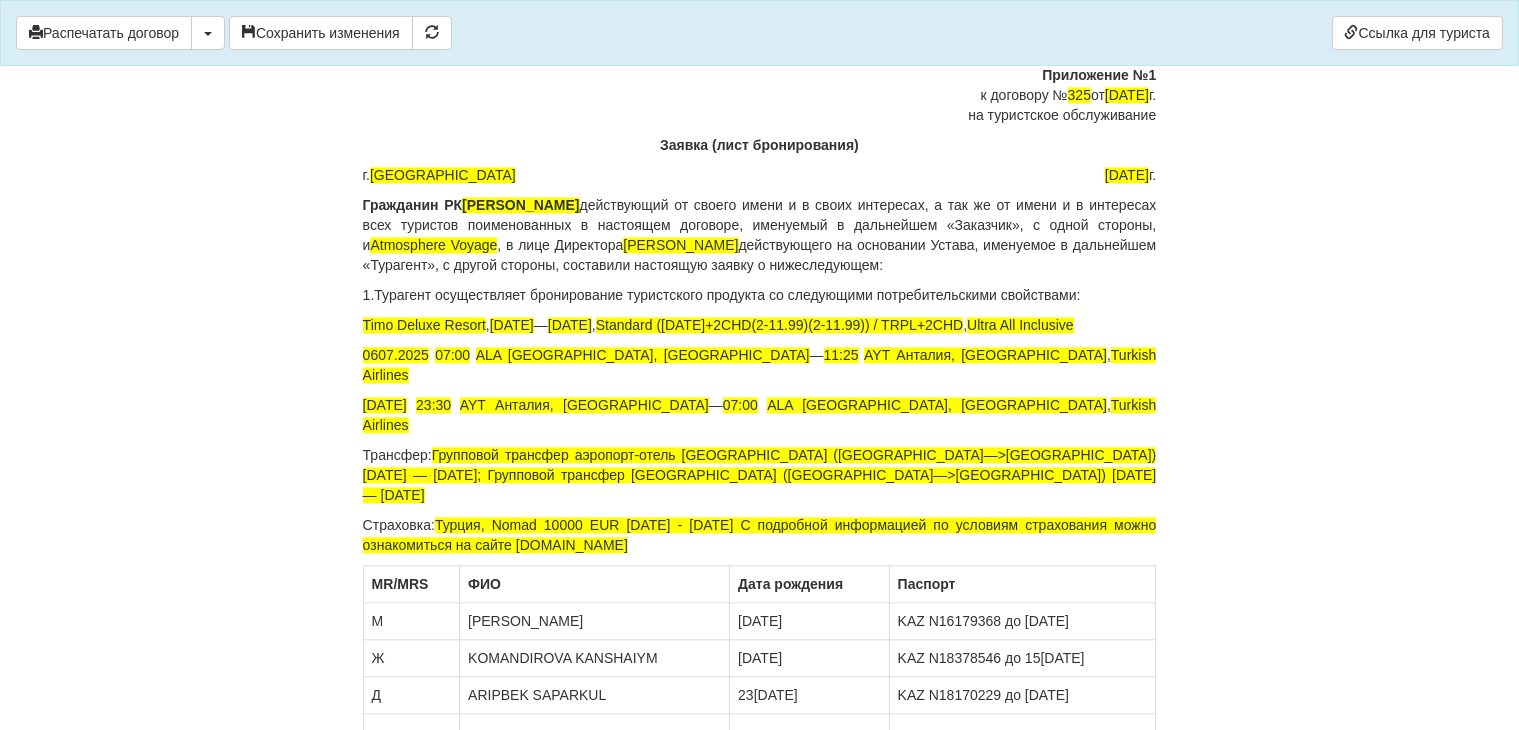 click on "Гражданин РК  [PERSON_NAME]  действующий от своего имени и в своих интересах, а так же от имени и в интересах всех туристов поименованных в настоящем договоре, именуемый в дальнейшем «Заказчик», с одной стороны, и  Atmosphere Voyage , в лице Директора  [PERSON_NAME]  действующего на основании Устава, именуемое в дальнейшем «Турагент», с другой стороны, составили настоящую заявку о нижеследующем:" at bounding box center (760, 235) 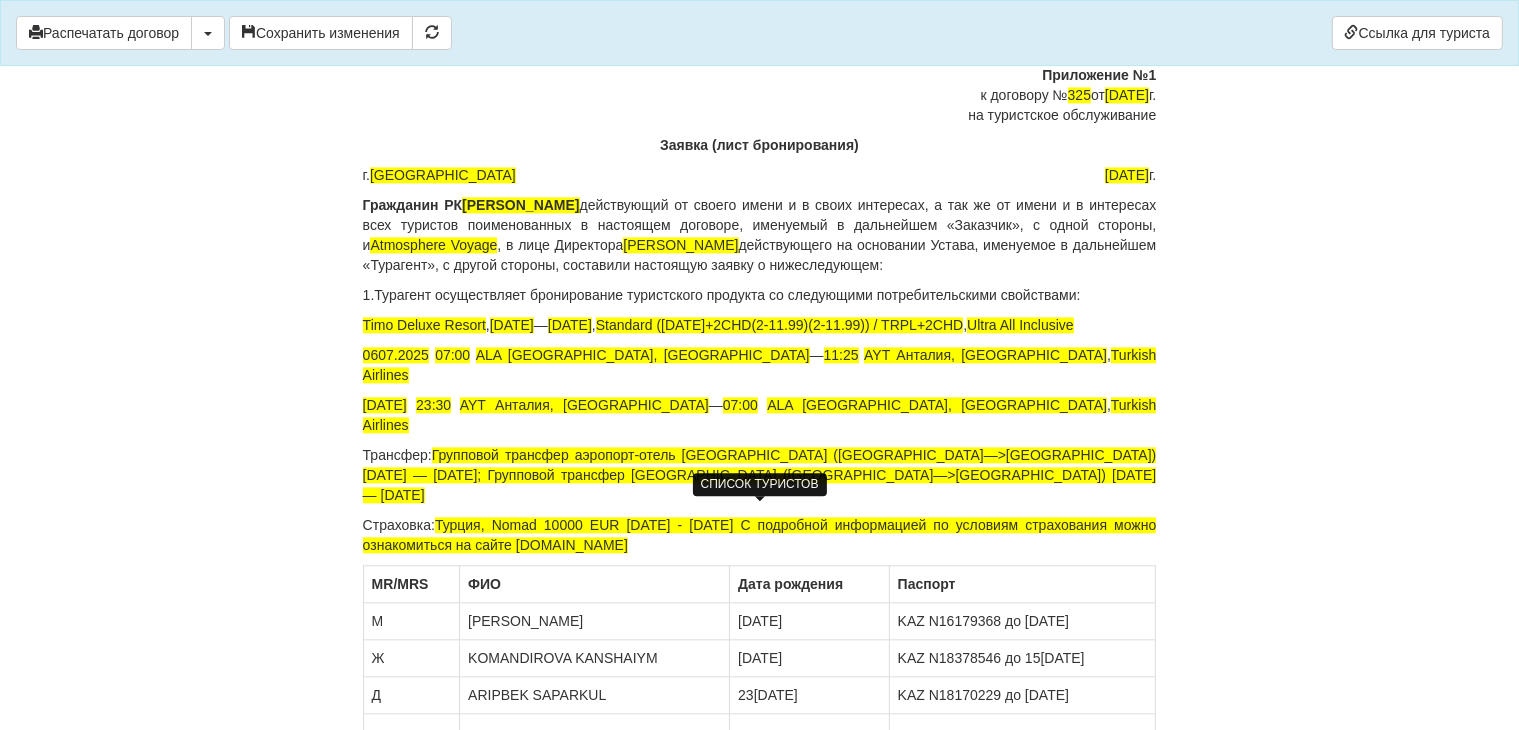 click on "[PERSON_NAME]" at bounding box center (595, 621) 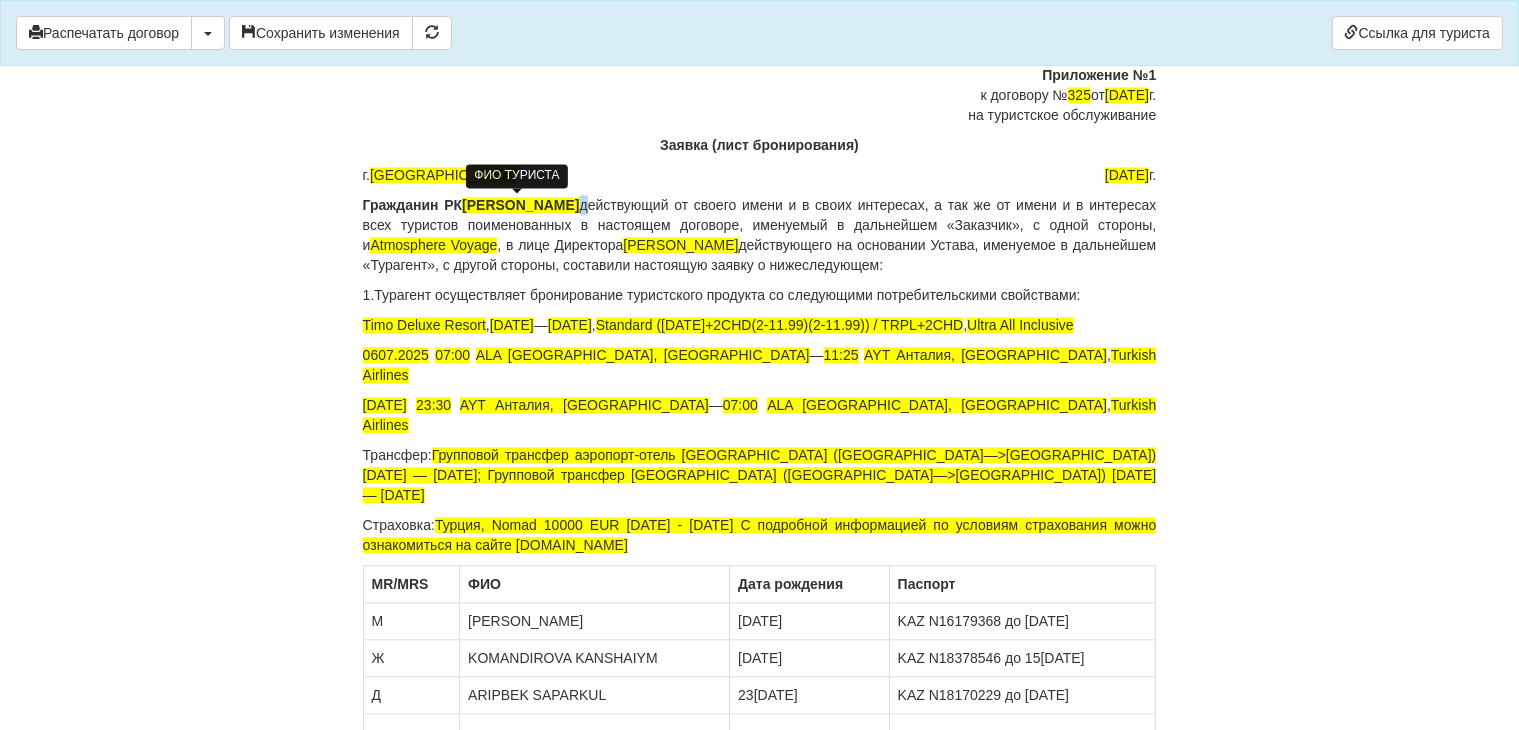 click on "Гражданин РК  [PERSON_NAME]  действующий от своего имени и в своих интересах, а так же от имени и в интересах всех туристов поименованных в настоящем договоре, именуемый в дальнейшем «Заказчик», с одной стороны, и  Atmosphere Voyage , в лице Директора  [PERSON_NAME]  действующего на основании Устава, именуемое в дальнейшем «Турагент», с другой стороны, составили настоящую заявку о нижеследующем:" at bounding box center [760, 235] 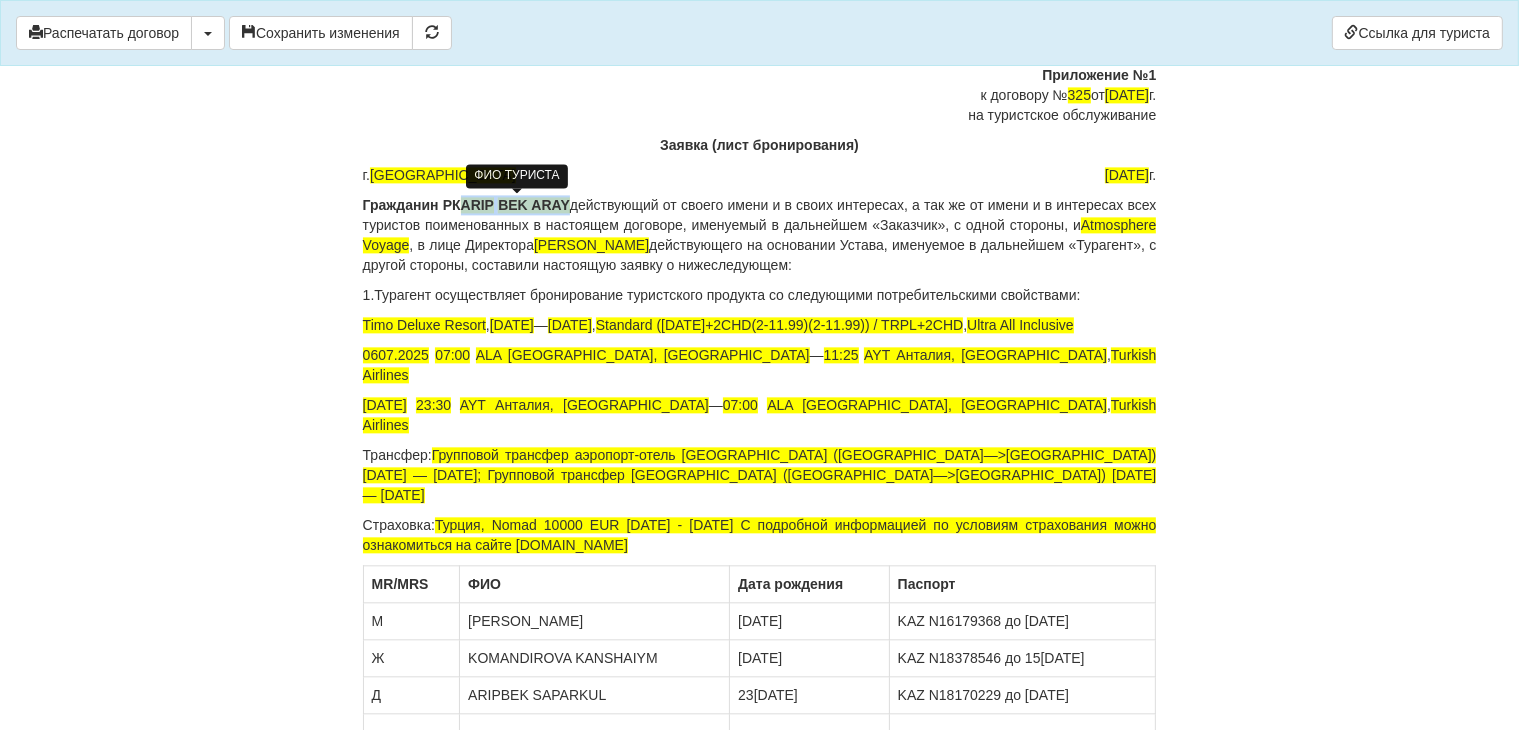 drag, startPoint x: 572, startPoint y: 200, endPoint x: 465, endPoint y: 204, distance: 107.07474 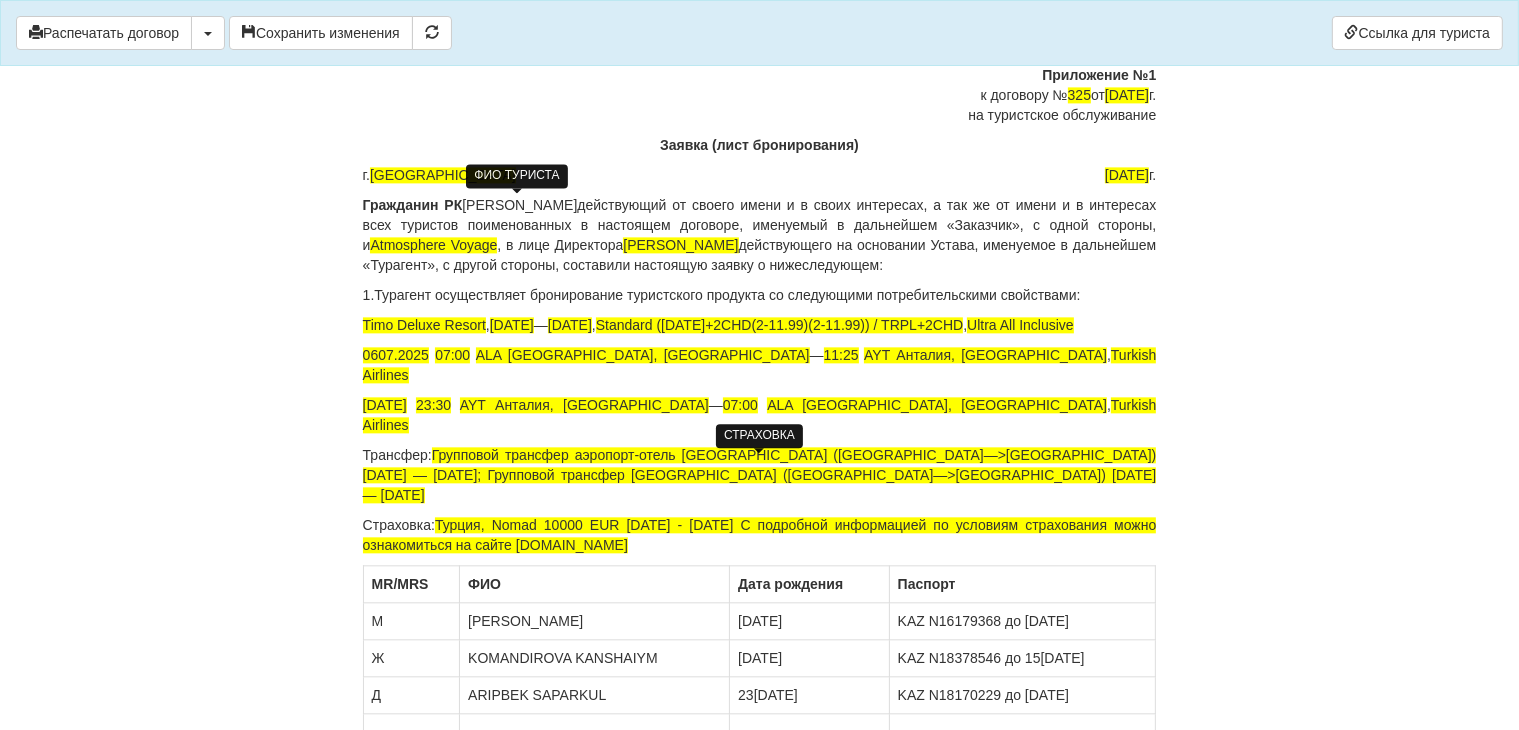 click on "Турция, Nomad 10000 EUR [DATE] - [DATE] С подробной информацией по условиям страхования можно ознакомиться на сайте [DOMAIN_NAME]" at bounding box center [760, 535] 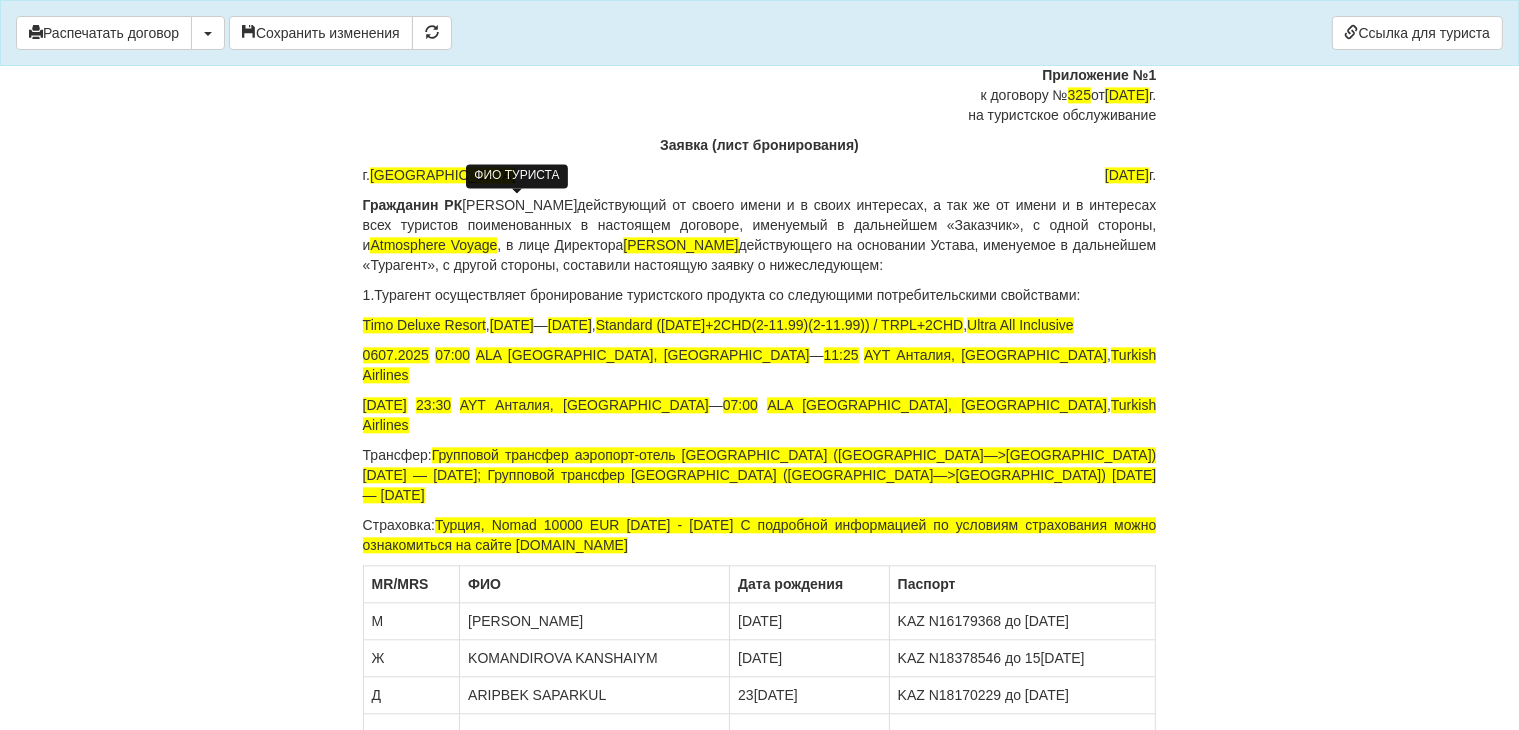 click on "Договор №  325
на туристское обслуживание
г.  [GEOGRAPHIC_DATA]
[DATE]
Гражданин РК        [PERSON_NAME] , действующий от своего имени и от имени всех туристов поименованных в настоящем Договоре, именуемый в дальнейшем «Заказчик», с одной стороны, и  Atmosphere Voyage , в лице Директора  [PERSON_NAME]  действующего на основании Устава, именуемое в дальнейшем «Турагент», с другой стороны, заключили настоящий Договор о нижеследующем:
1. Предмет договора
1 )    [PERSON_NAME] ,
заграничный паспорт: KAZ №     [PASSPORT]      (до      [DATE]
2 )" at bounding box center (760, -1680) 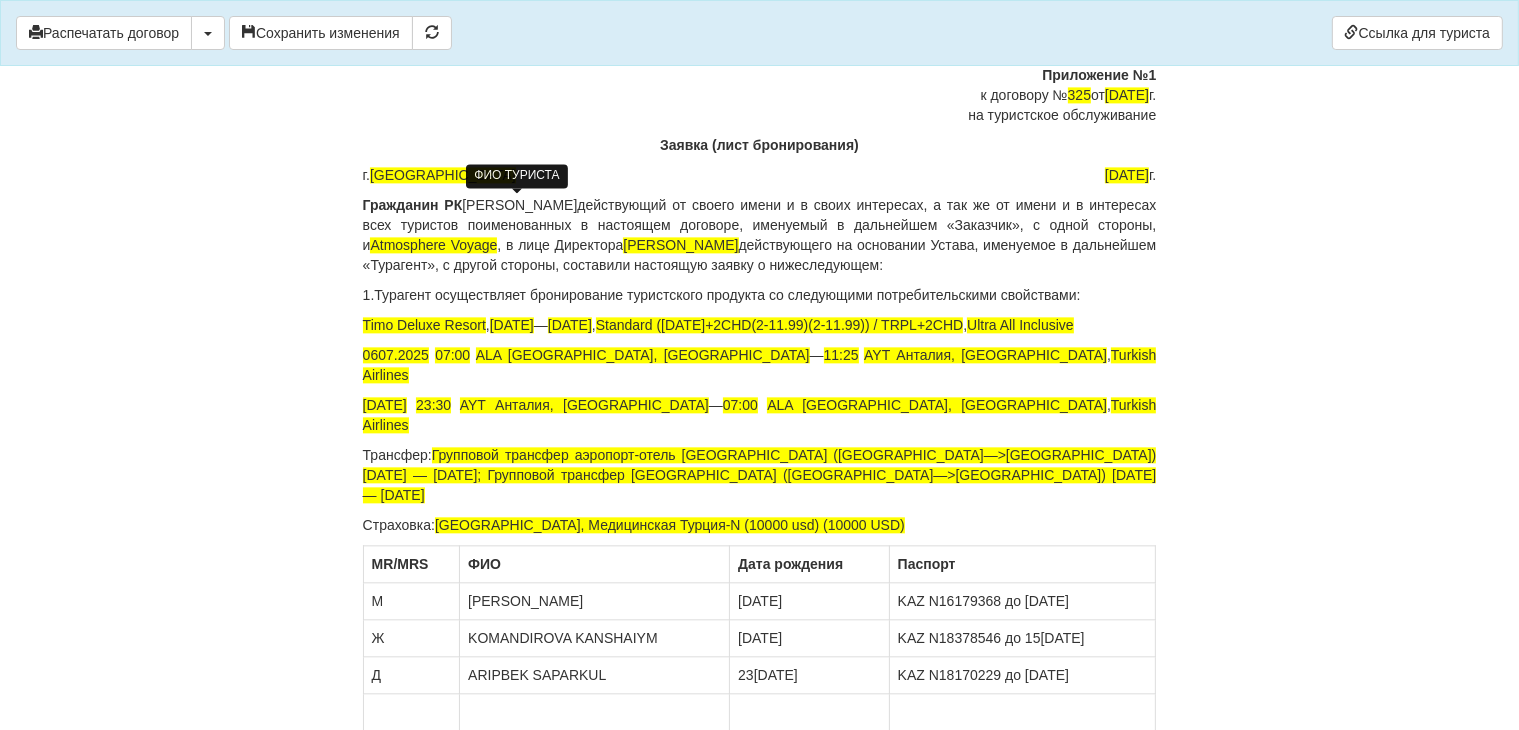 click on "0607.2025   07:00   ALA [GEOGRAPHIC_DATA], [GEOGRAPHIC_DATA]  —  11:25   AYT [GEOGRAPHIC_DATA], [GEOGRAPHIC_DATA] ,  Turkish Airlines" at bounding box center [760, 365] 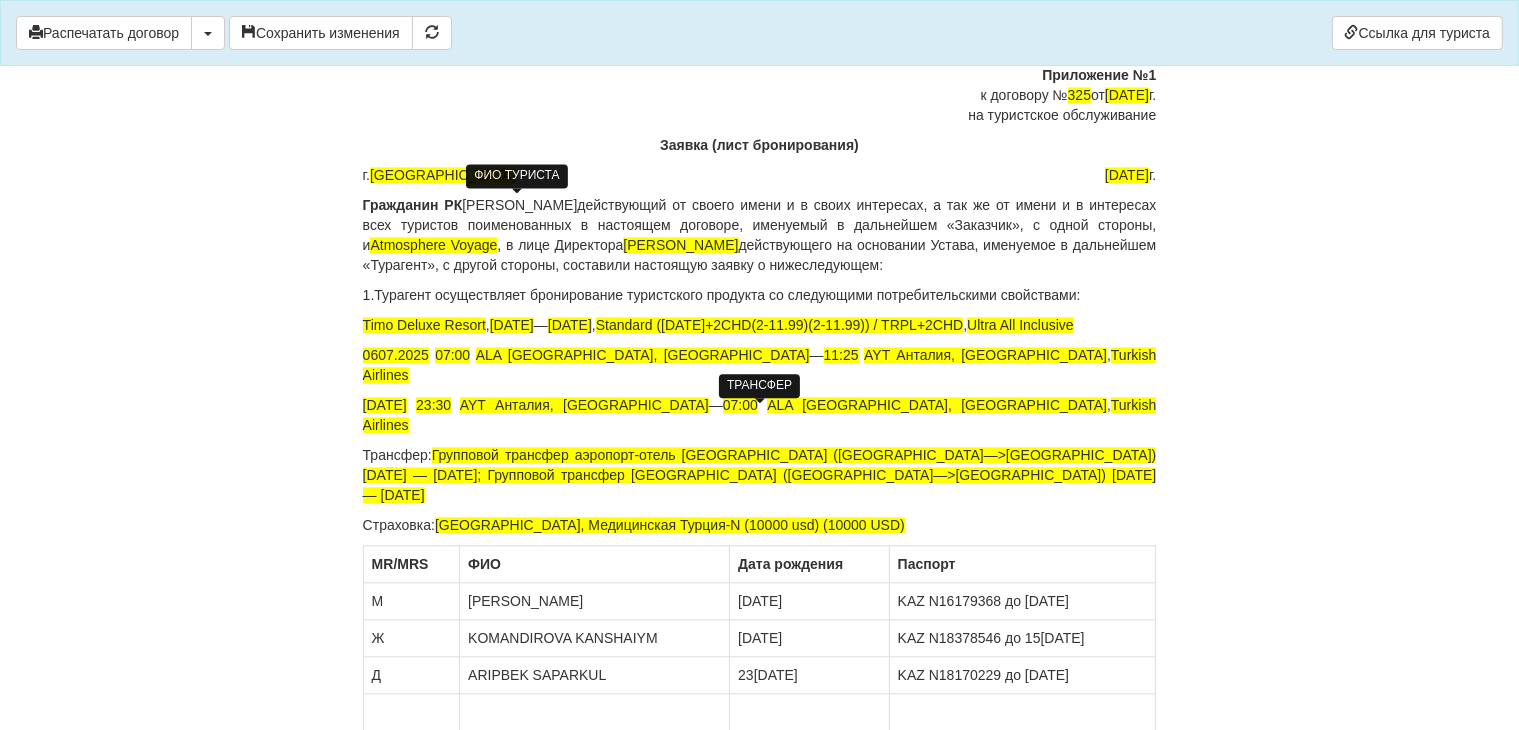 click on "Трансфер:  Групповой трансфер аэропорт-отель AYT ([GEOGRAPHIC_DATA]—>[GEOGRAPHIC_DATA])    [DATE] — [DATE]; Групповой трансфер [GEOGRAPHIC_DATA] ([GEOGRAPHIC_DATA]—>[GEOGRAPHIC_DATA])    [DATE] — [DATE]" at bounding box center (760, 475) 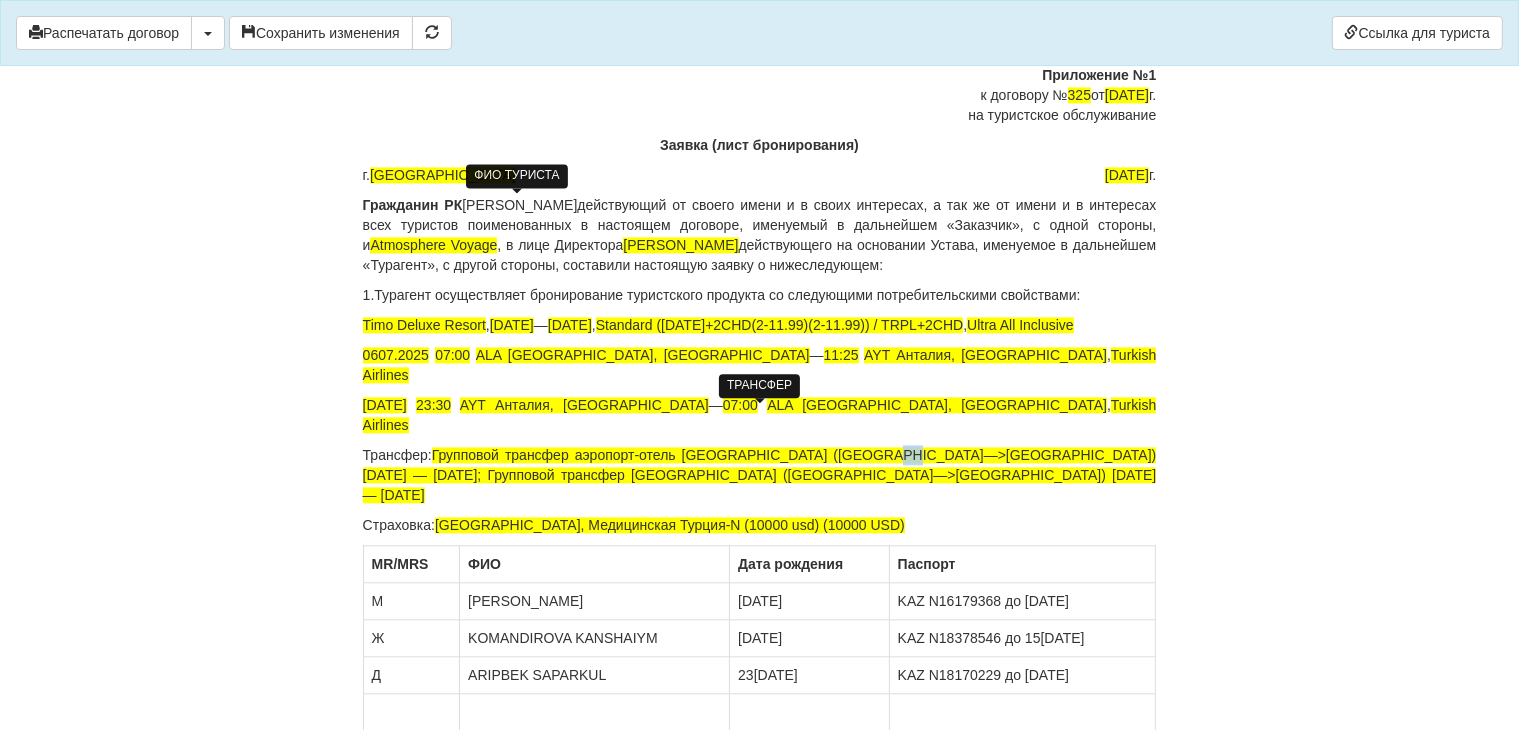 drag, startPoint x: 913, startPoint y: 409, endPoint x: 896, endPoint y: 413, distance: 17.464249 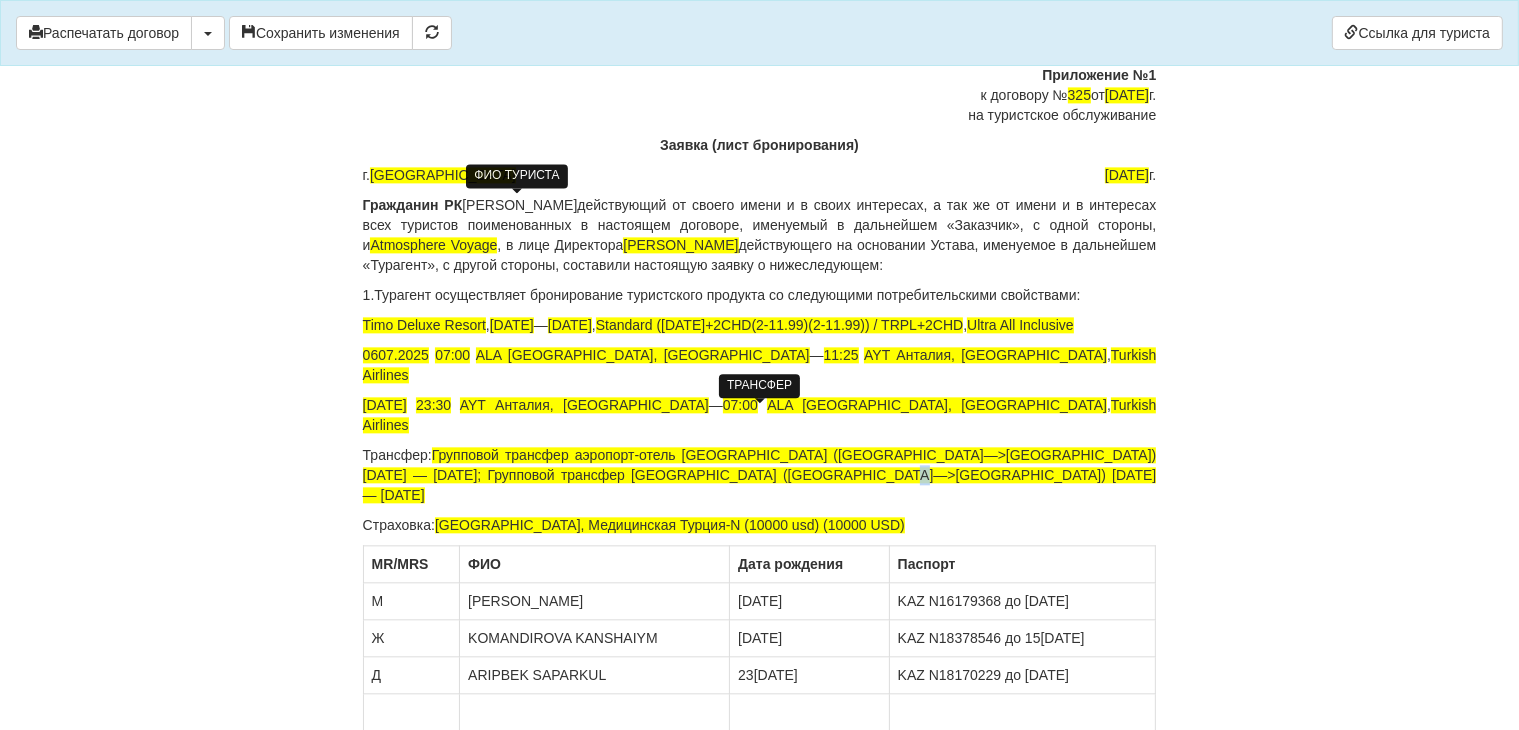click on "Трансфер:  Групповой трансфер аэропорт-отель AYT ([GEOGRAPHIC_DATA]—>[GEOGRAPHIC_DATA])    [DATE] — [DATE]; Групповой трансфер [GEOGRAPHIC_DATA] ([GEOGRAPHIC_DATA]—>[GEOGRAPHIC_DATA])    [DATE] — [DATE]" at bounding box center [760, 475] 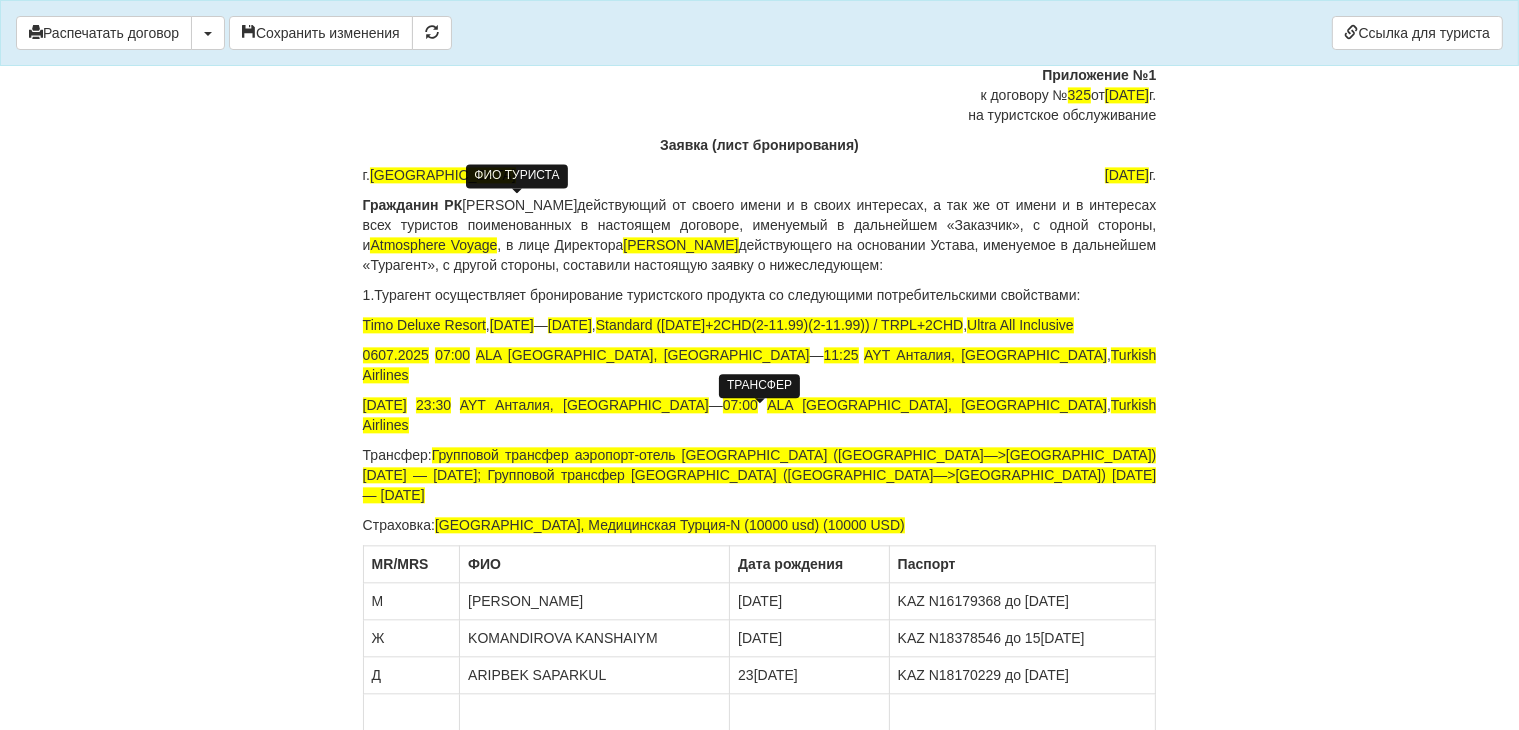 click on "Групповой трансфер аэропорт-отель [GEOGRAPHIC_DATA] ([GEOGRAPHIC_DATA]—>[GEOGRAPHIC_DATA])    [DATE] — [DATE]; Групповой трансфер [GEOGRAPHIC_DATA] ([GEOGRAPHIC_DATA]—>[GEOGRAPHIC_DATA])    [DATE] — [DATE]" at bounding box center [760, 475] 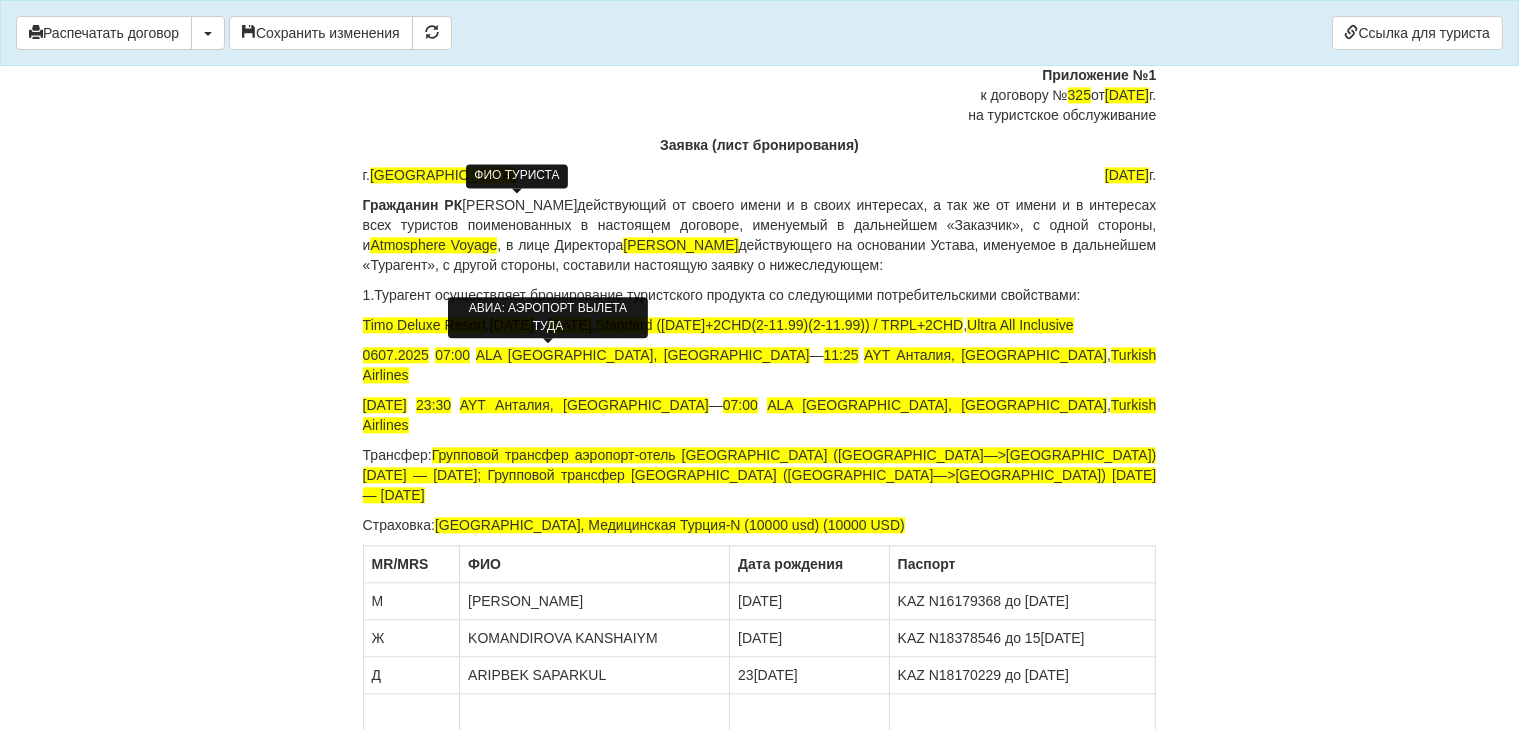 click on "ALA [GEOGRAPHIC_DATA], [GEOGRAPHIC_DATA]" at bounding box center (643, 355) 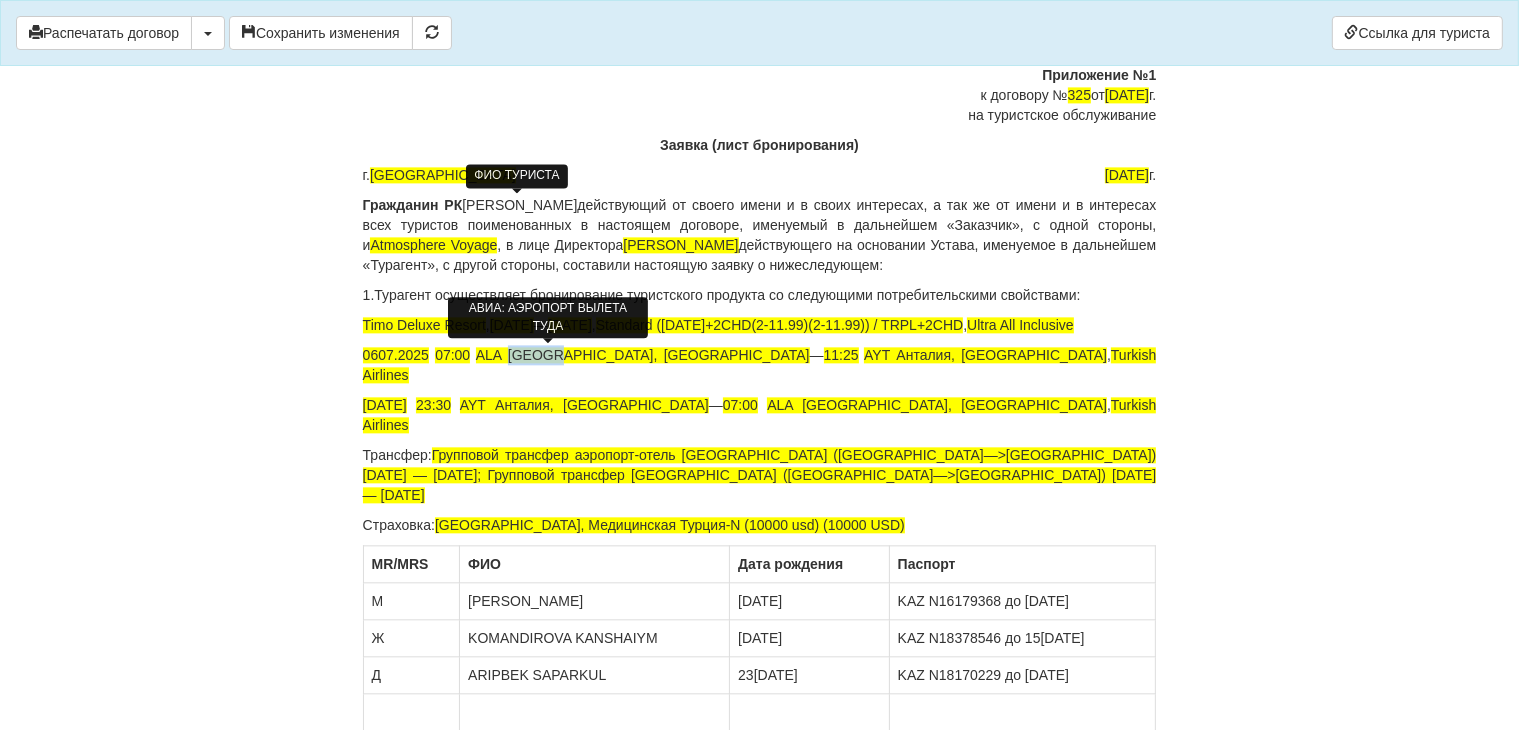 drag, startPoint x: 547, startPoint y: 350, endPoint x: 504, endPoint y: 348, distance: 43.046486 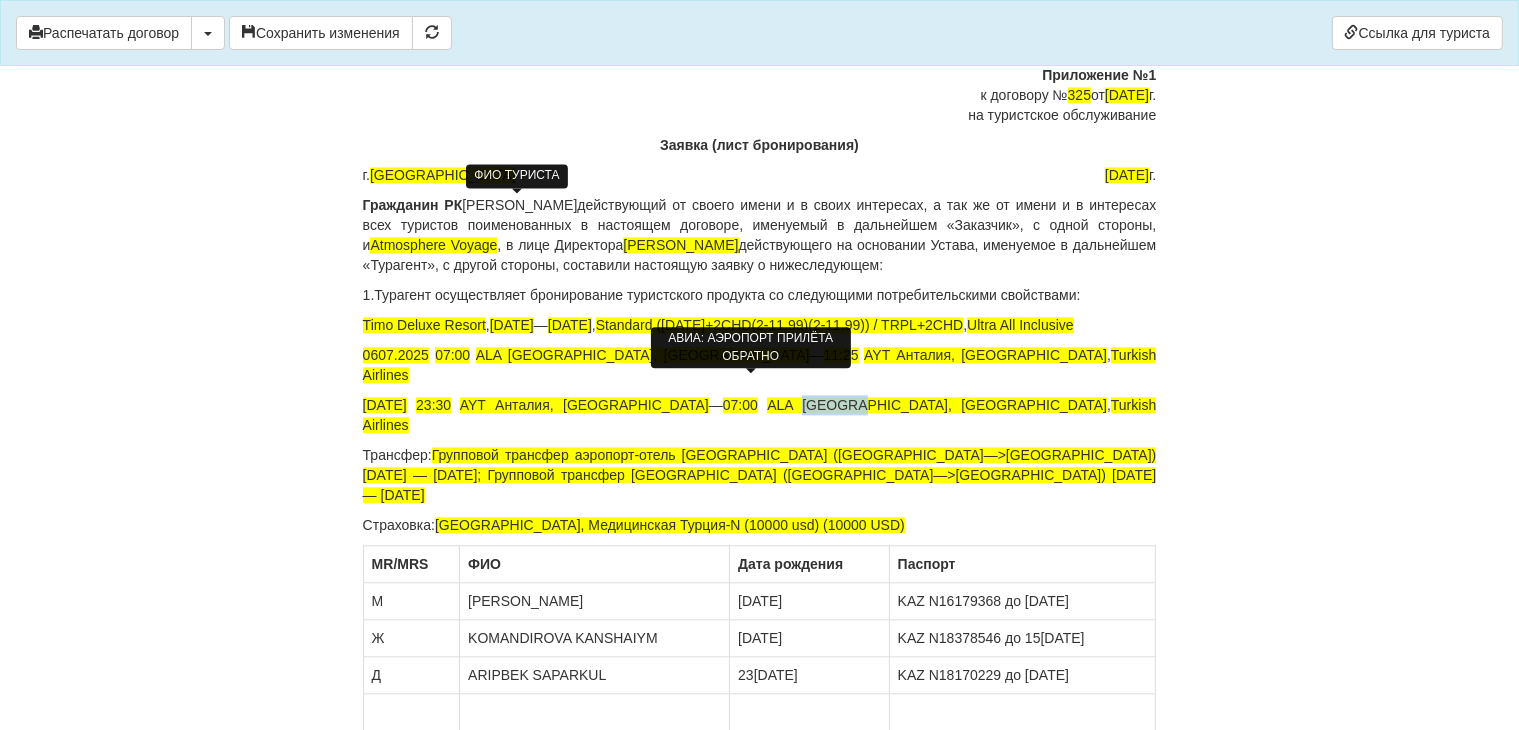 drag, startPoint x: 756, startPoint y: 381, endPoint x: 702, endPoint y: 381, distance: 54 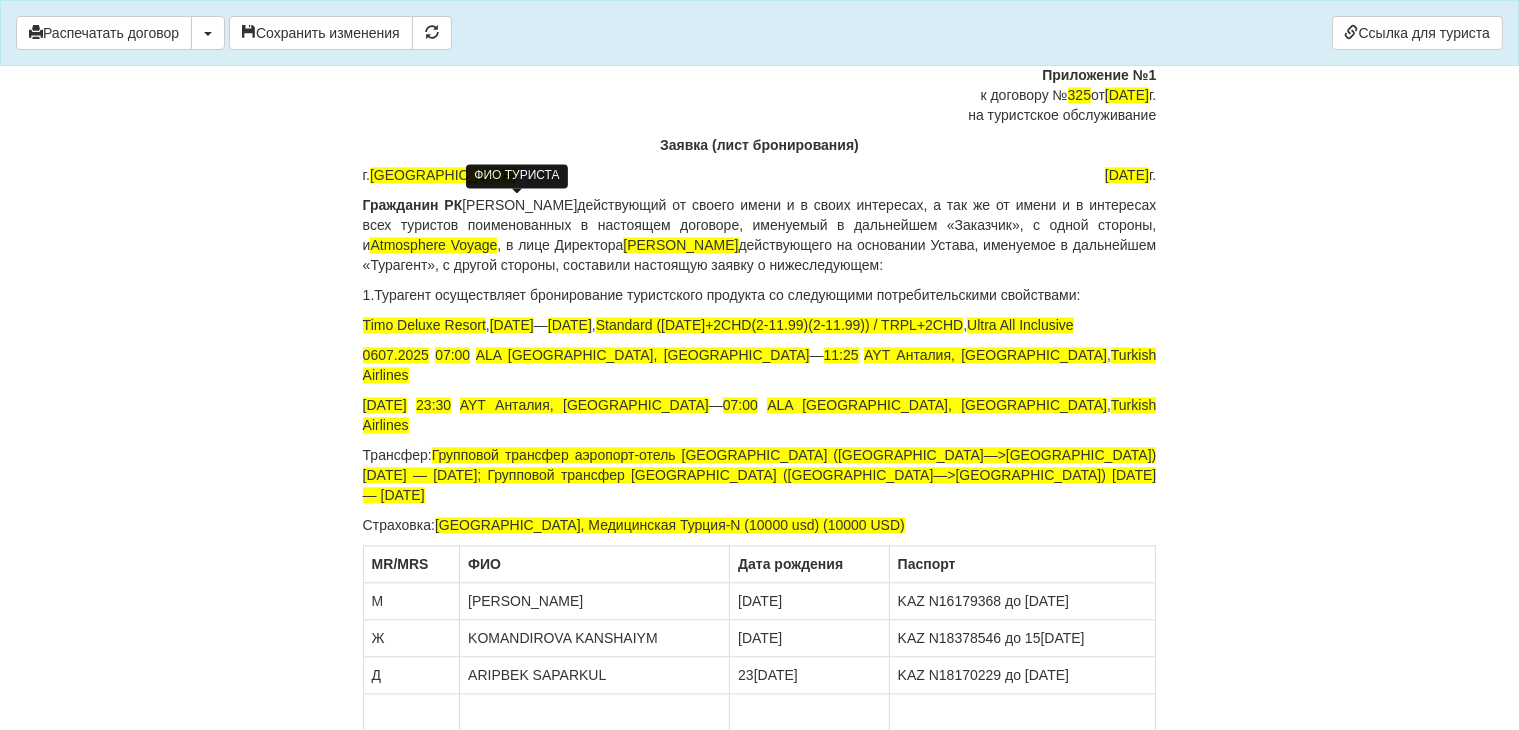 click on "Договор №  325
на туристское обслуживание
г.  [GEOGRAPHIC_DATA]
[DATE]
Гражданин РК        [PERSON_NAME] , действующий от своего имени и от имени всех туристов поименованных в настоящем Договоре, именуемый в дальнейшем «Заказчик», с одной стороны, и  Atmosphere Voyage , в лице Директора  [PERSON_NAME]  действующего на основании Устава, именуемое в дальнейшем «Турагент», с другой стороны, заключили настоящий Договор о нижеследующем:
1. Предмет договора
1 )    [PERSON_NAME] ,
заграничный паспорт: KAZ №     [PASSPORT]      (до      [DATE]
2 )" at bounding box center (760, -1690) 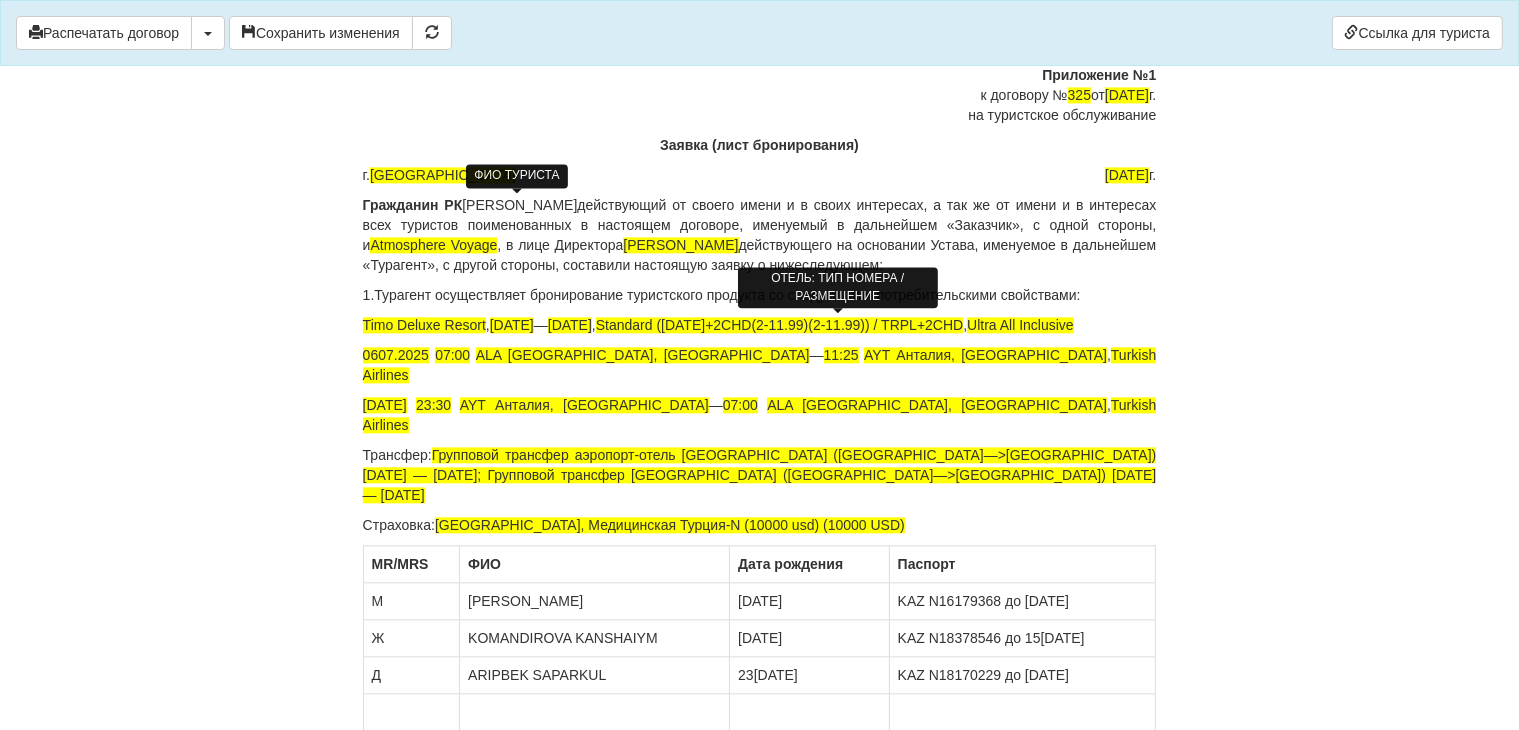 click on "Standard ([DATE]+2CHD(2-11.99)(2-11.99)) / TRPL+2CHD" at bounding box center [780, 325] 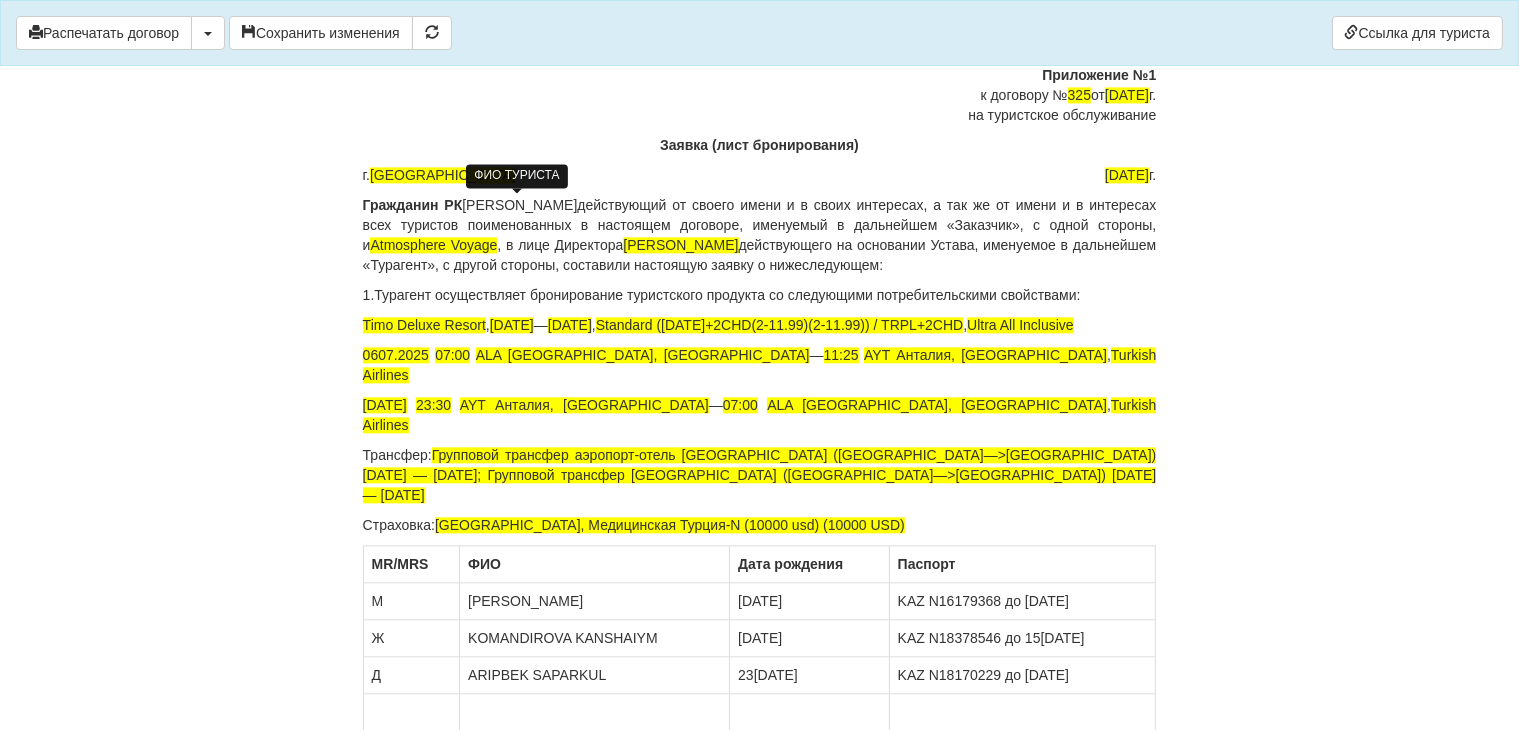 click on "[DATE]   23:30   AYT [GEOGRAPHIC_DATA], [GEOGRAPHIC_DATA]  —  07:00   ALA [GEOGRAPHIC_DATA], [GEOGRAPHIC_DATA] ,  Turkish Airlines" at bounding box center (760, 415) 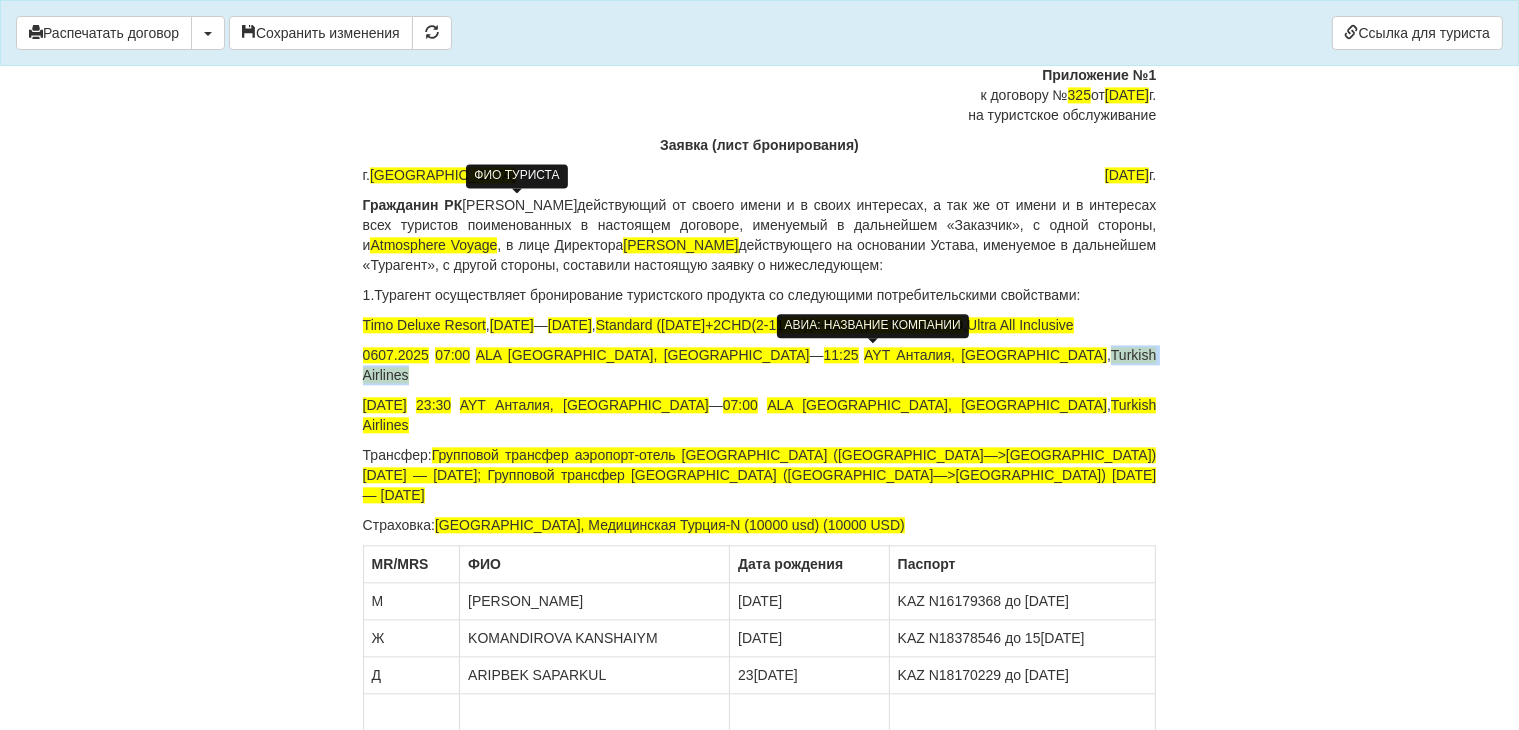drag, startPoint x: 933, startPoint y: 361, endPoint x: 825, endPoint y: 360, distance: 108.00463 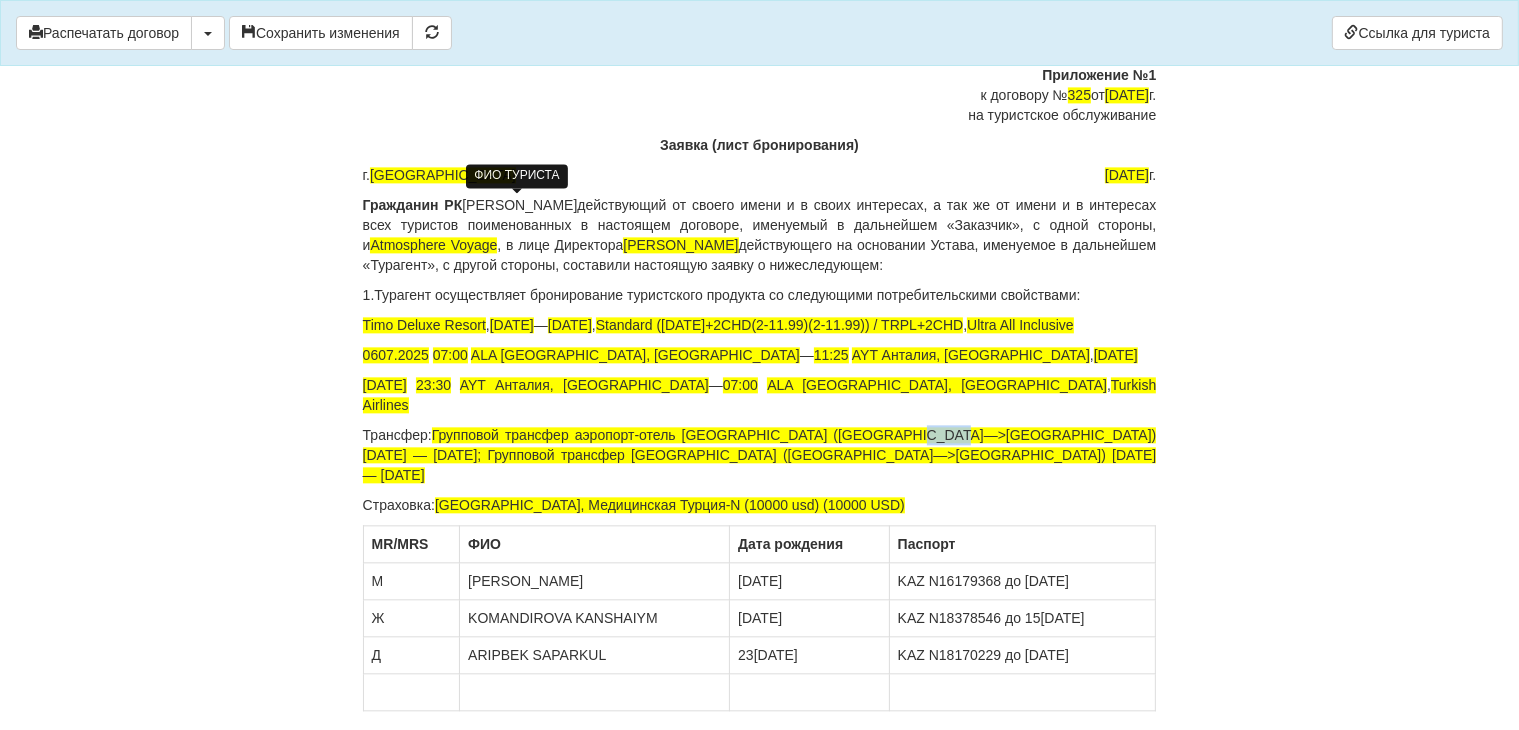 drag, startPoint x: 948, startPoint y: 401, endPoint x: 916, endPoint y: 395, distance: 32.55764 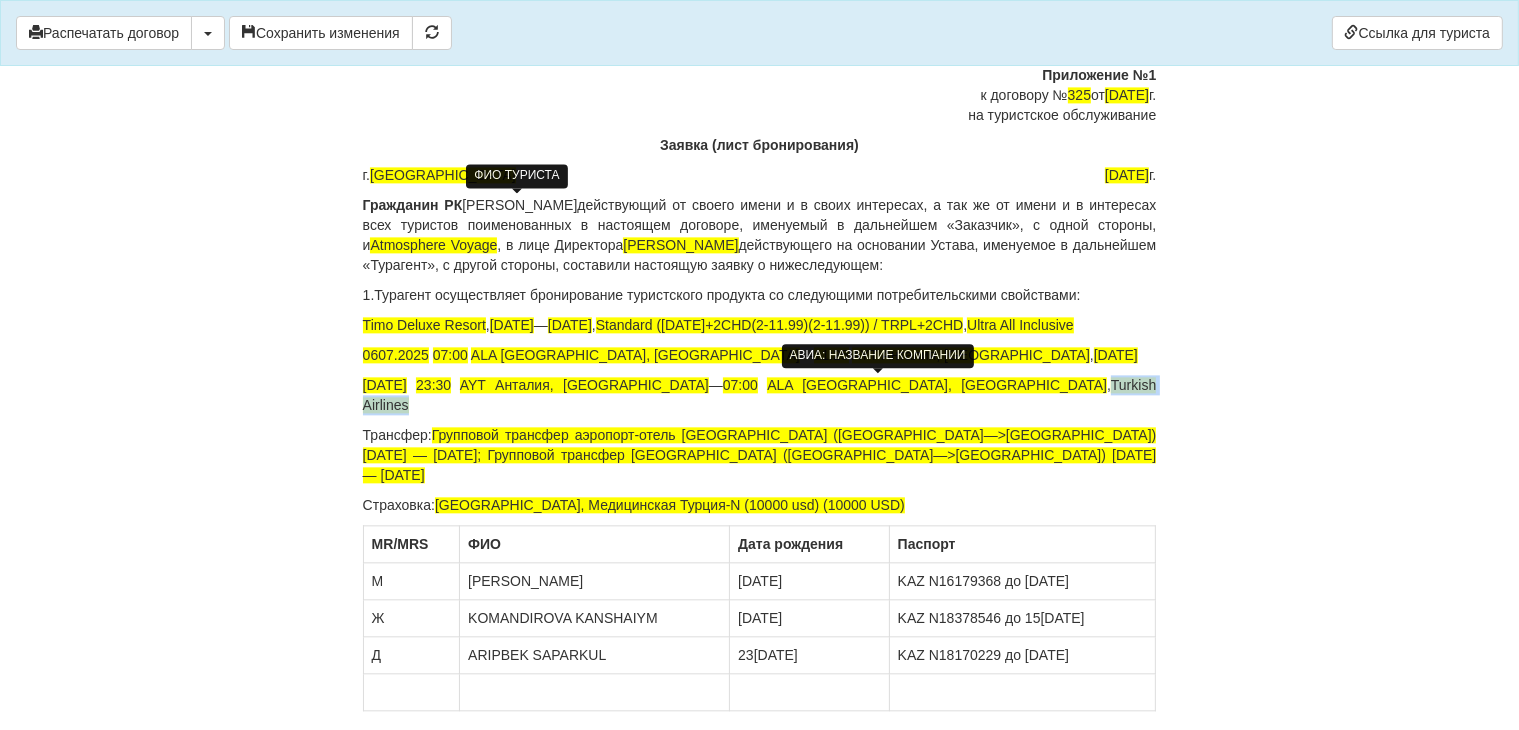 drag, startPoint x: 928, startPoint y: 382, endPoint x: 832, endPoint y: 384, distance: 96.02083 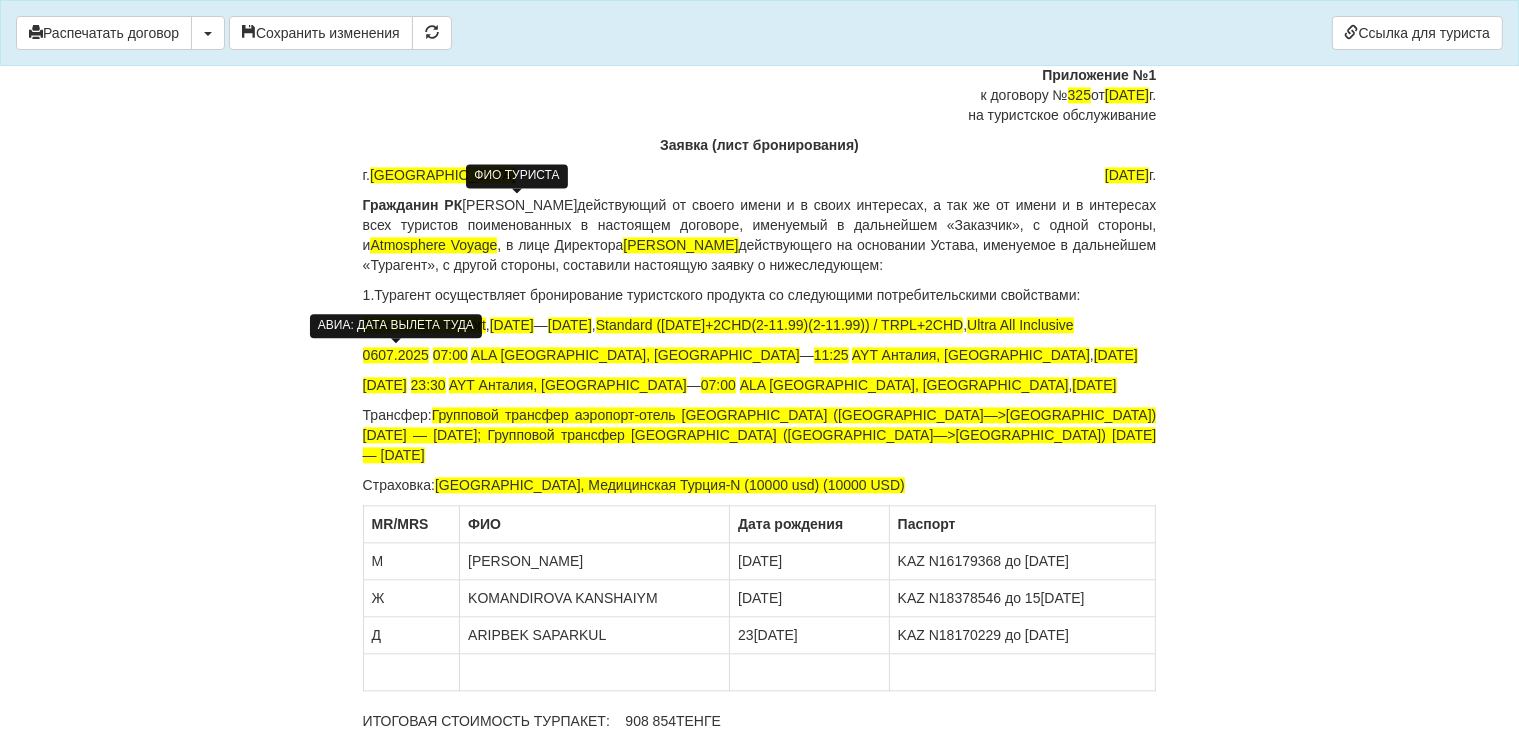 click on "0607.2025" at bounding box center (396, 355) 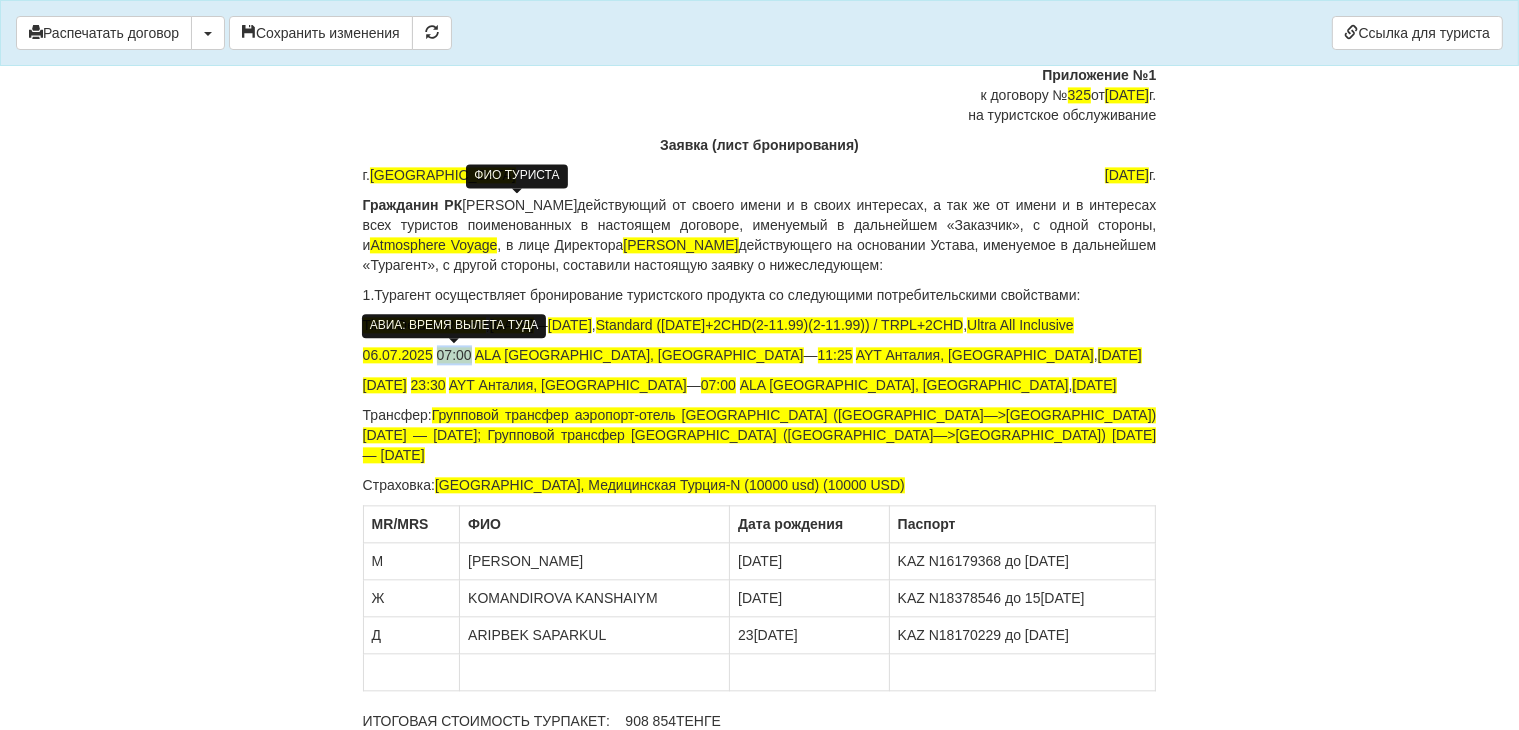 drag, startPoint x: 468, startPoint y: 349, endPoint x: 440, endPoint y: 354, distance: 28.442924 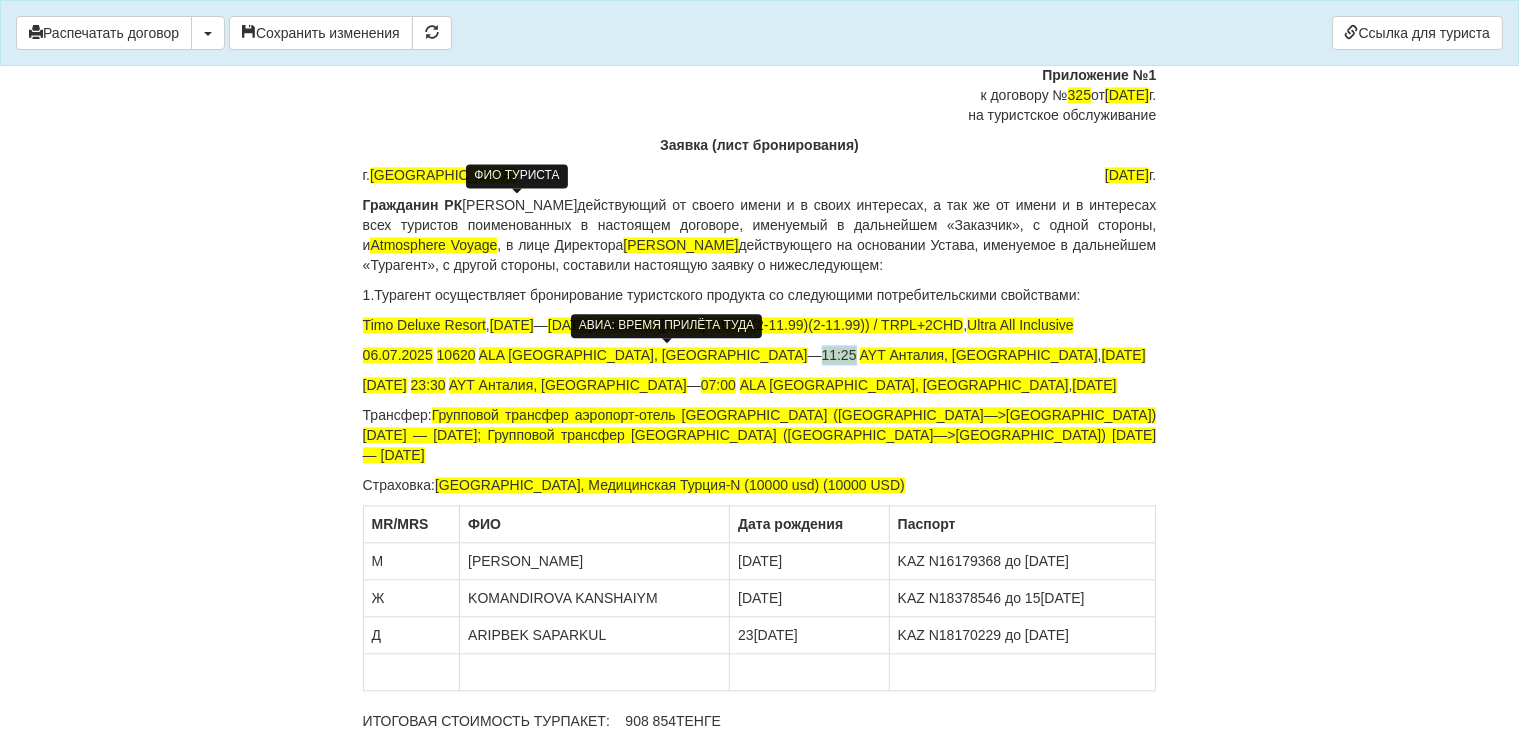 drag, startPoint x: 684, startPoint y: 358, endPoint x: 652, endPoint y: 350, distance: 32.984844 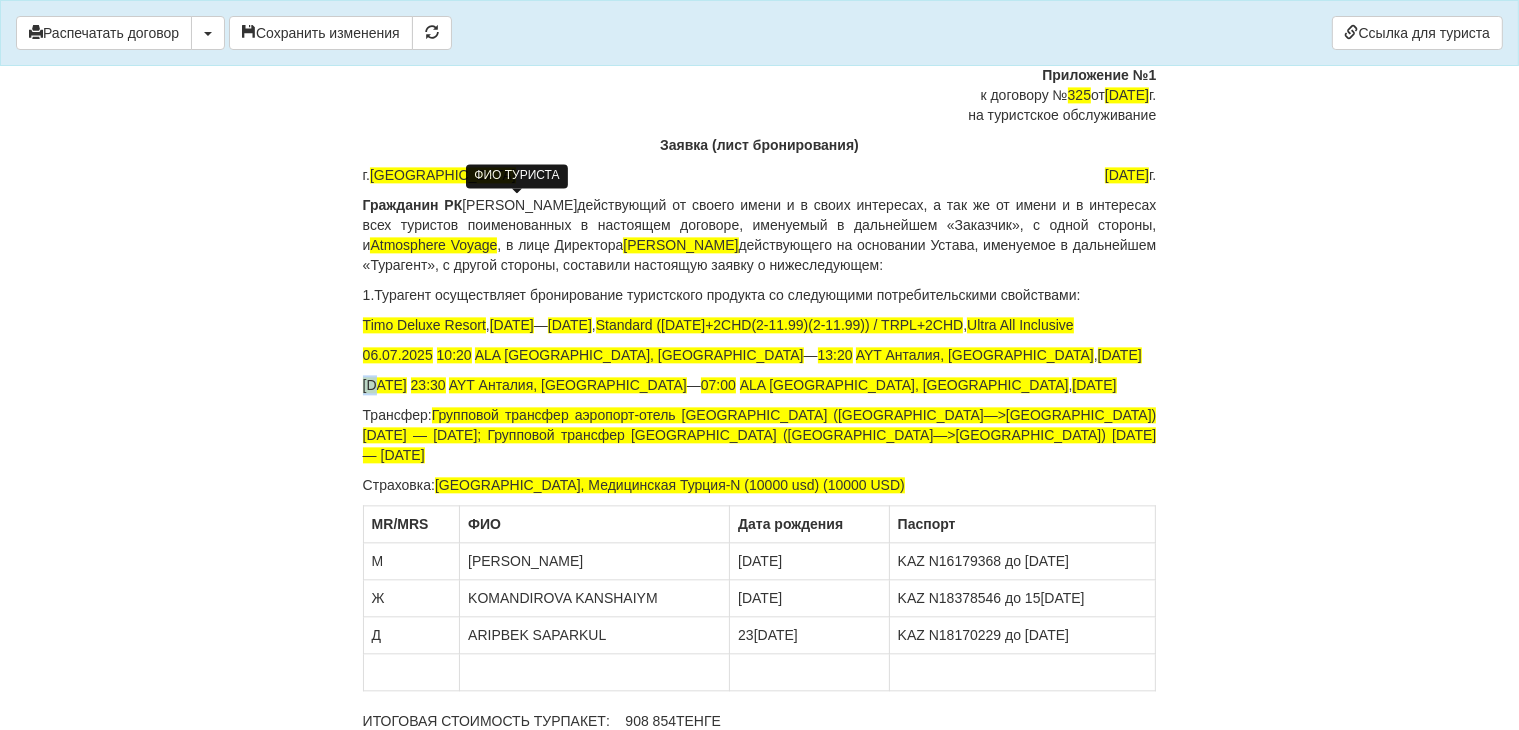 drag, startPoint x: 375, startPoint y: 392, endPoint x: 364, endPoint y: 391, distance: 11.045361 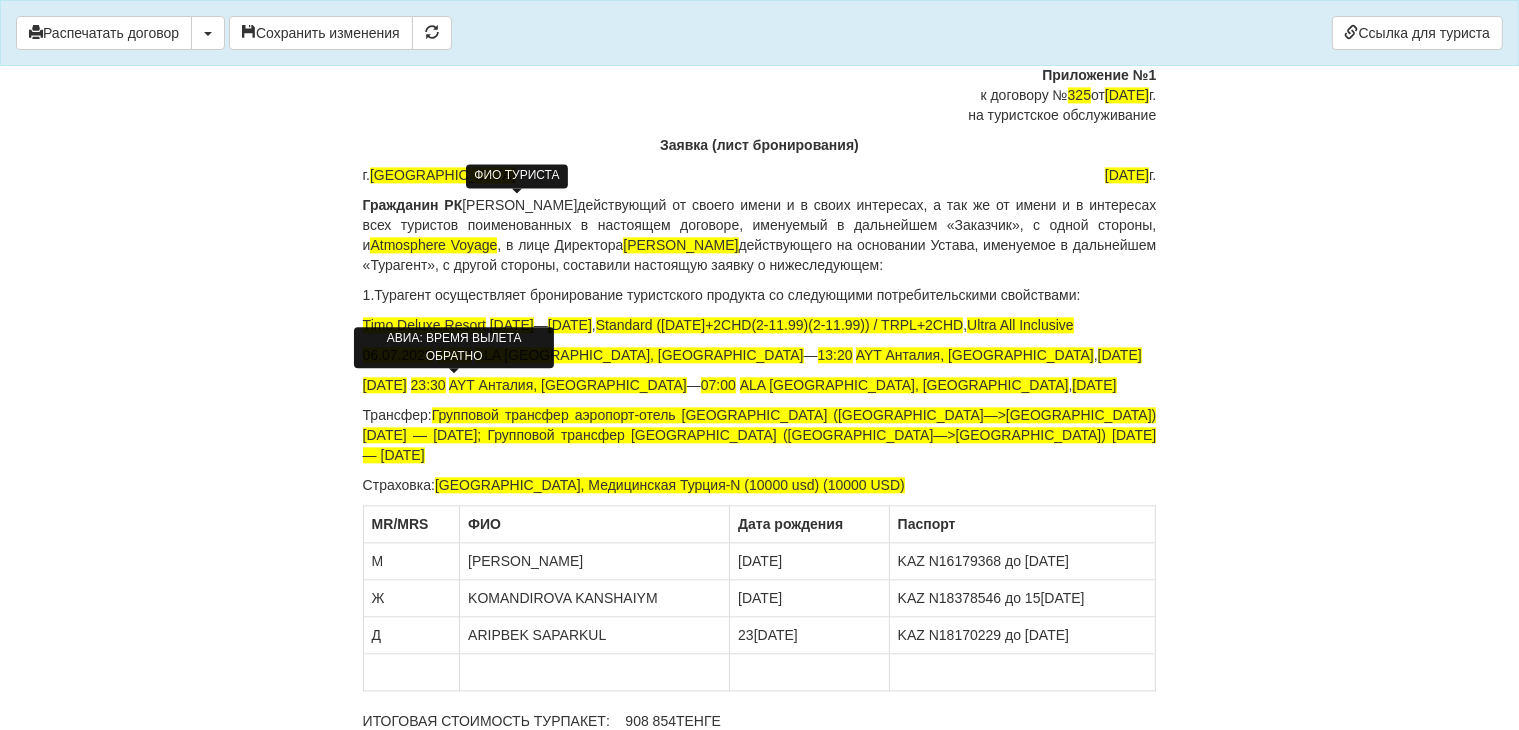 click on "23:30" at bounding box center [428, 385] 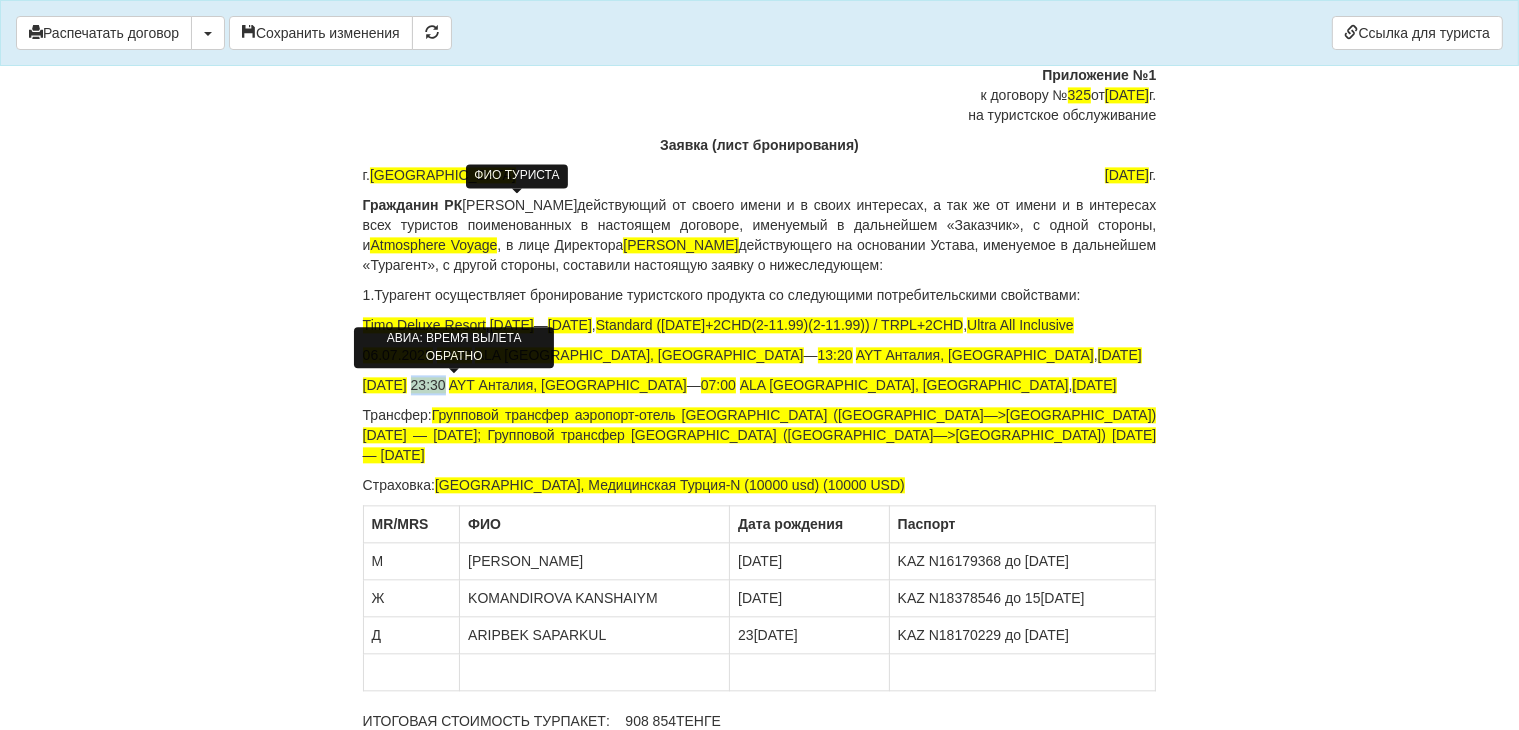 drag, startPoint x: 471, startPoint y: 378, endPoint x: 438, endPoint y: 384, distance: 33.54102 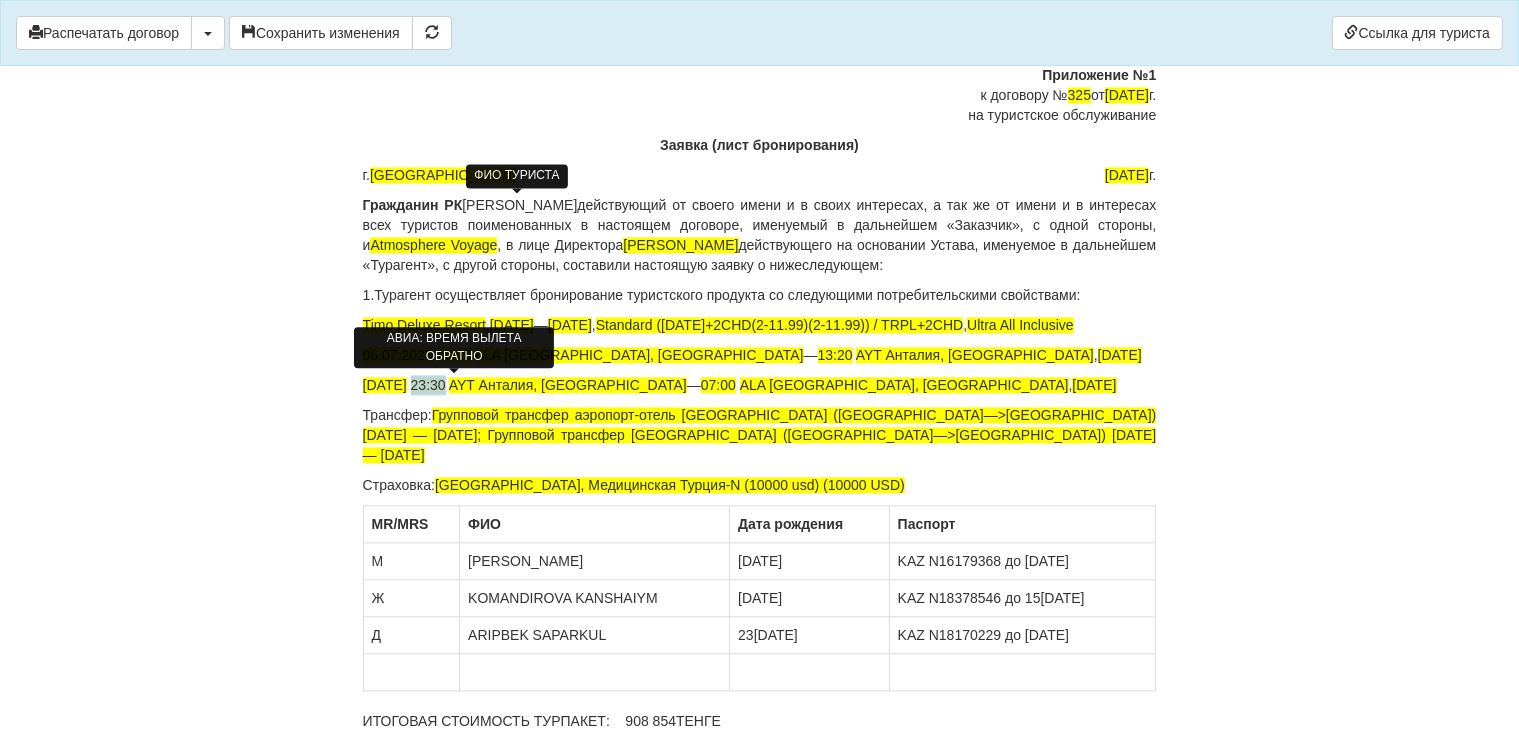 click on "23:30" at bounding box center (428, 385) 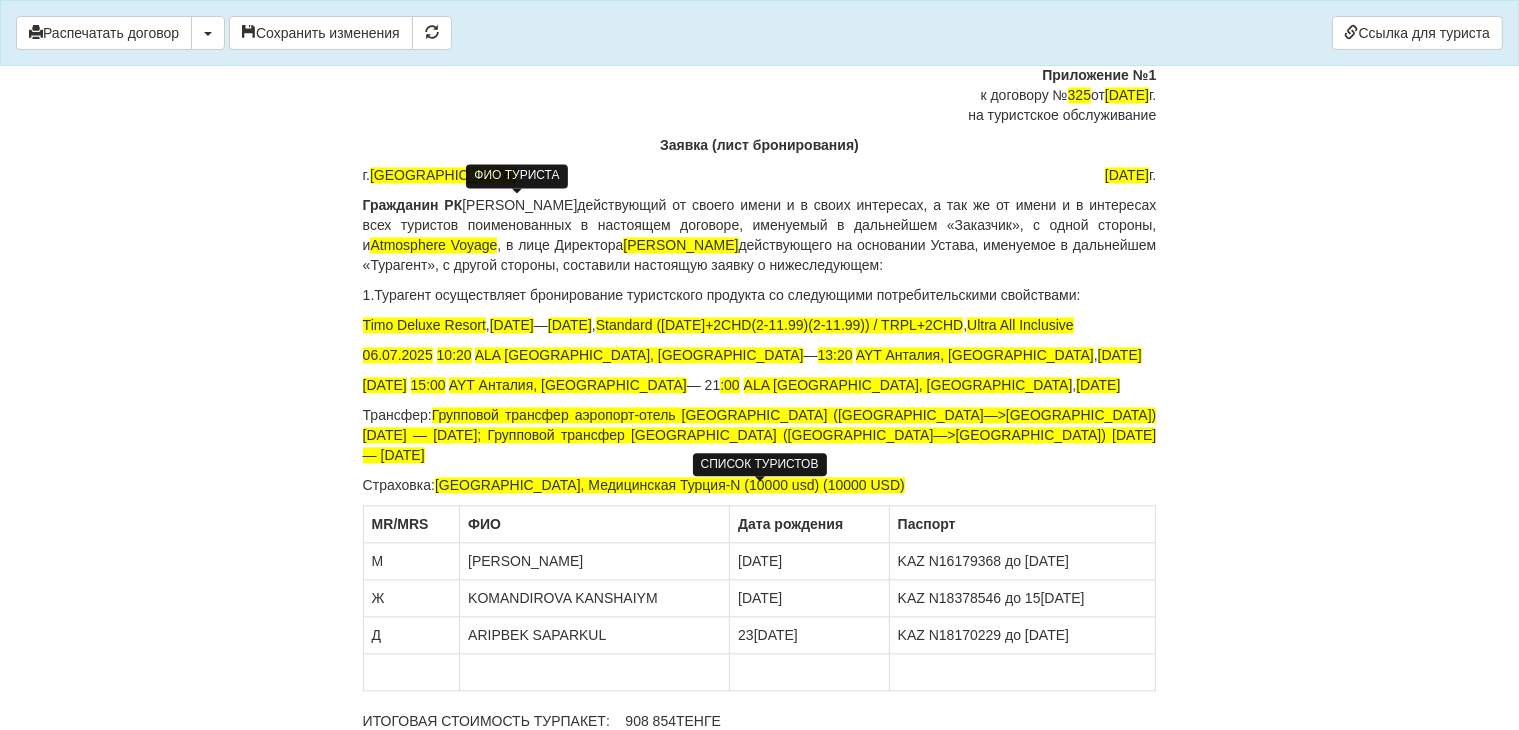 click on "23[DATE]" at bounding box center [810, 635] 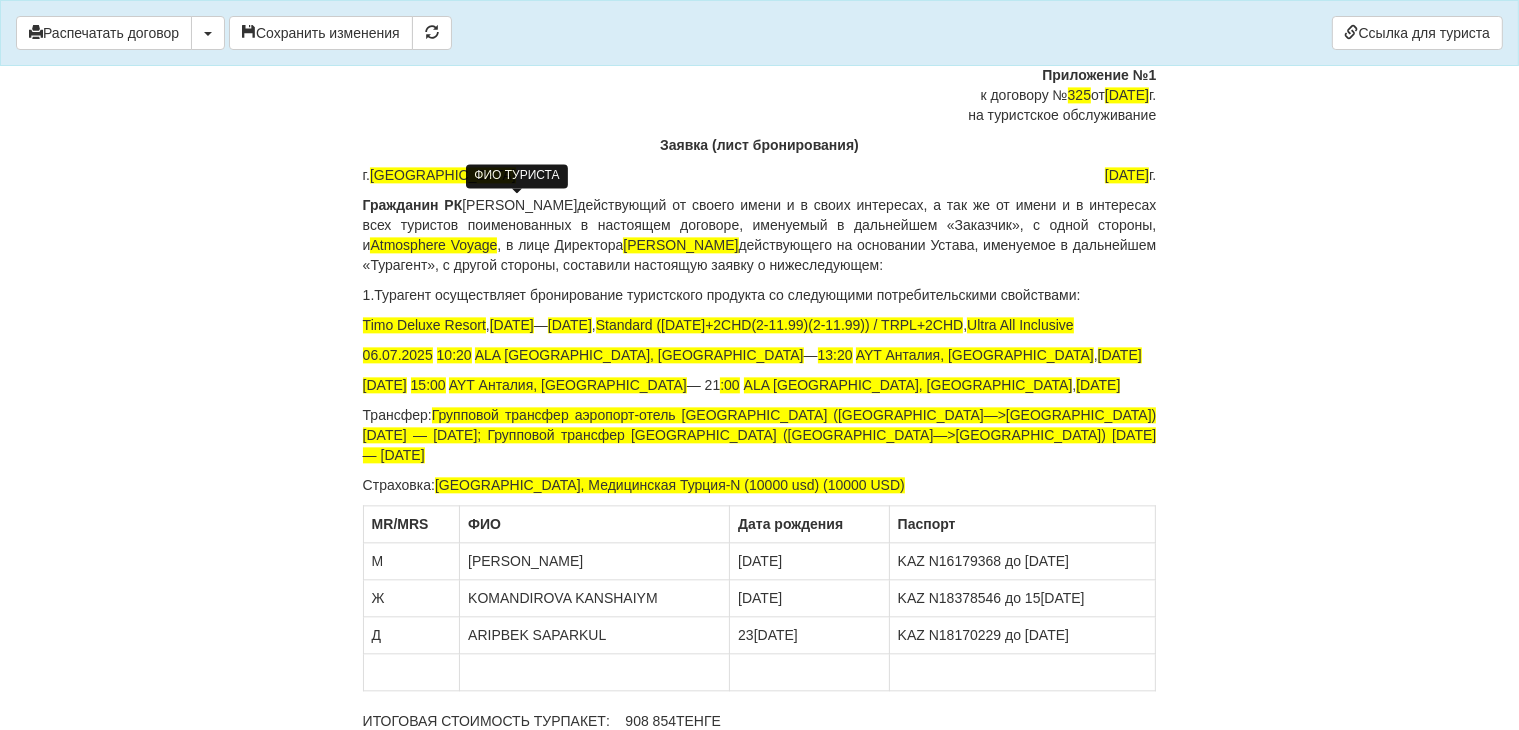 click on "13[DATE]:00   AYT [GEOGRAPHIC_DATA], [GEOGRAPHIC_DATA]  — 21 :00   ALA [GEOGRAPHIC_DATA], [GEOGRAPHIC_DATA] ,  Su[DATE]" at bounding box center [760, 385] 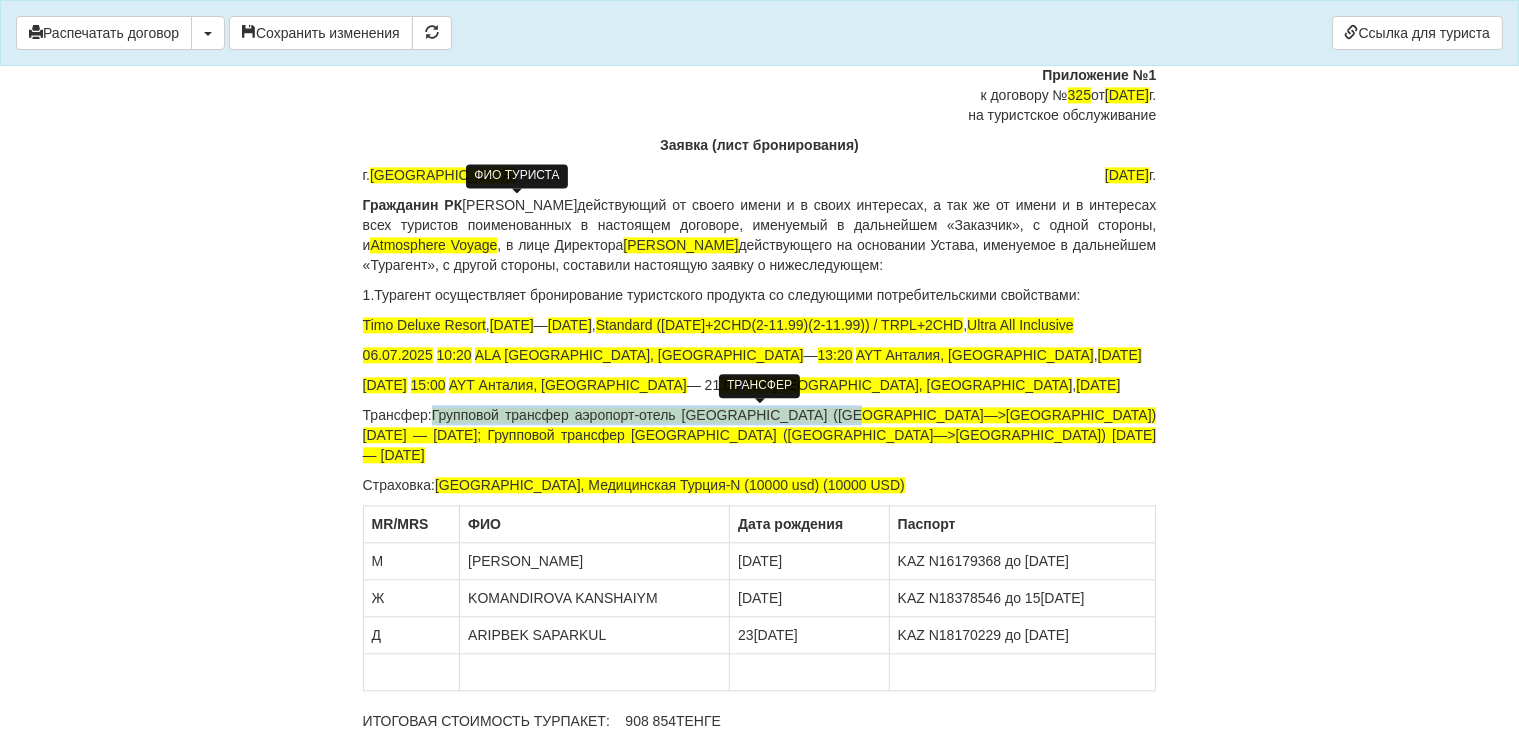 drag, startPoint x: 444, startPoint y: 413, endPoint x: 891, endPoint y: 414, distance: 447.00113 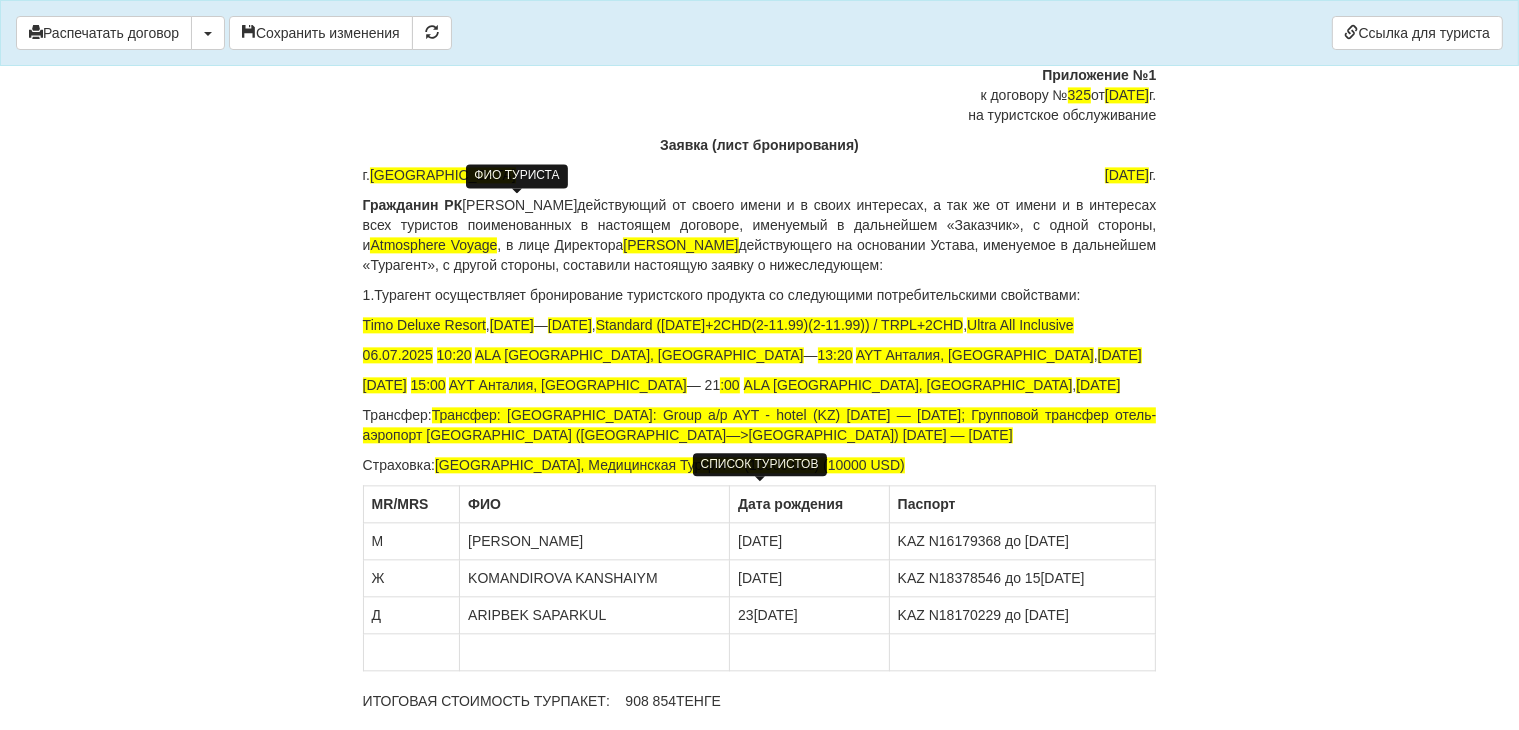 click on "[DATE]" at bounding box center (810, 541) 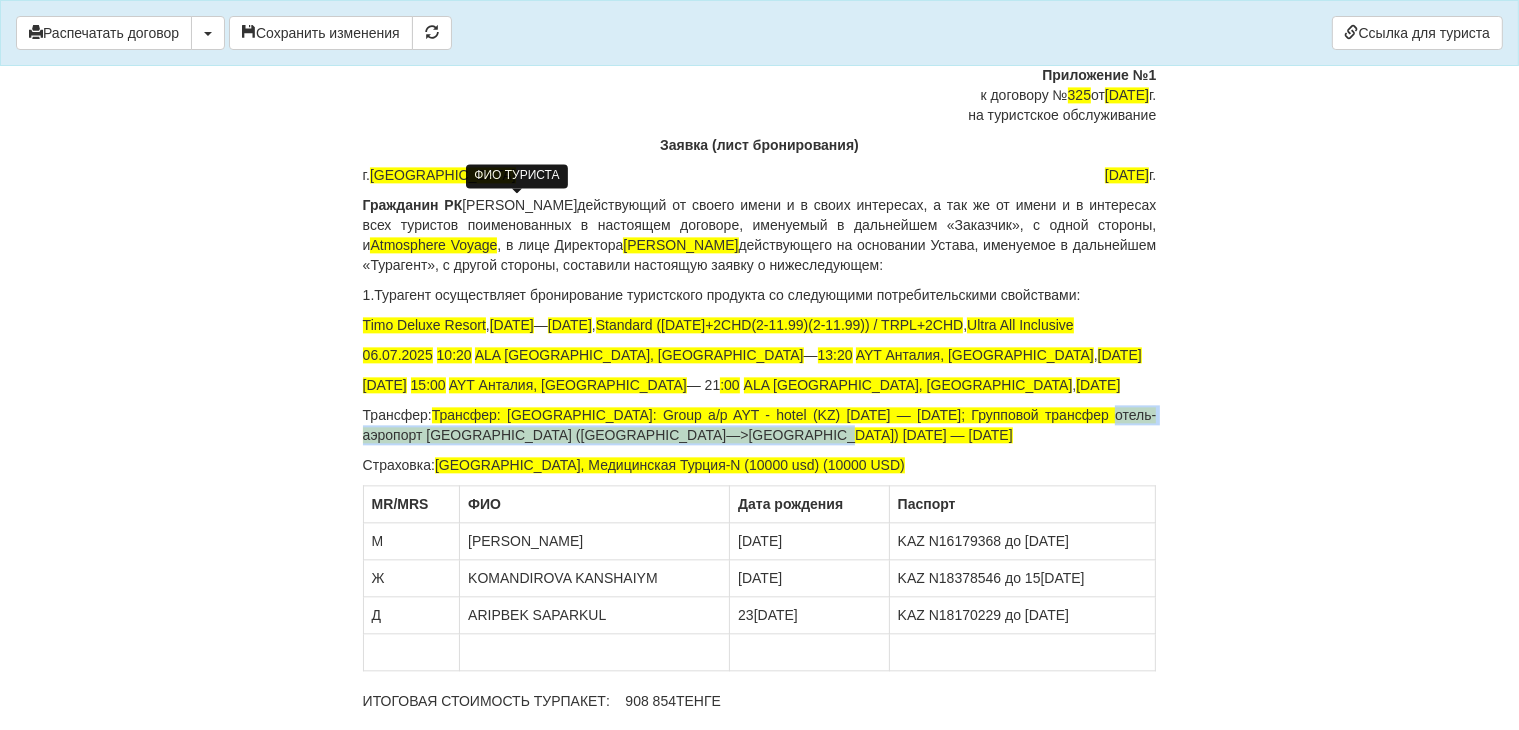 drag, startPoint x: 1052, startPoint y: 412, endPoint x: 724, endPoint y: 433, distance: 328.67157 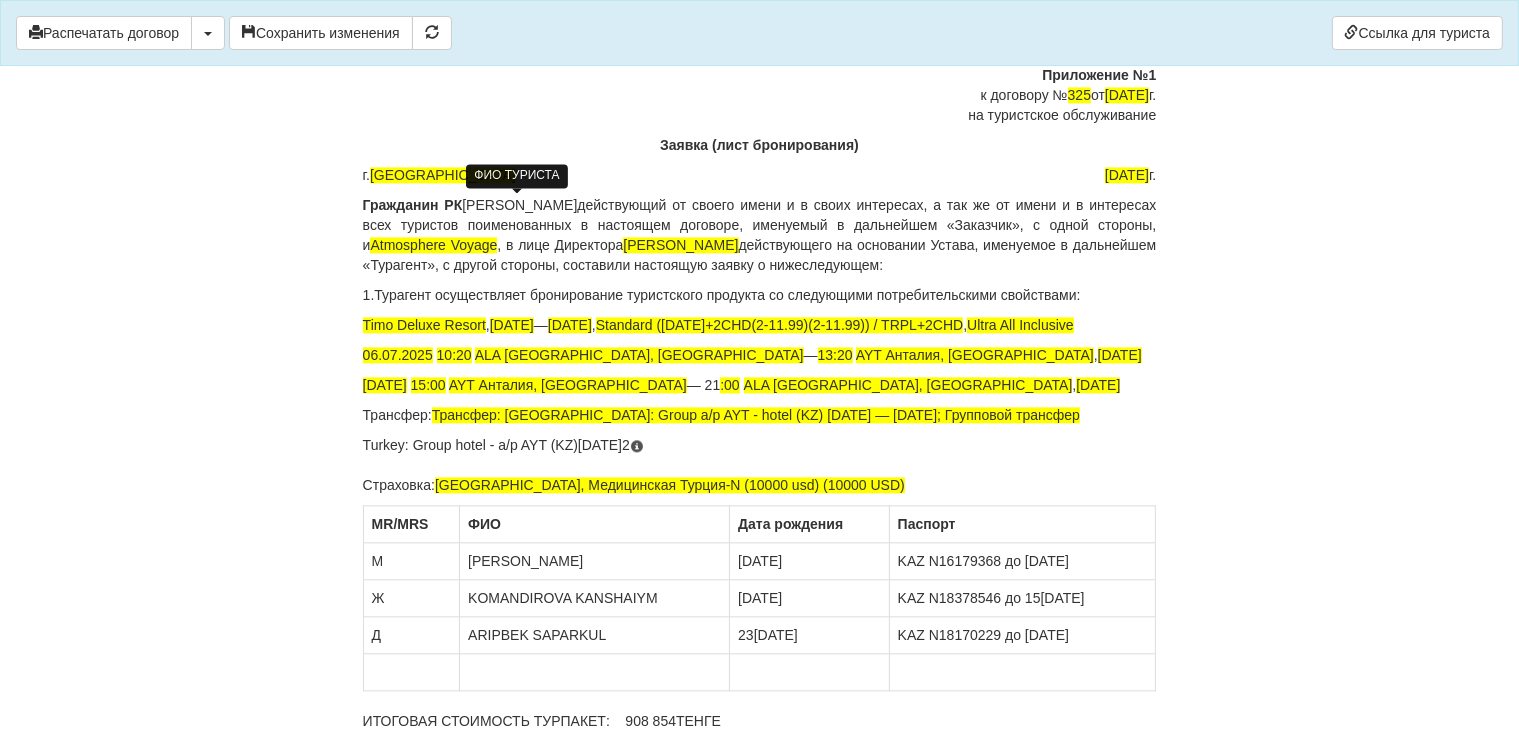 click on "Turkey: Group hotel - a/p AYT (KZ) [DATE] 2" at bounding box center [760, 445] 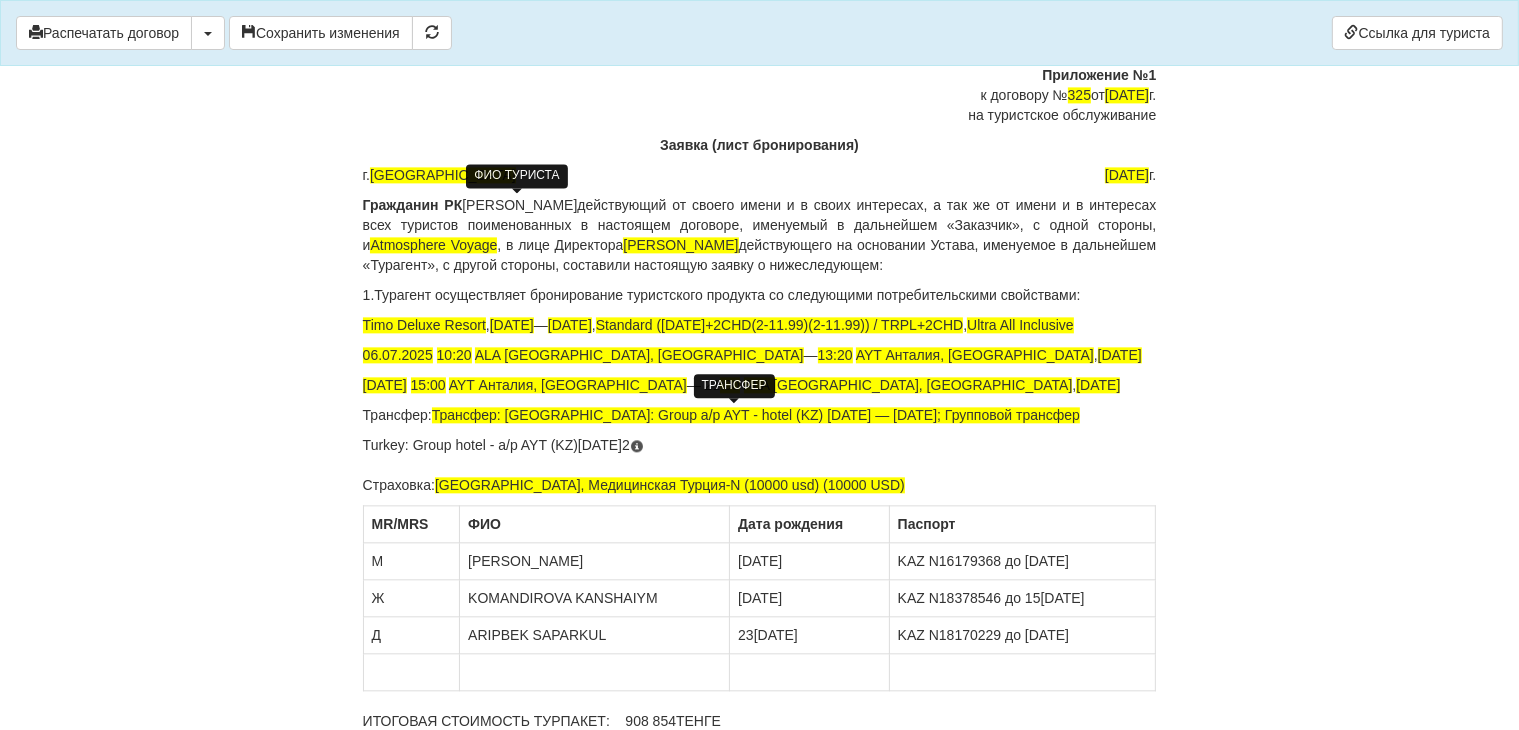click on "Трансфер: [GEOGRAPHIC_DATA]: Group a/p AYT - hotel (KZ)        [DATE] — [DATE]; Групповой трансфер" at bounding box center [756, 415] 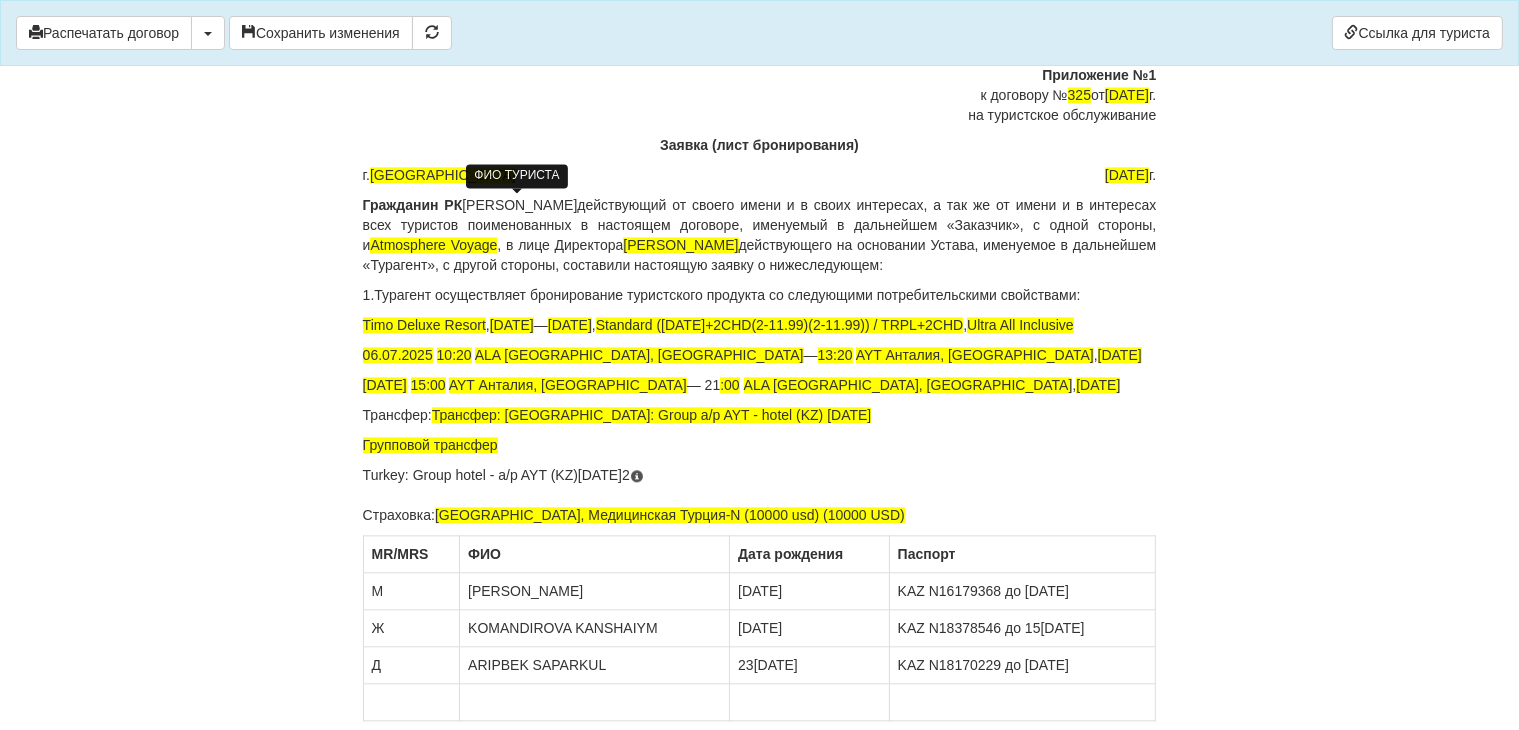 click on "Turkey: Group hotel - a/p AYT (KZ)" at bounding box center [470, 475] 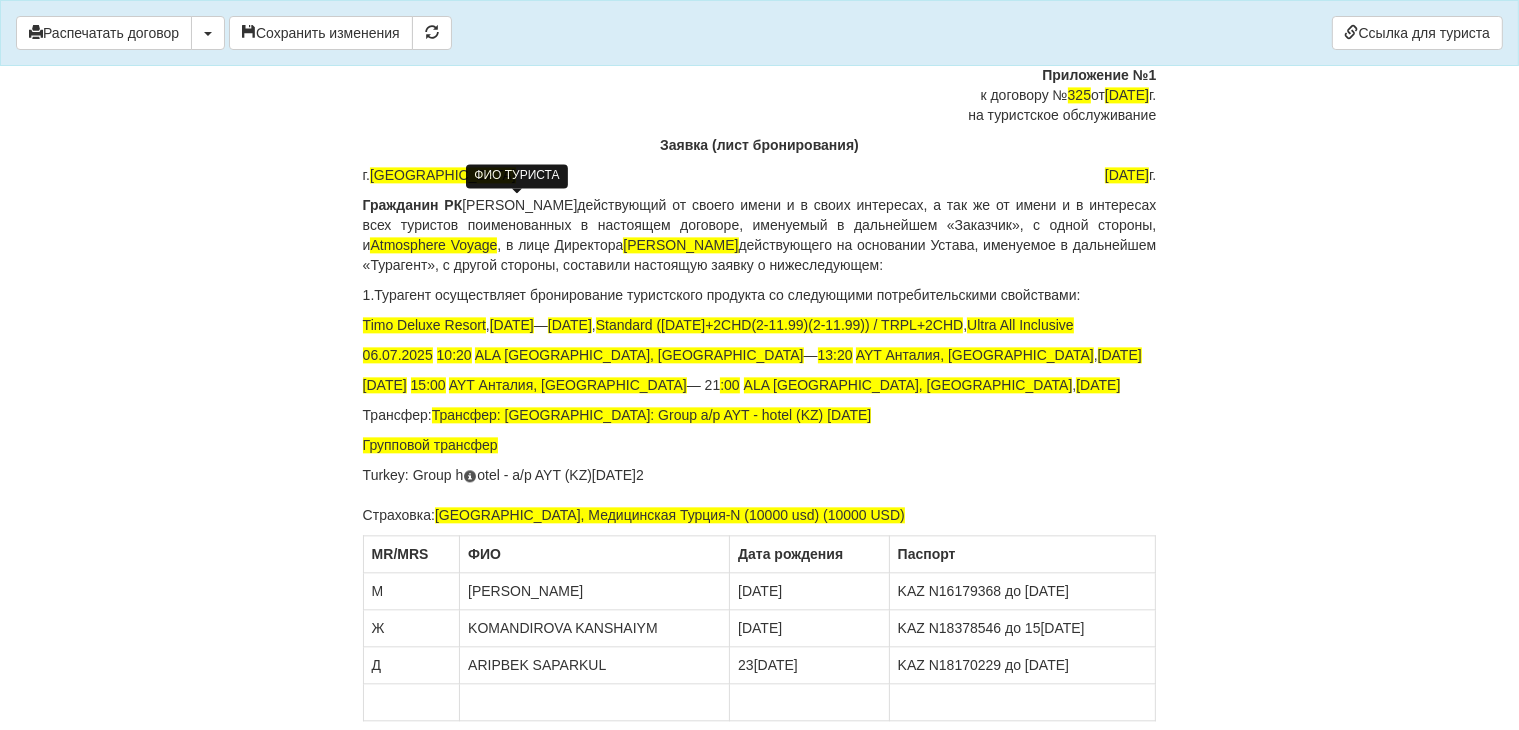click on "Turkey: Group h otel - a/p AYT (KZ) [DATE] 2" at bounding box center (760, 475) 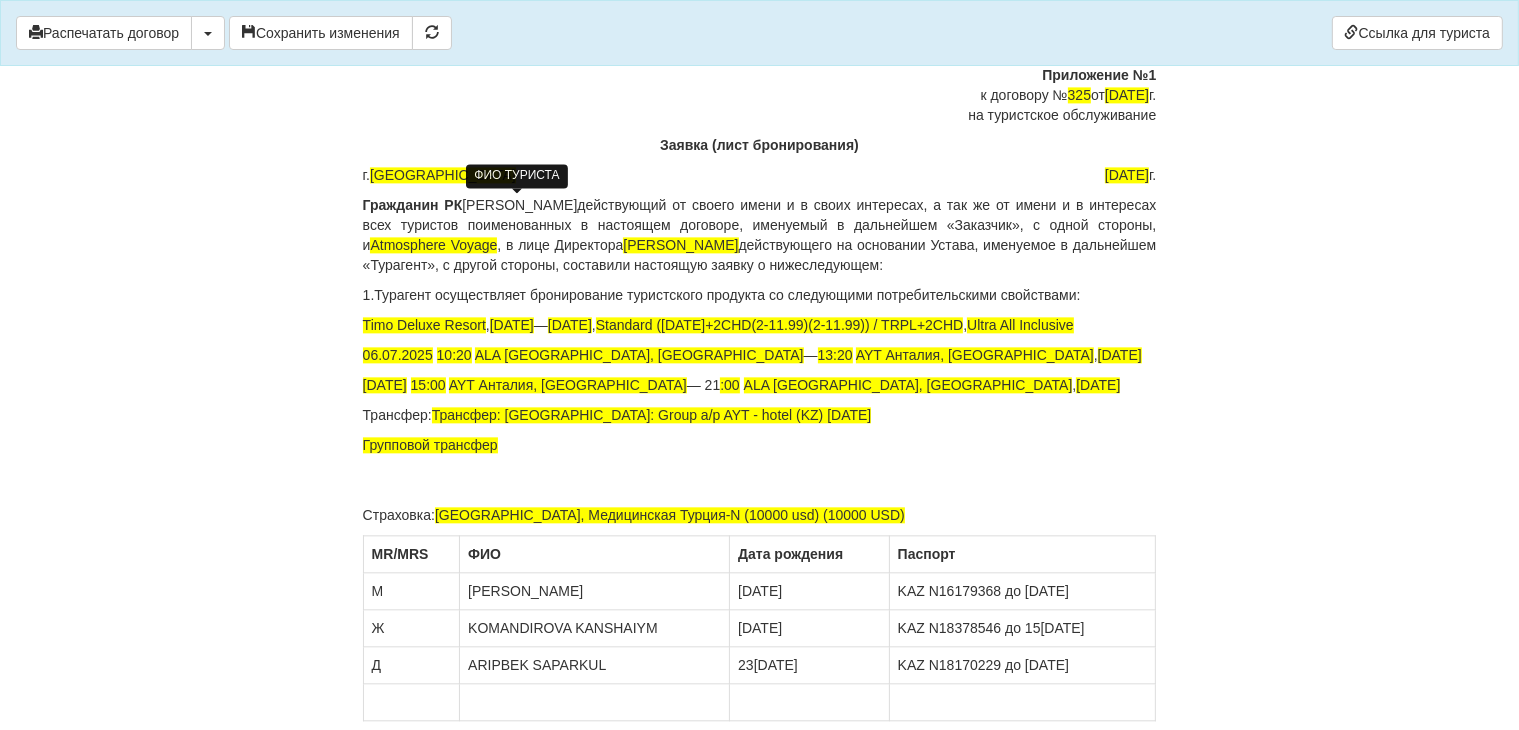 click on "Групповой трансфер" at bounding box center [760, 445] 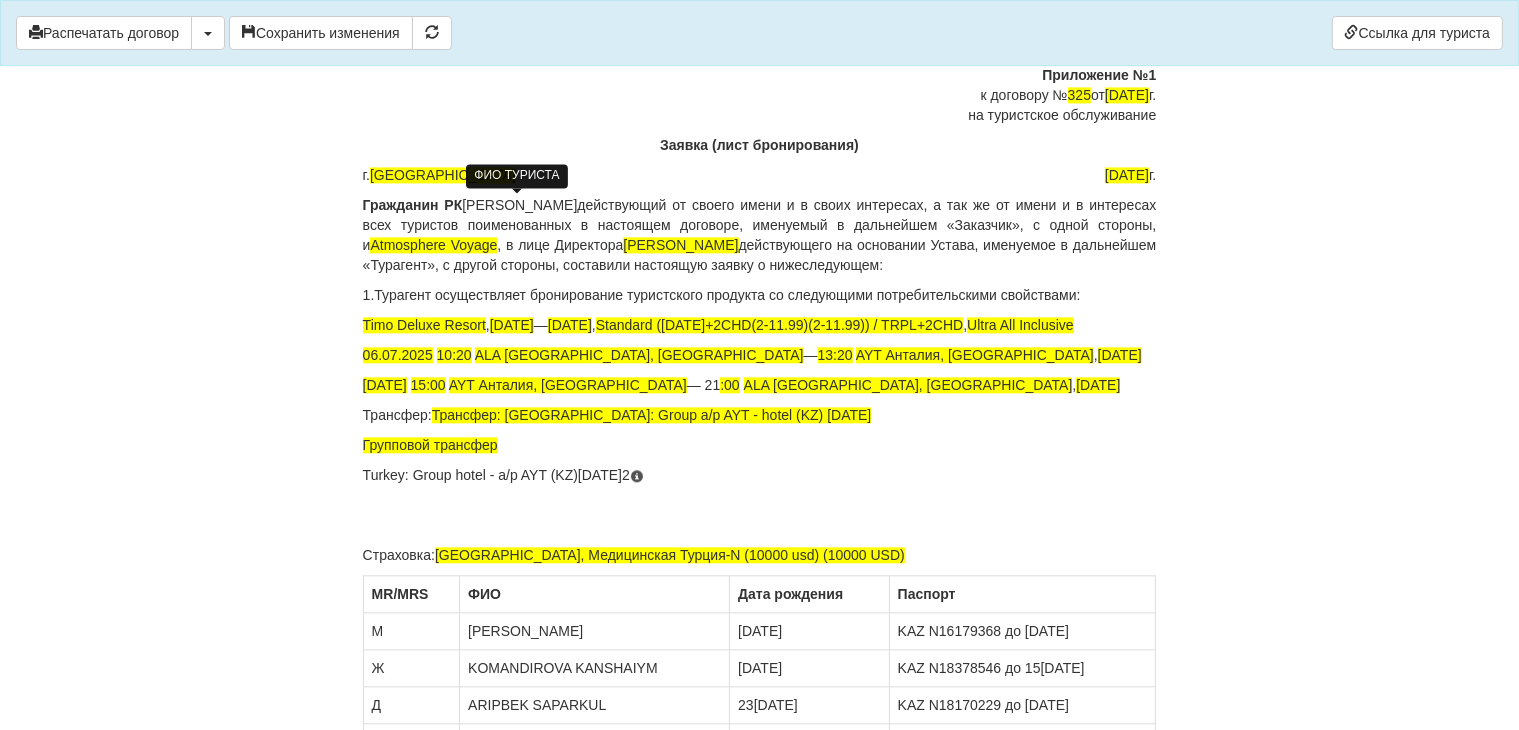 click on "Трансфер: [GEOGRAPHIC_DATA]: Group a/p AYT - hotel (KZ)        [DATE]" at bounding box center (652, 415) 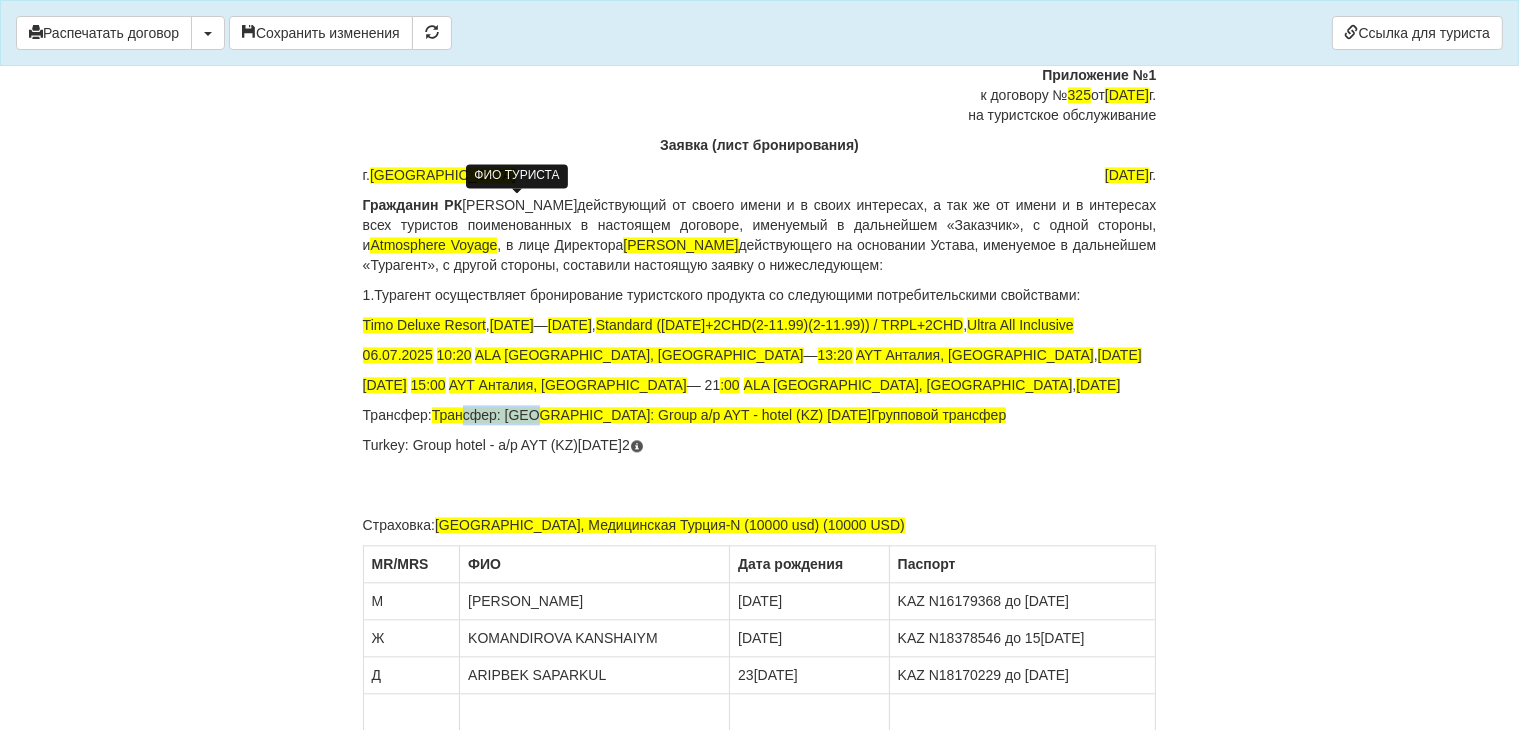 drag, startPoint x: 508, startPoint y: 413, endPoint x: 435, endPoint y: 407, distance: 73.24616 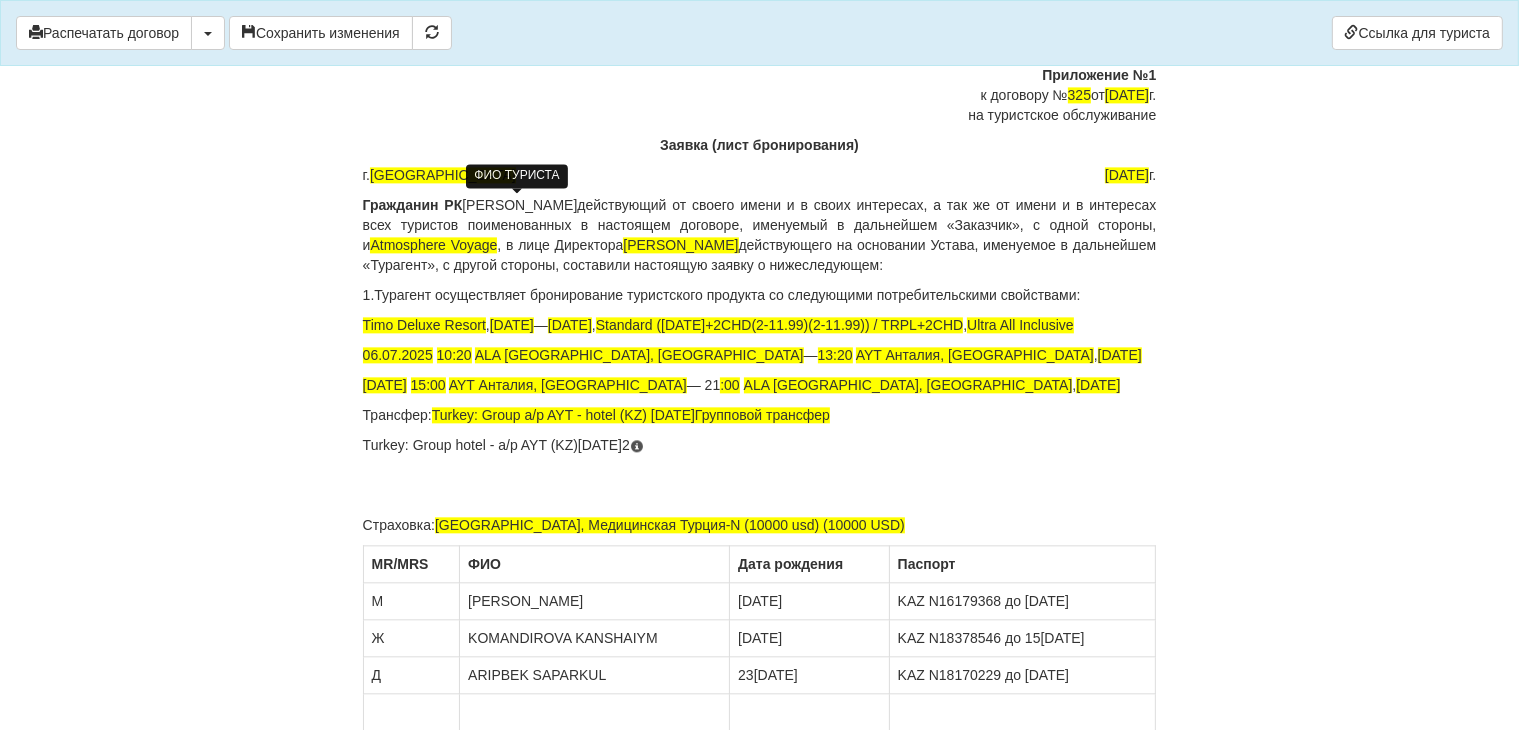 drag, startPoint x: 436, startPoint y: 415, endPoint x: 431, endPoint y: 427, distance: 13 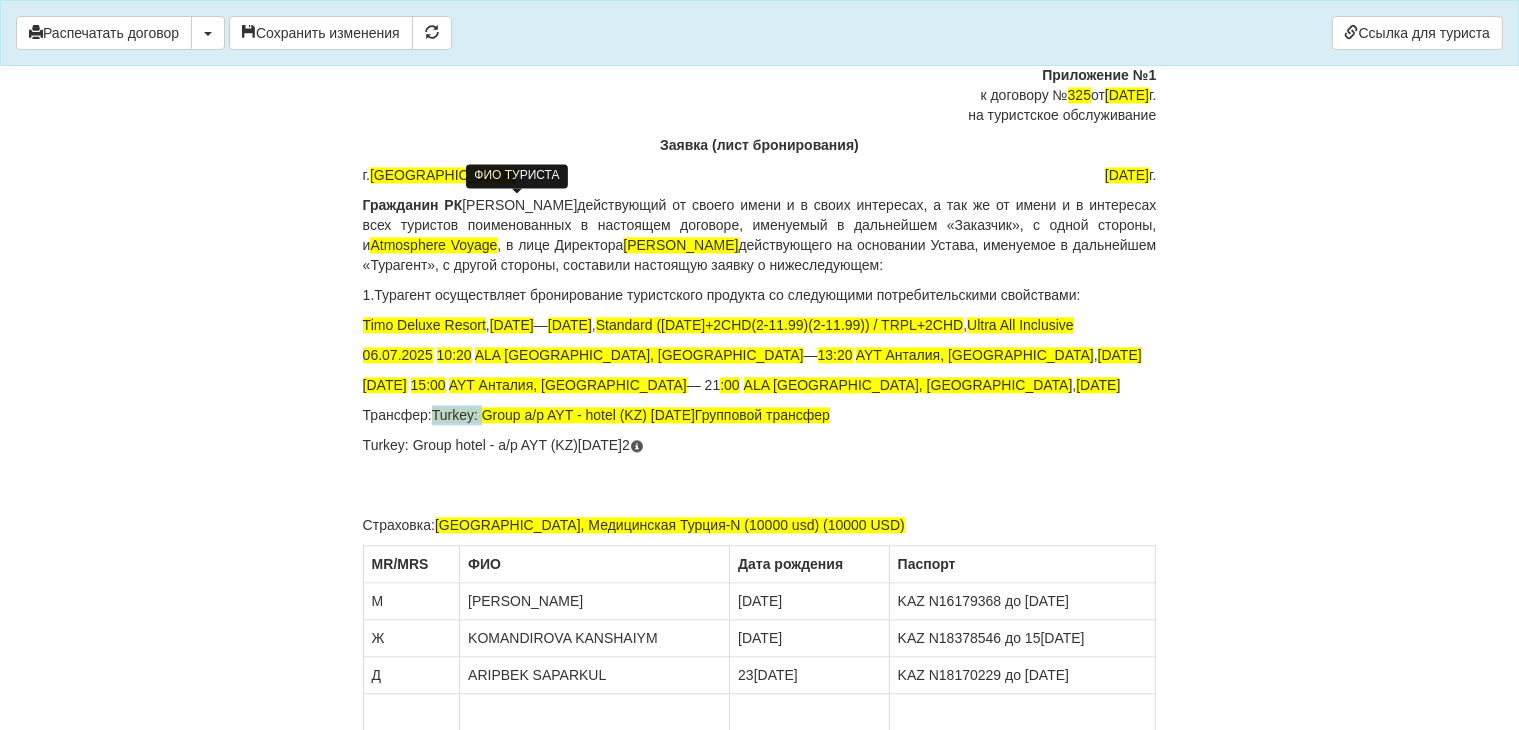 drag, startPoint x: 485, startPoint y: 409, endPoint x: 435, endPoint y: 409, distance: 50 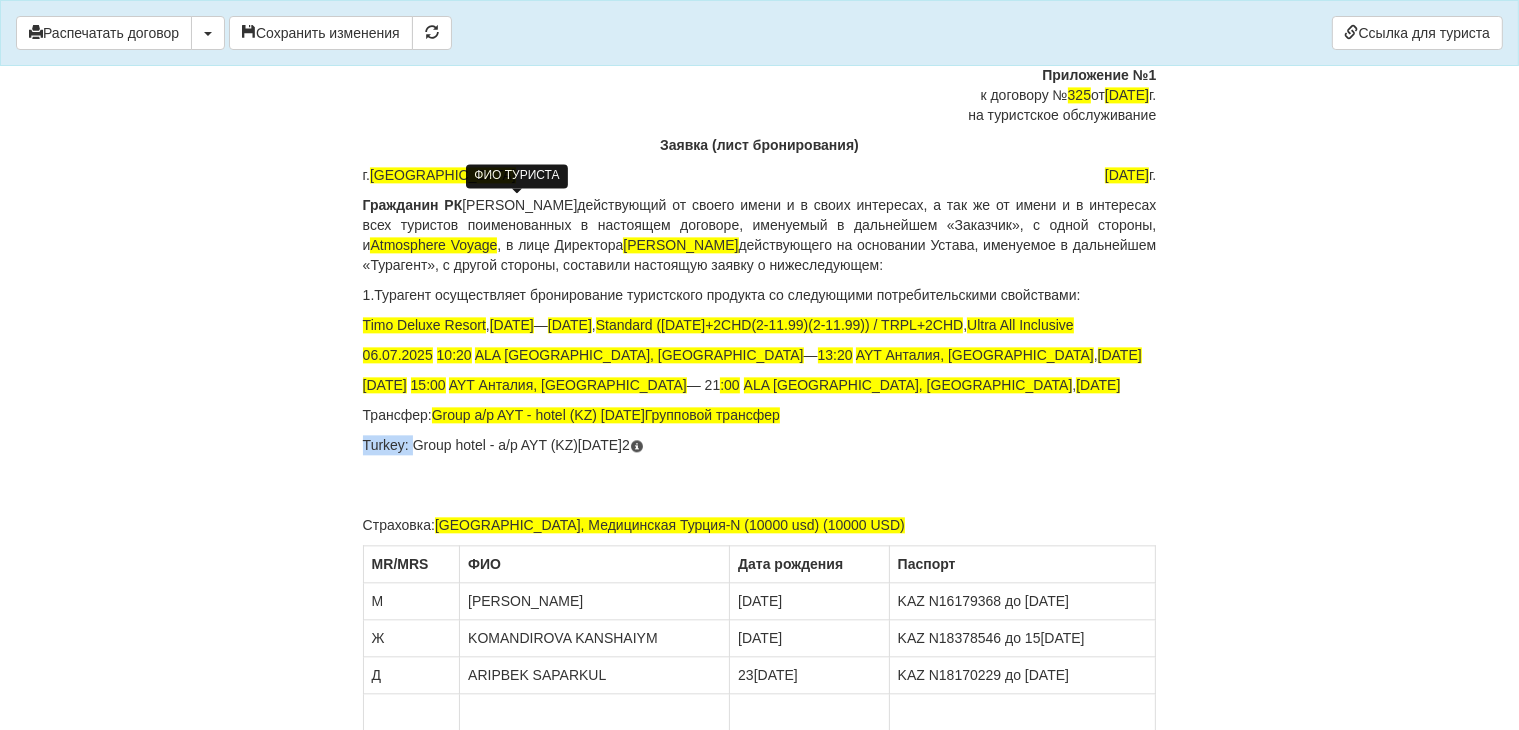drag, startPoint x: 411, startPoint y: 441, endPoint x: 354, endPoint y: 441, distance: 57 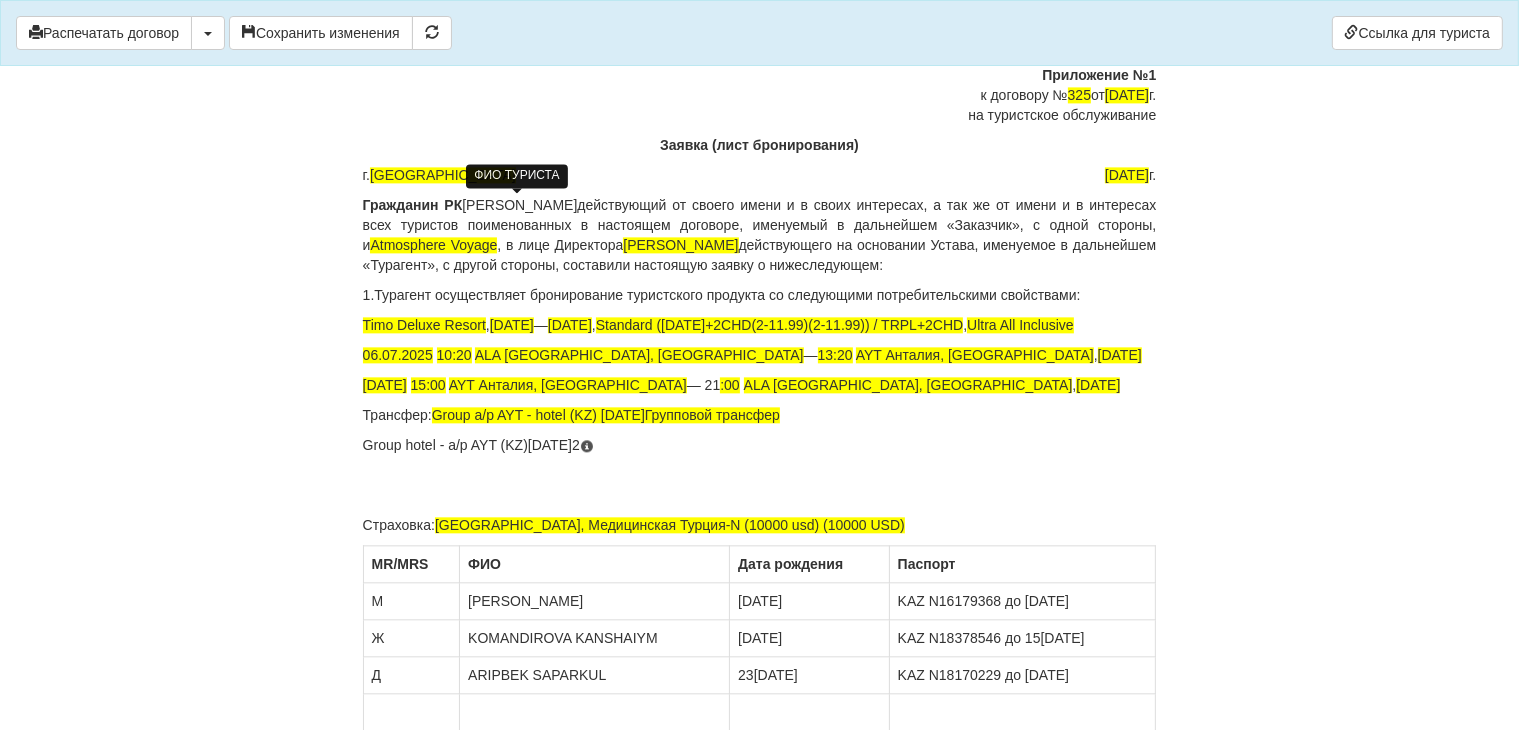 click on "Group hotel - a/p AYT (KZ) [DATE] 2" at bounding box center [760, 445] 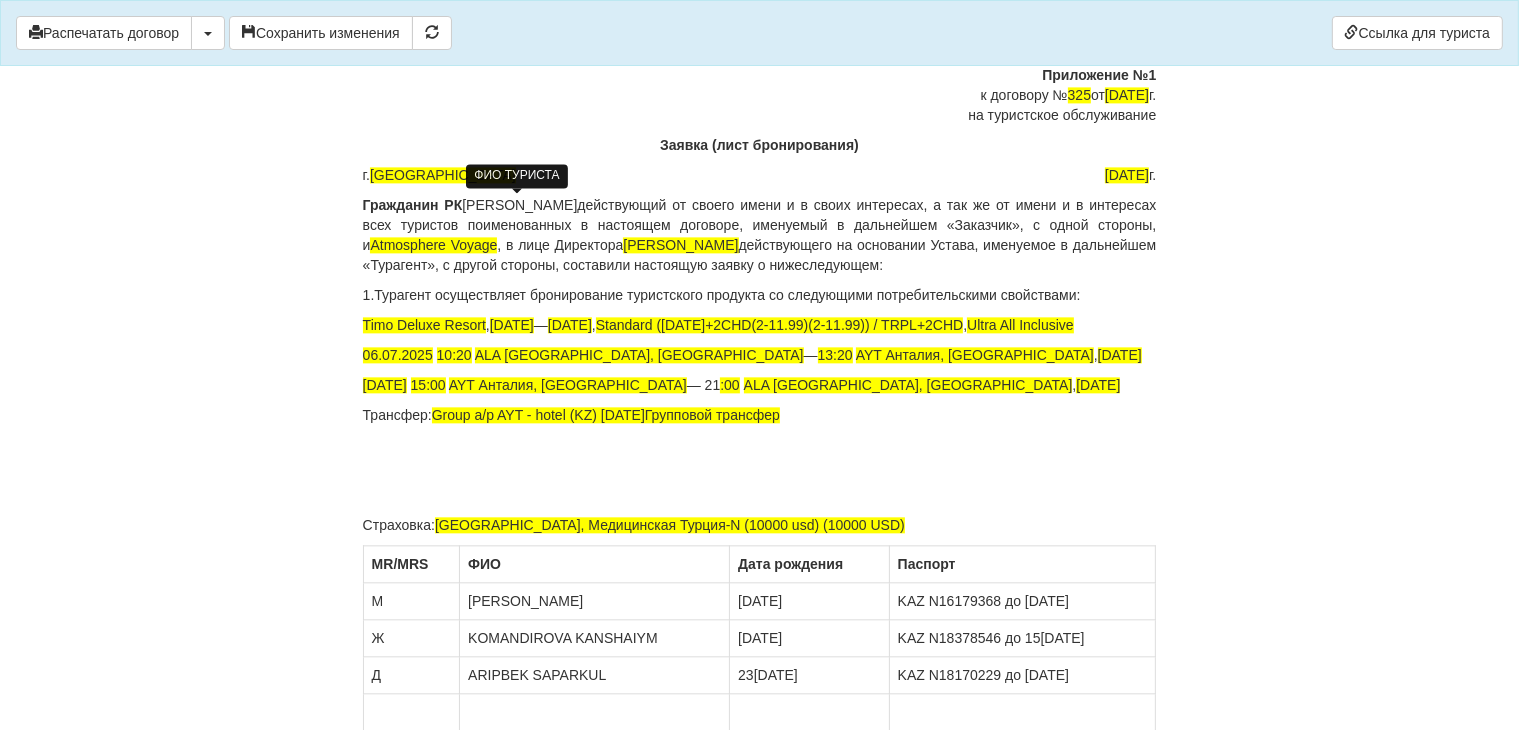 drag, startPoint x: 926, startPoint y: 426, endPoint x: 868, endPoint y: 421, distance: 58.21512 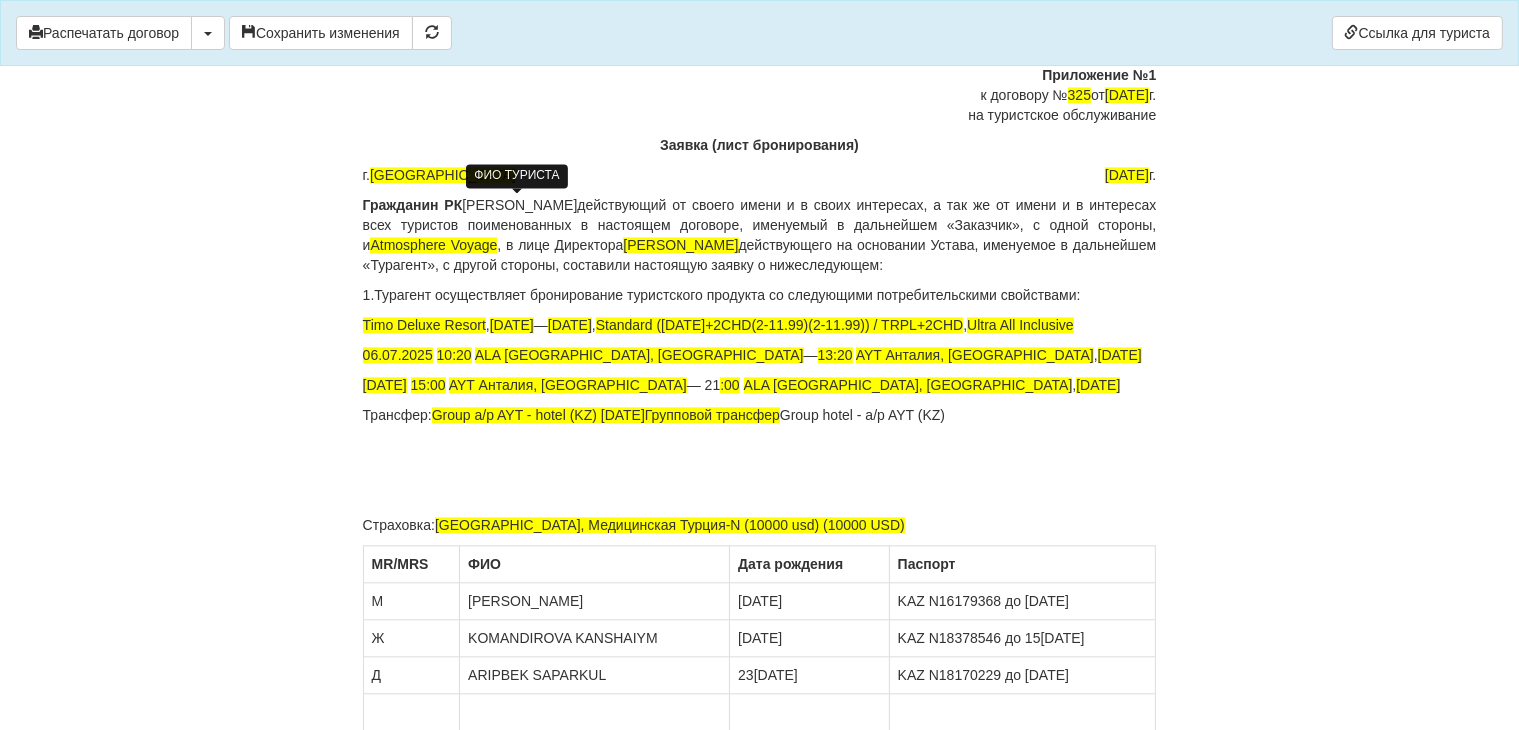 click on "Трансфер:  Group a/p AYT - hotel (KZ)        [DATE]    Групповой трансфер   Group hotel - a/p AYT (KZ)" at bounding box center (760, 415) 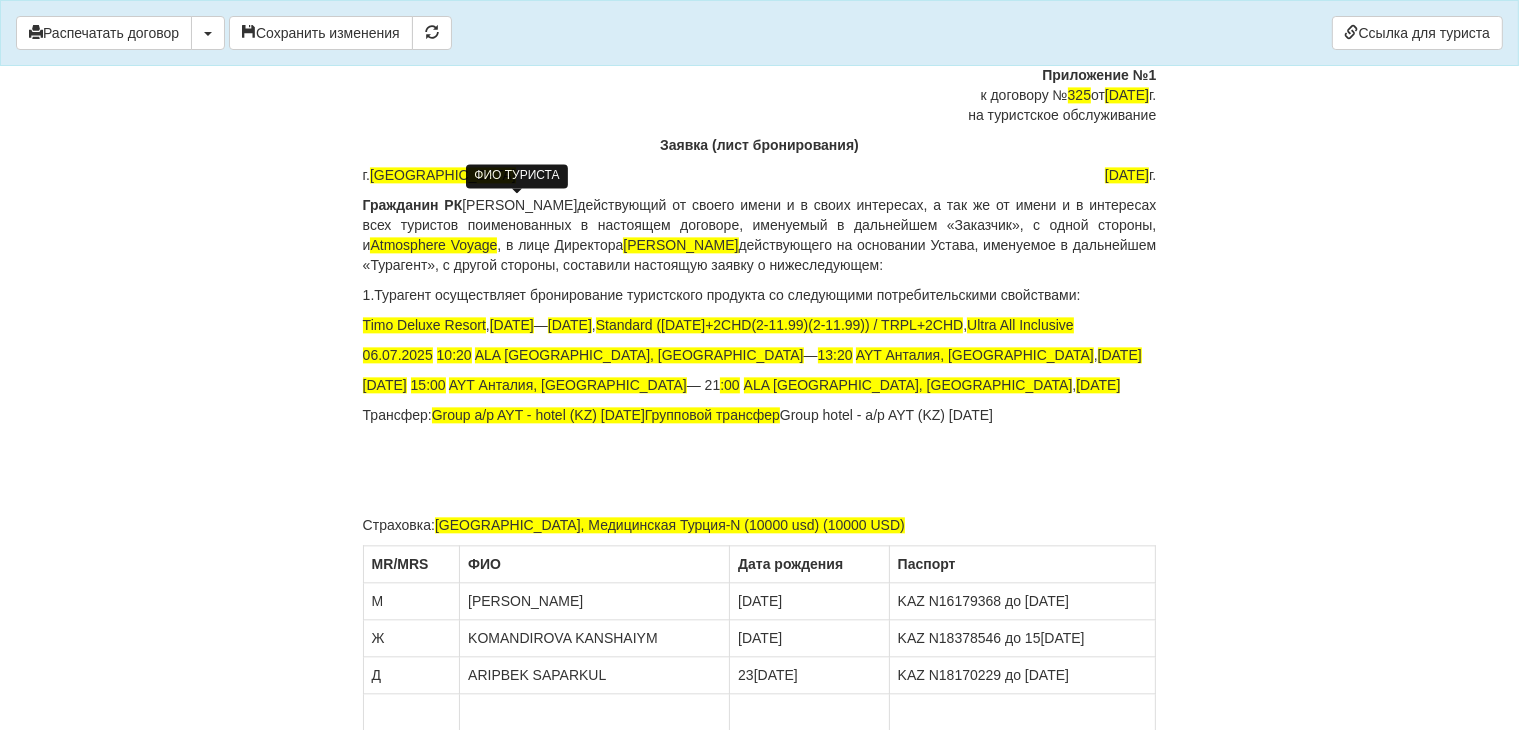 click on "Договор №  325
на туристское обслуживание
г.  [GEOGRAPHIC_DATA]
[DATE]
Гражданин РК        [PERSON_NAME] , действующий от своего имени и от имени всех туристов поименованных в настоящем Договоре, именуемый в дальнейшем «Заказчик», с одной стороны, и  Atmosphere Voyage , в лице Директора  [PERSON_NAME]  действующего на основании Устава, именуемое в дальнейшем «Турагент», с другой стороны, заключили настоящий Договор о нижеследующем:
1. Предмет договора
1 )    [PERSON_NAME] ,
заграничный паспорт: KAZ №     [PASSPORT]      (до      [DATE]
2 )" at bounding box center [760, -1690] 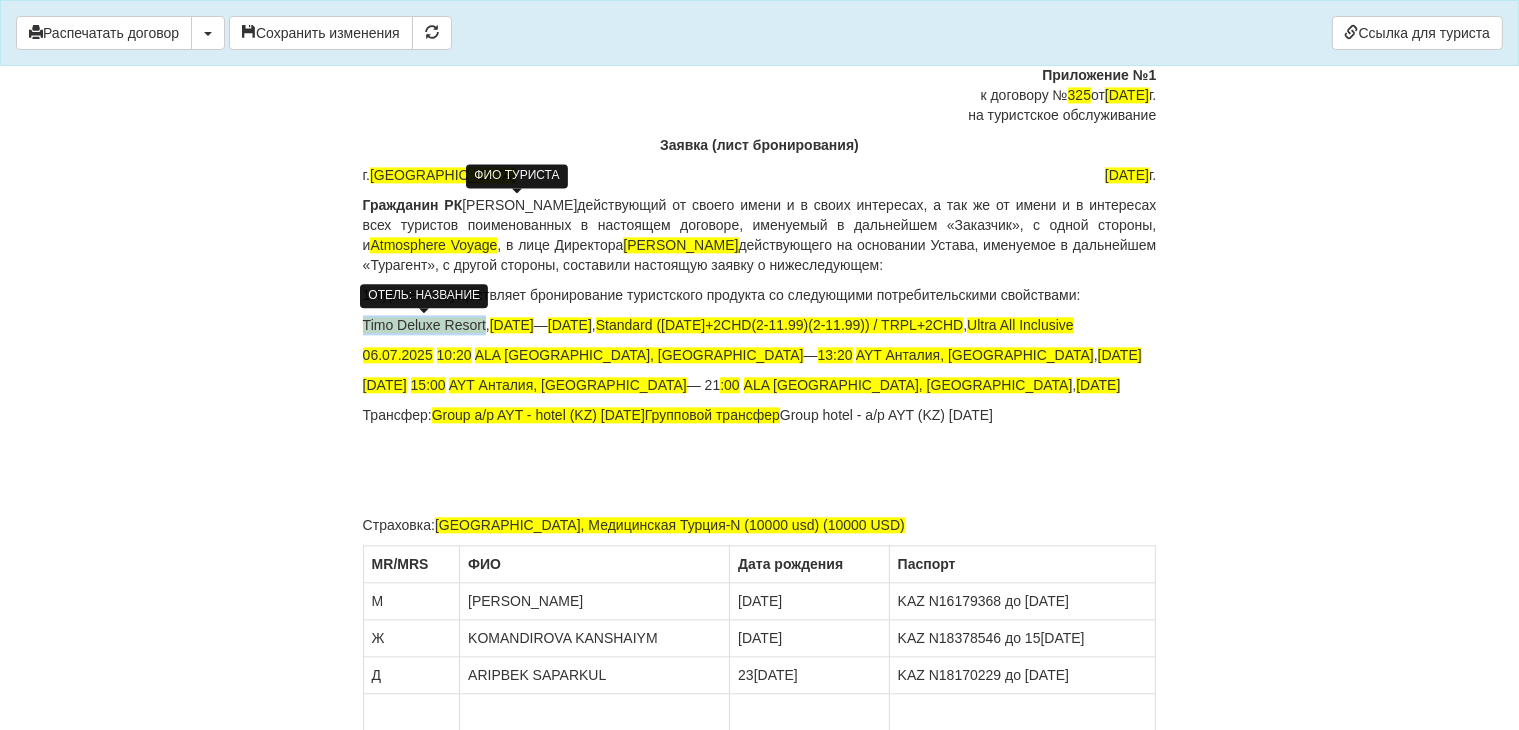drag, startPoint x: 487, startPoint y: 324, endPoint x: 363, endPoint y: 325, distance: 124.004036 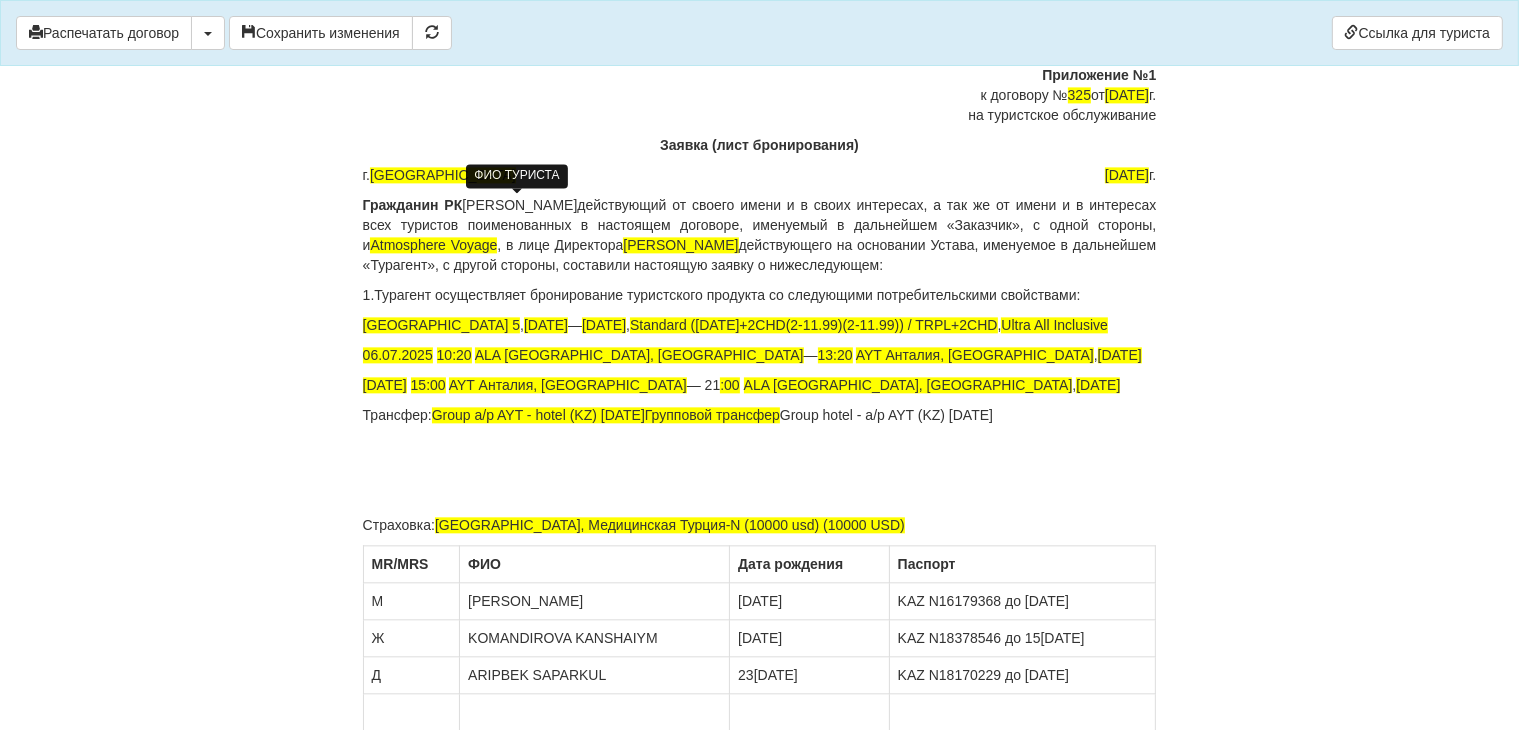 click on "Гражданин РК      [PERSON_NAME]  действующий от своего имени и в своих интересах, а так же от имени и в интересах всех туристов поименованных в настоящем договоре, именуемый в дальнейшем «Заказчик», с одной стороны, и  Atmosphere Voyage , в лице Директора  [PERSON_NAME]  действующего на основании Устава, именуемое в дальнейшем «Турагент», с другой стороны, составили настоящую заявку о нижеследующем:" at bounding box center [760, 235] 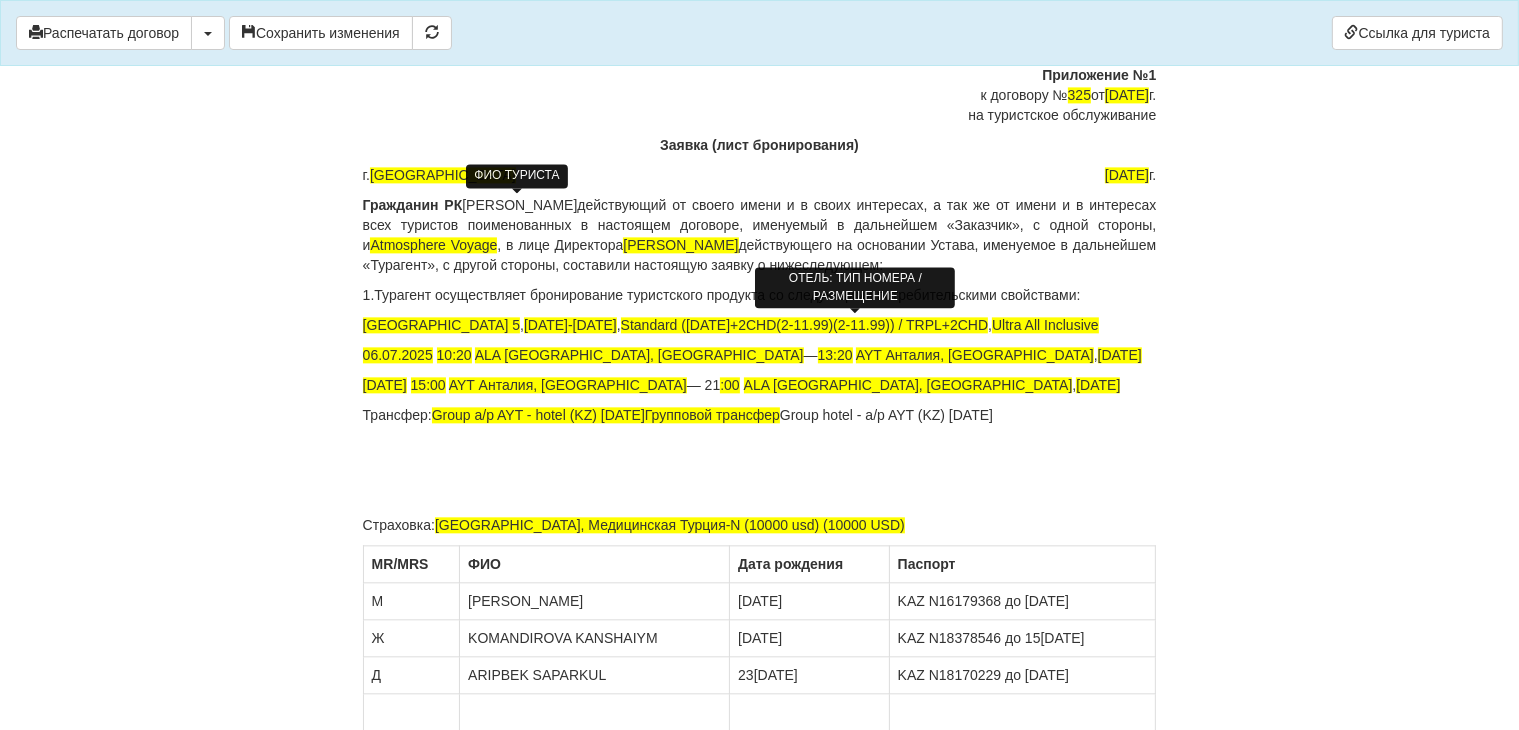 click on "Standard ([DATE]+2CHD(2-11.99)(2-11.99)) / TRPL+2CHD" at bounding box center (805, 325) 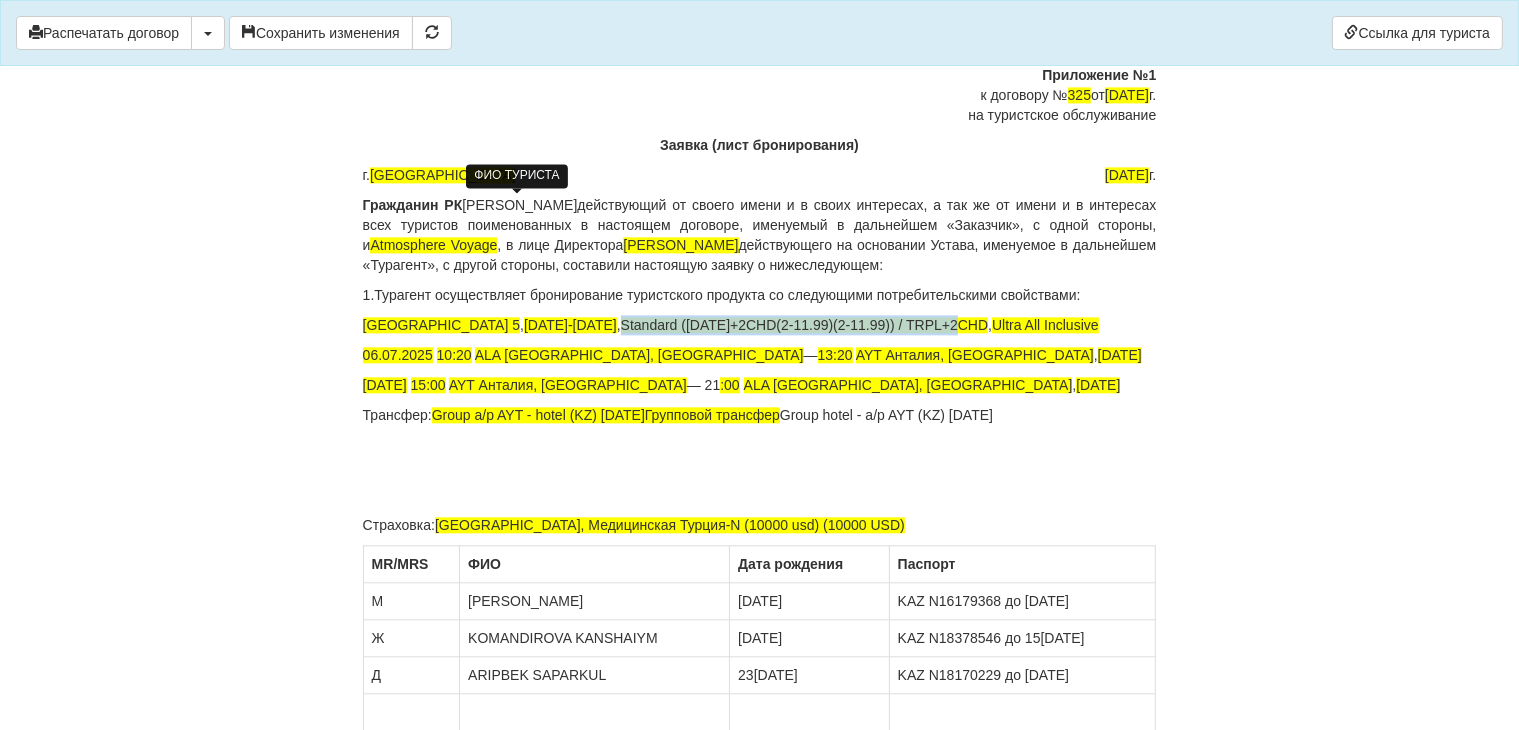 drag, startPoint x: 1028, startPoint y: 324, endPoint x: 684, endPoint y: 305, distance: 344.52432 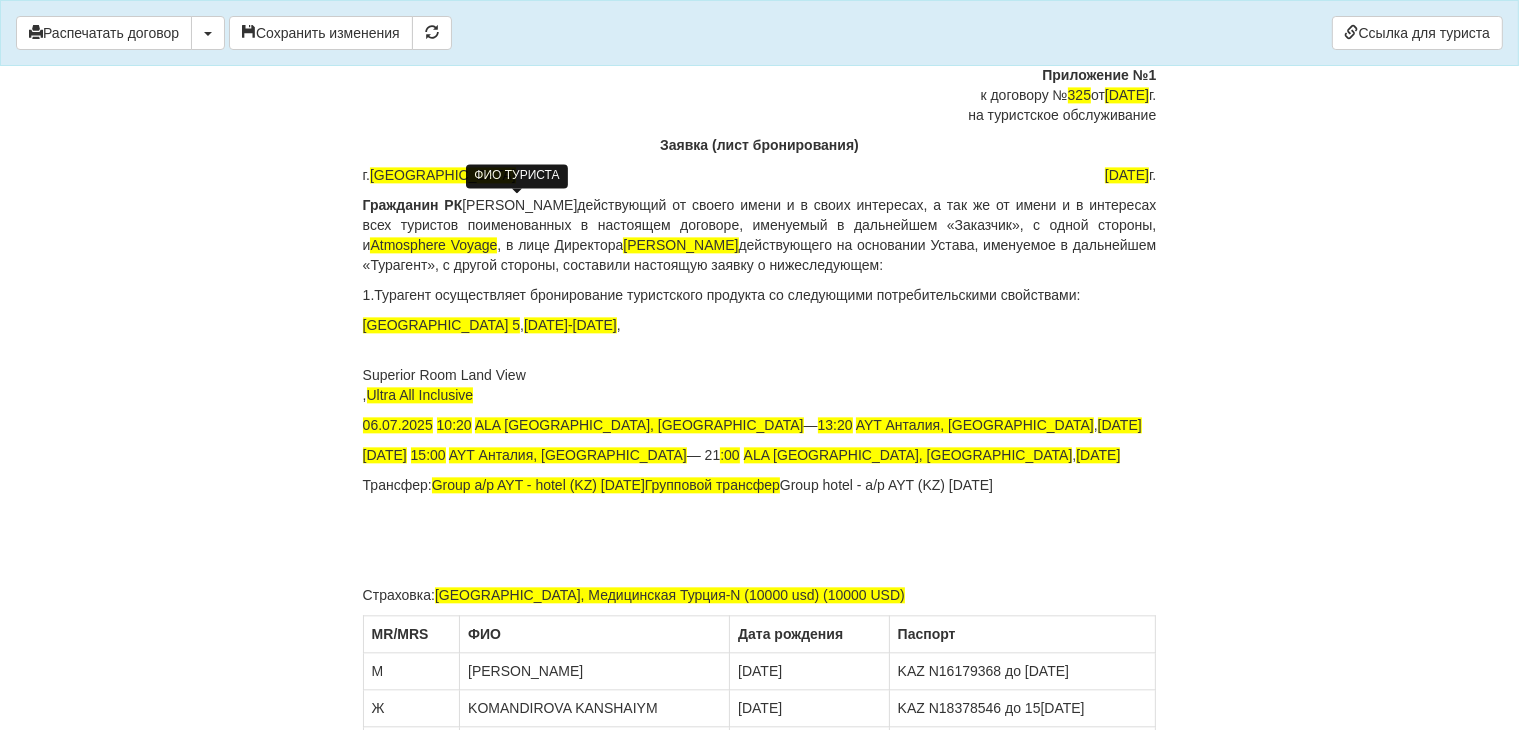 click on "[GEOGRAPHIC_DATA] 5     ,  [DATE]-[DATE] ," at bounding box center [760, 325] 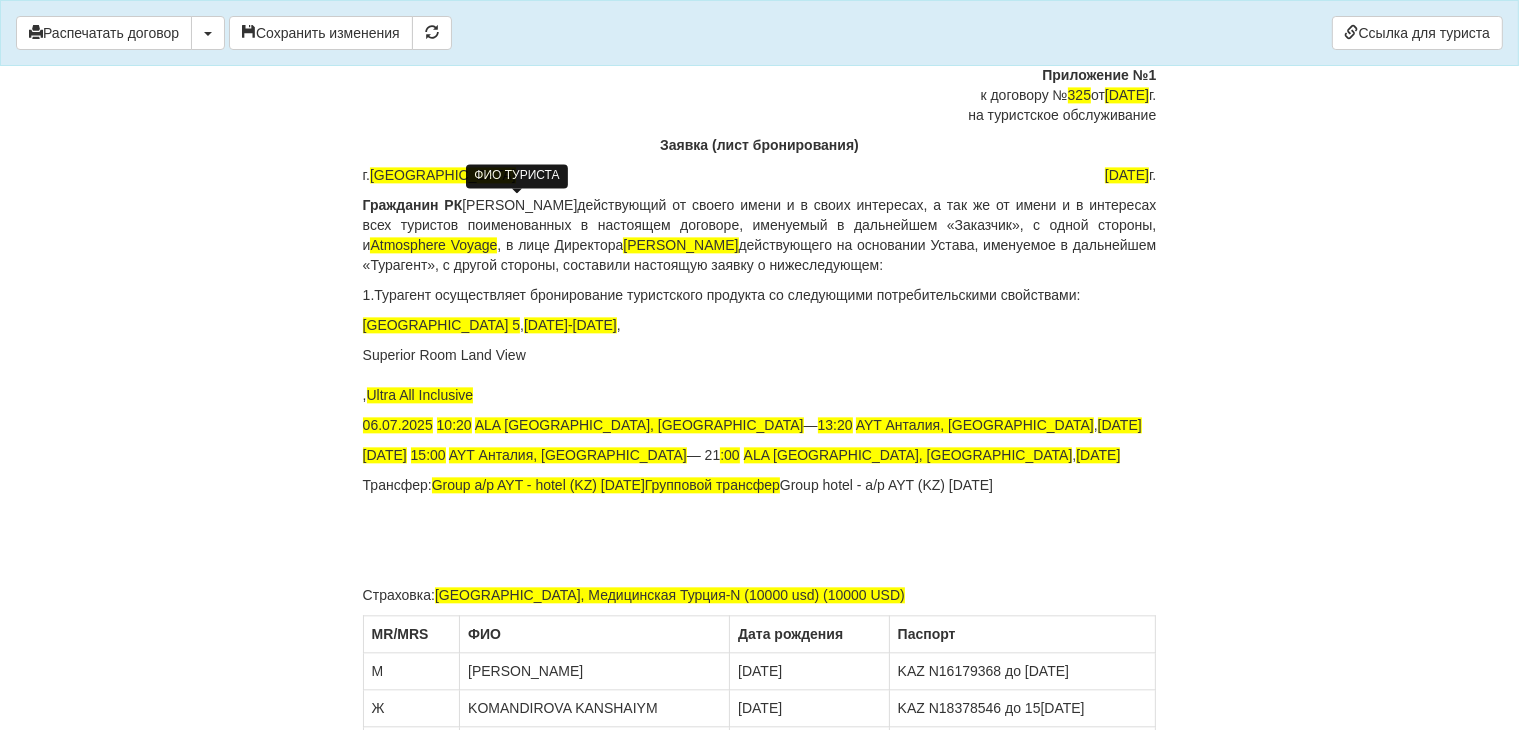 click on "[GEOGRAPHIC_DATA] 5     ,  [DATE]-[DATE] ," at bounding box center (760, 325) 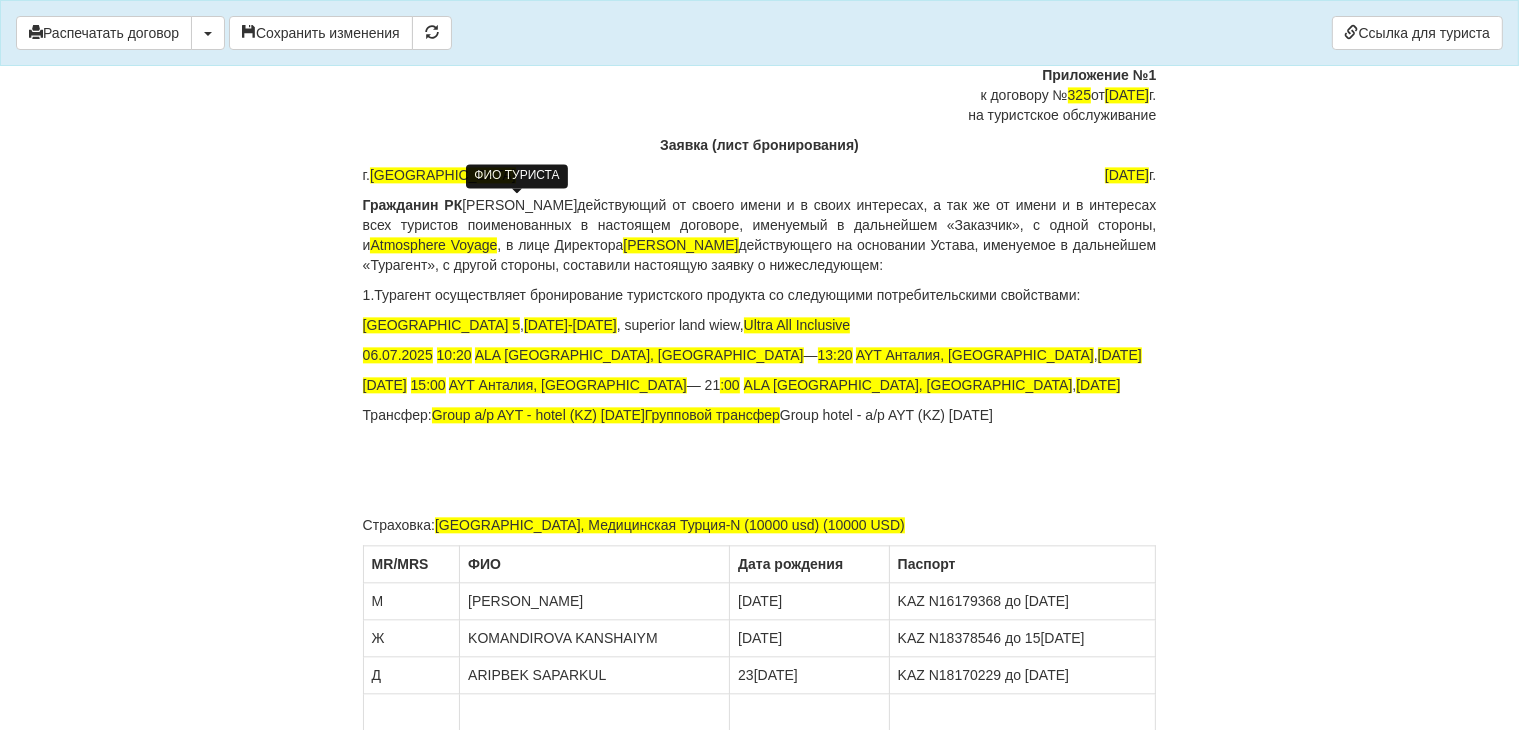click on "Договор №  325
на туристское обслуживание
г.  [GEOGRAPHIC_DATA]
[DATE]
Гражданин РК        [PERSON_NAME] , действующий от своего имени и от имени всех туристов поименованных в настоящем Договоре, именуемый в дальнейшем «Заказчик», с одной стороны, и  Atmosphere Voyage , в лице Директора  [PERSON_NAME]  действующего на основании Устава, именуемое в дальнейшем «Турагент», с другой стороны, заключили настоящий Договор о нижеследующем:
1. Предмет договора
1 )    [PERSON_NAME] ,
заграничный паспорт: KAZ №     [PASSPORT]      (до      [DATE]
2 )" at bounding box center [760, -1690] 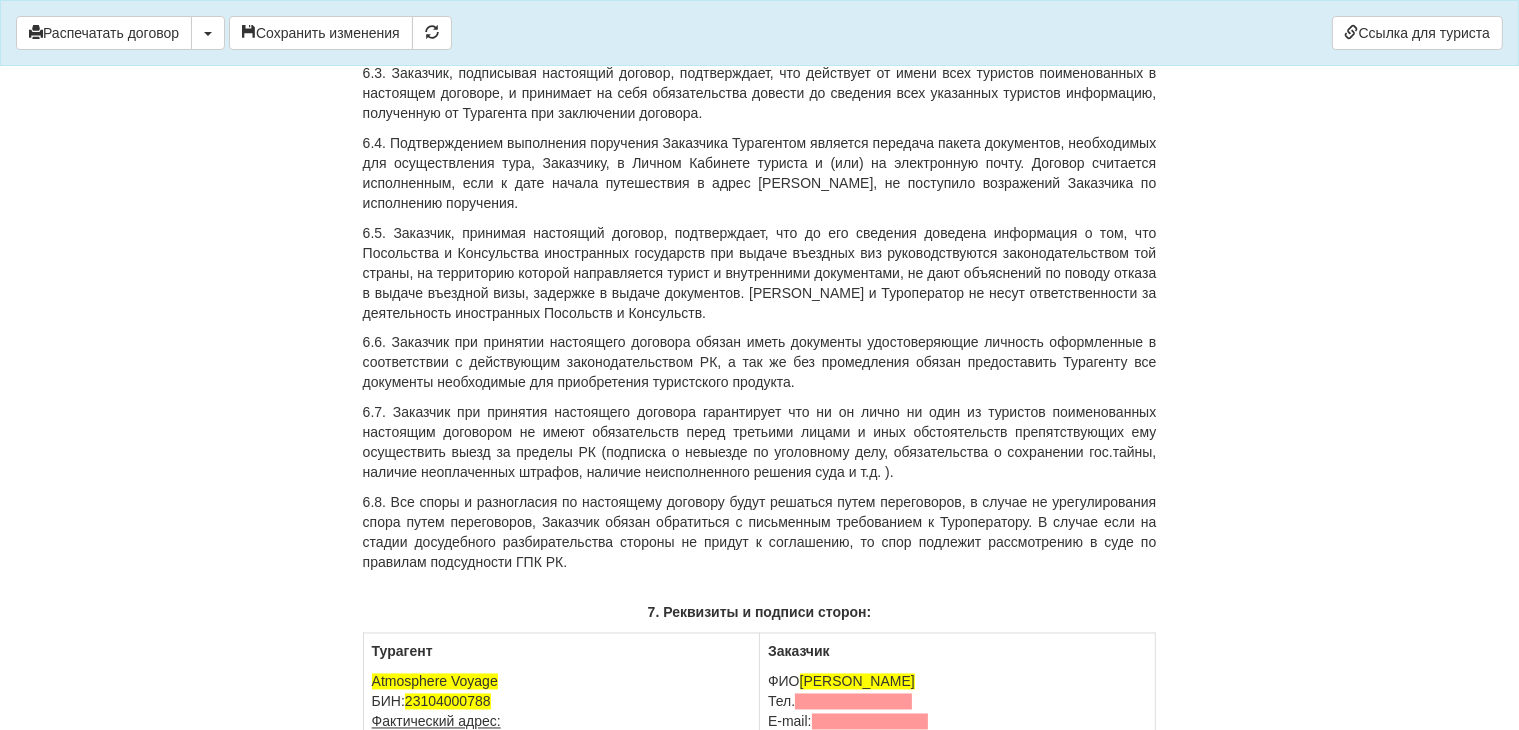 scroll, scrollTop: 3268, scrollLeft: 0, axis: vertical 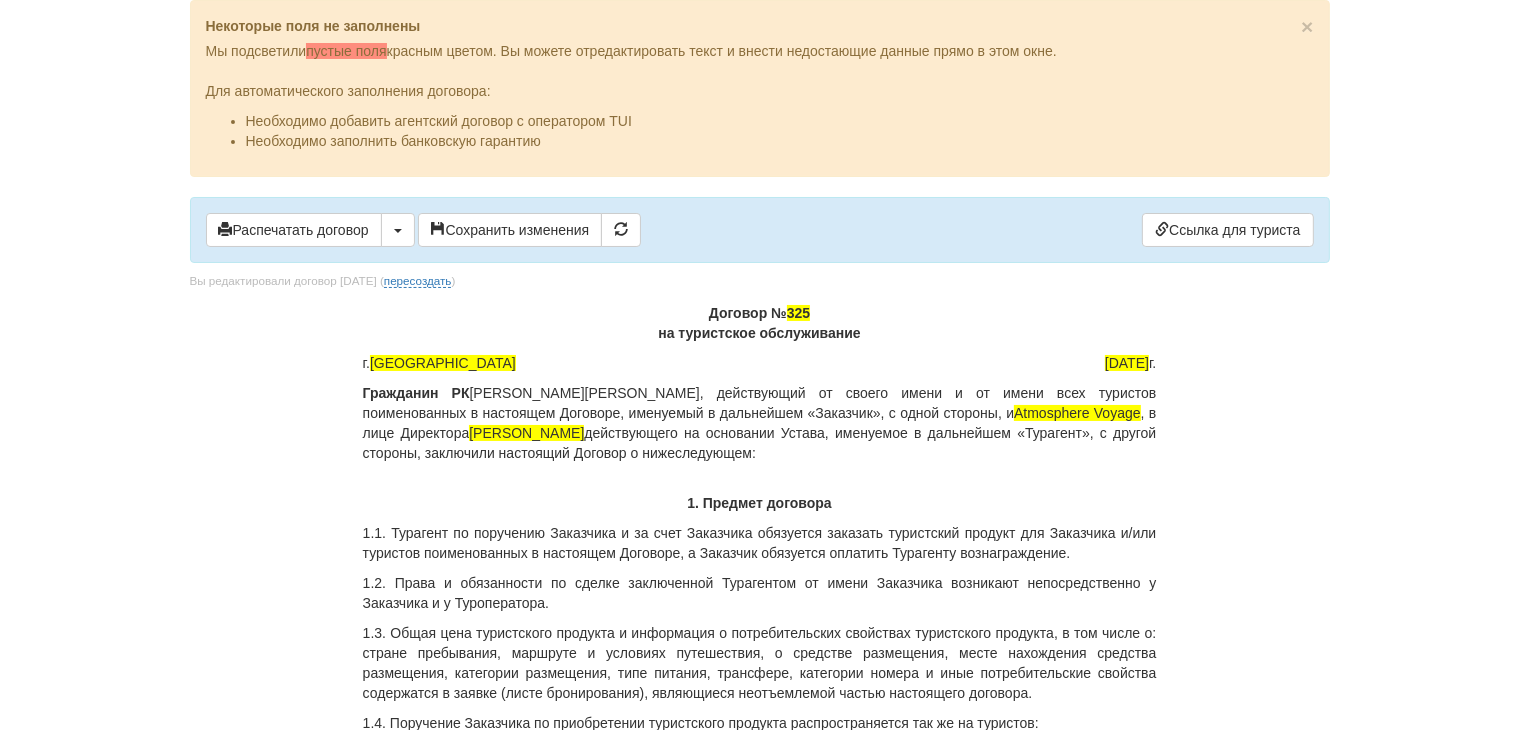 click on "Гражданин РК        [PERSON_NAME] , действующий от своего имени и от имени всех туристов поименованных в настоящем Договоре, именуемый в дальнейшем «Заказчик», с одной стороны, и  Atmosphere Voyage , в лице Директора  [PERSON_NAME]  действующего на основании Устава, именуемое в дальнейшем «Турагент», с другой стороны, заключили настоящий Договор о нижеследующем:" at bounding box center [760, 423] 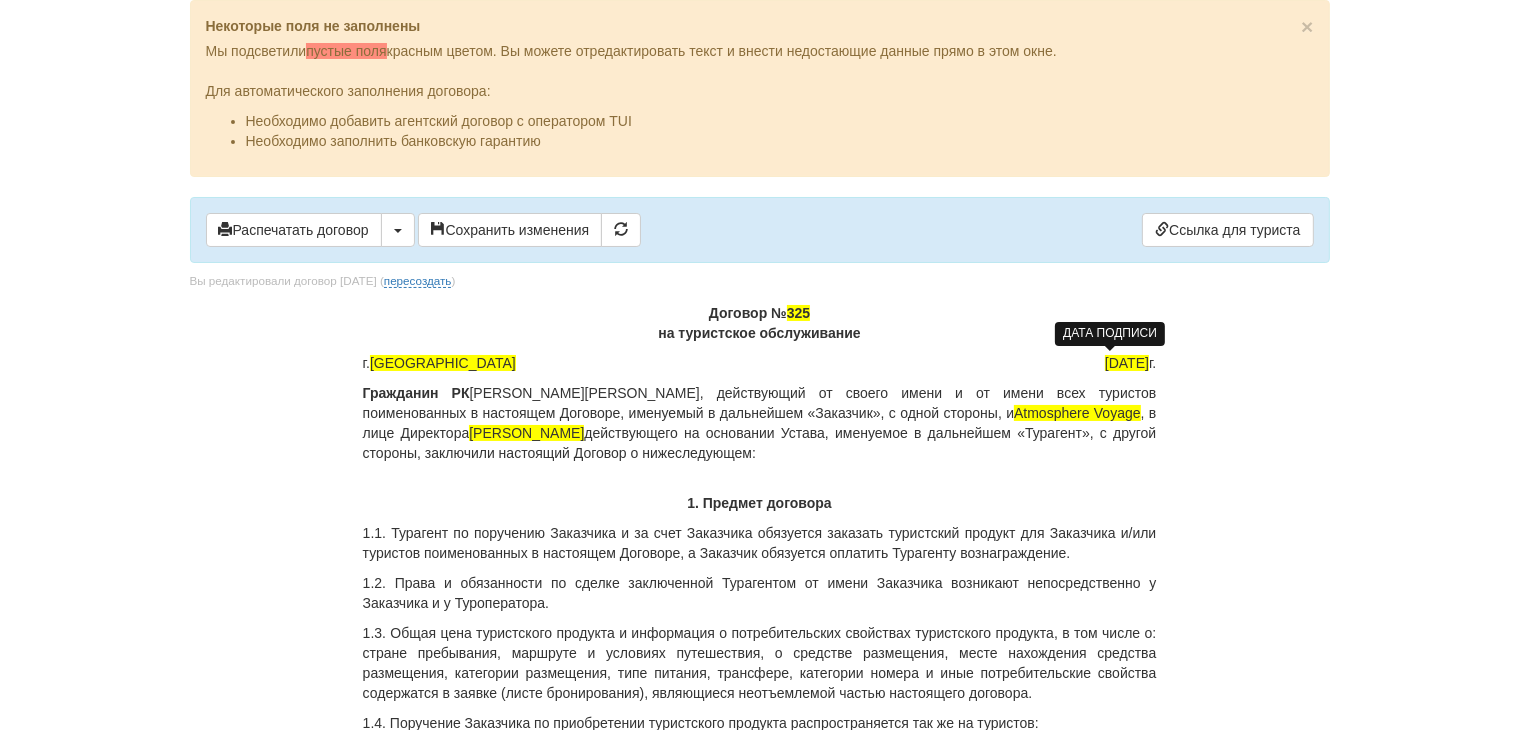 drag, startPoint x: 1146, startPoint y: 361, endPoint x: 1075, endPoint y: 364, distance: 71.063354 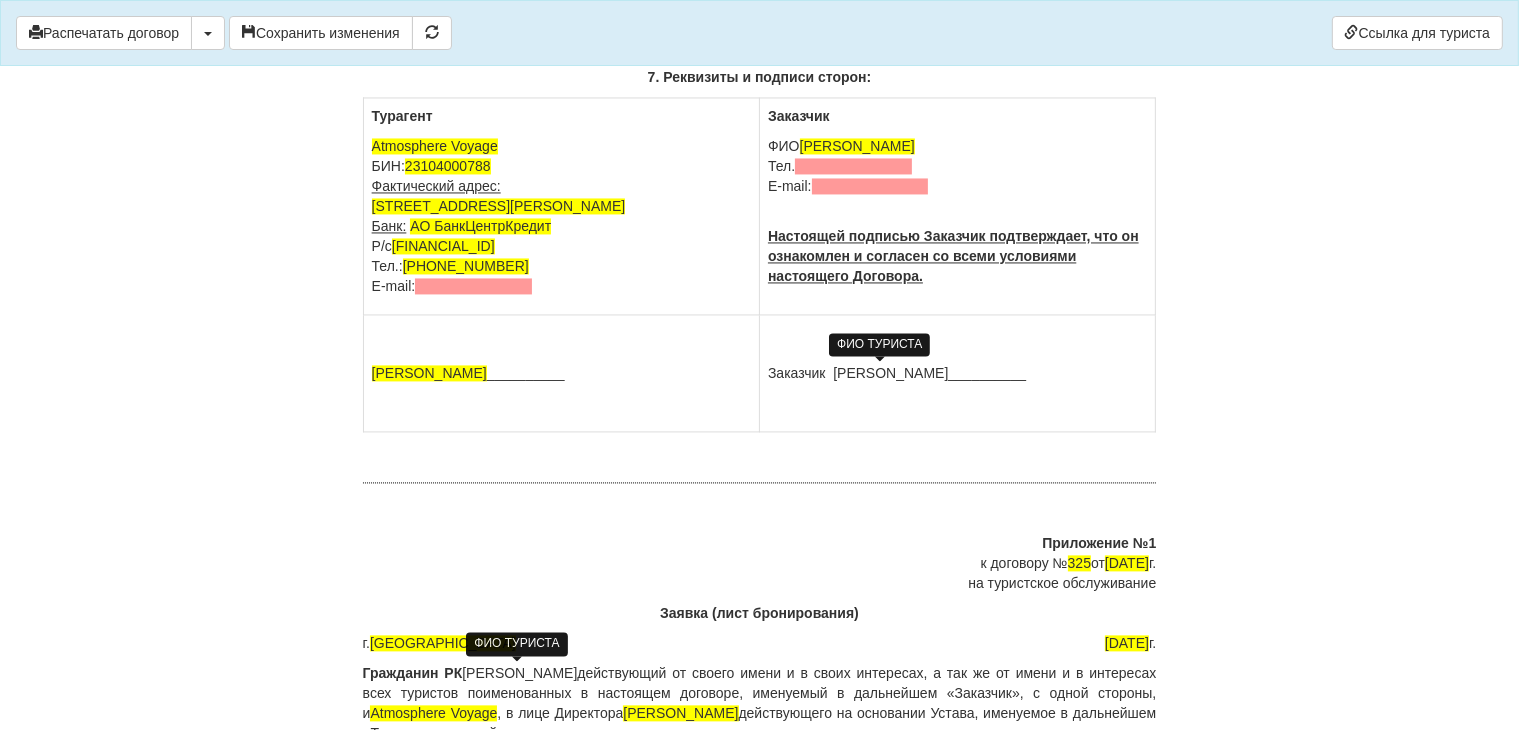 scroll, scrollTop: 4100, scrollLeft: 0, axis: vertical 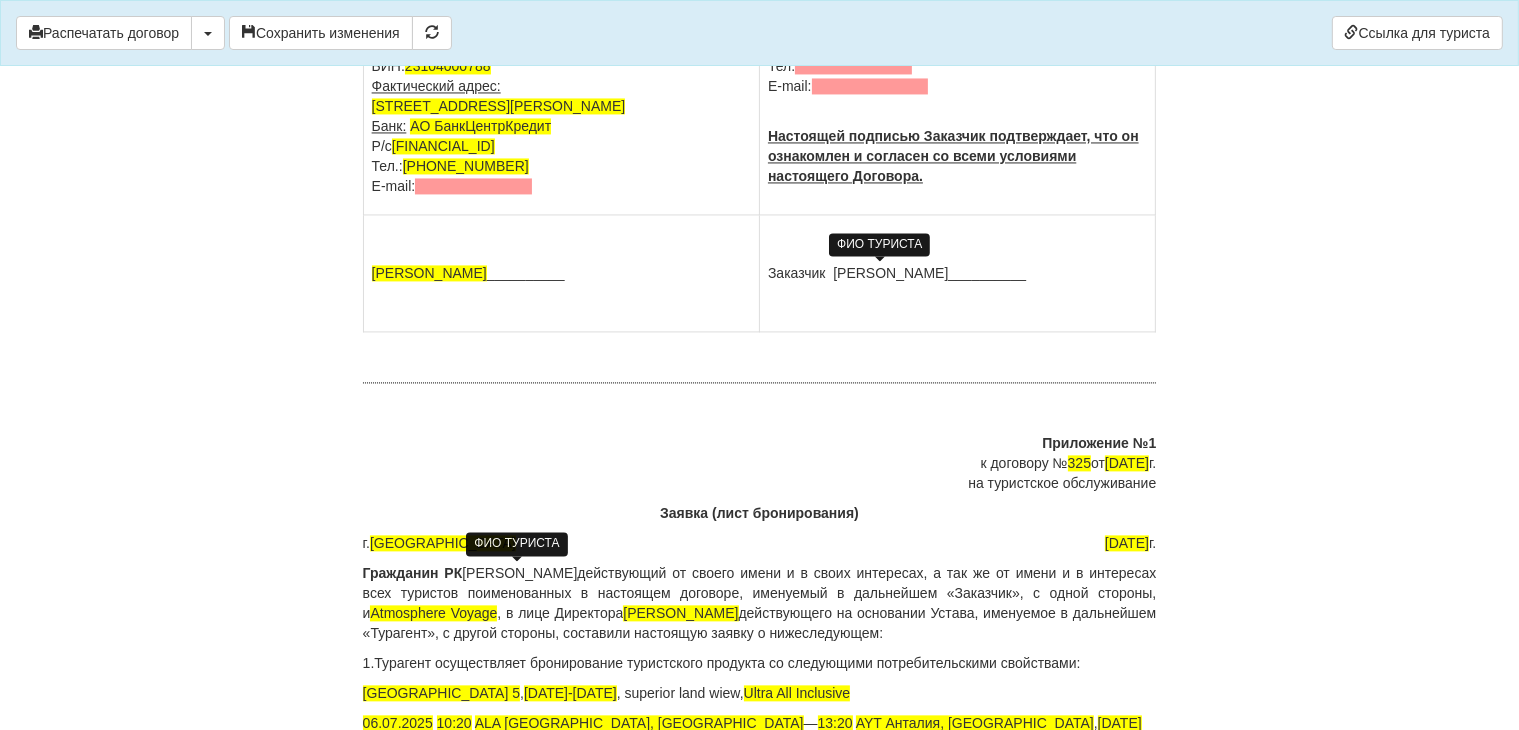 click on "Договор №  325
на туристское обслуживание
г.  [GEOGRAPHIC_DATA]
02.07/2025  г.
Гражданин РК        [PERSON_NAME] , действующий от своего имени и от имени всех туристов поименованных в настоящем Договоре, именуемый в дальнейшем «Заказчик», с одной стороны, и  Atmosphere Voyage , в лице Директора  [PERSON_NAME]  действующего на основании Устава, именуемое в дальнейшем «Турагент», с другой стороны, заключили настоящий Договор о нижеследующем:
1. Предмет договора
1 )    [PERSON_NAME] ,
заграничный паспорт: KAZ №     [PASSPORT]      (до      11[DATE]
2 )" at bounding box center (760, -1322) 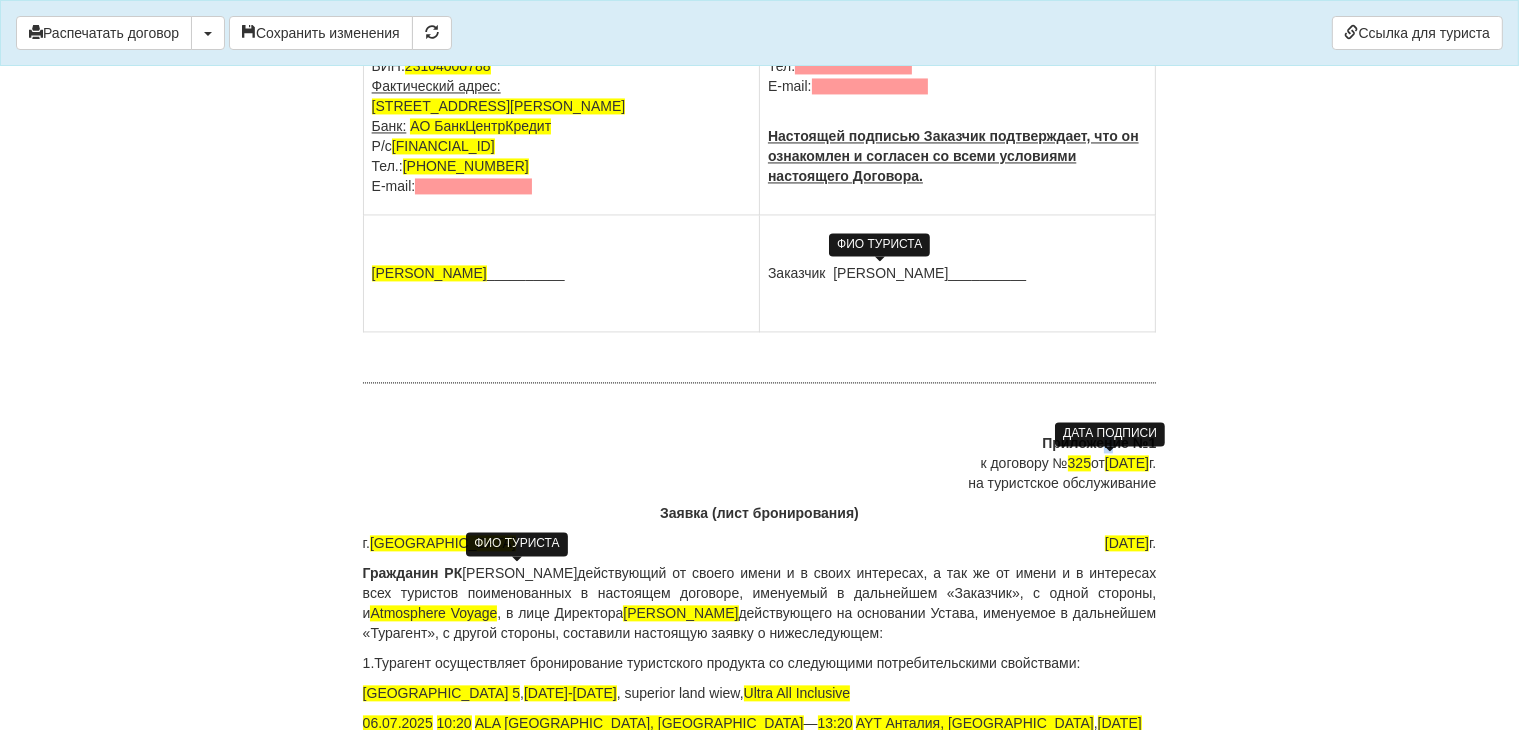 drag, startPoint x: 1147, startPoint y: 462, endPoint x: 1075, endPoint y: 457, distance: 72.1734 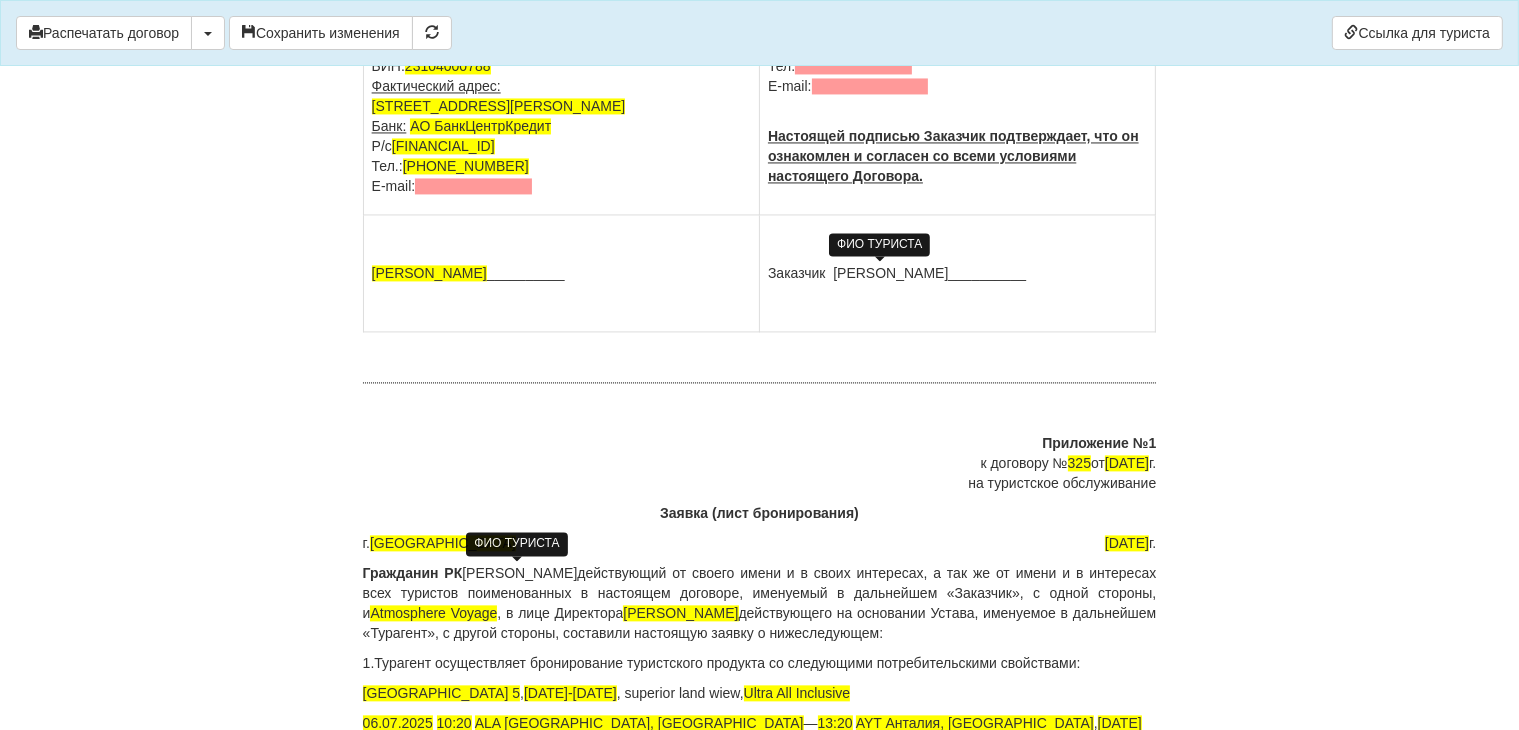 drag, startPoint x: 1146, startPoint y: 545, endPoint x: 1068, endPoint y: 542, distance: 78.05767 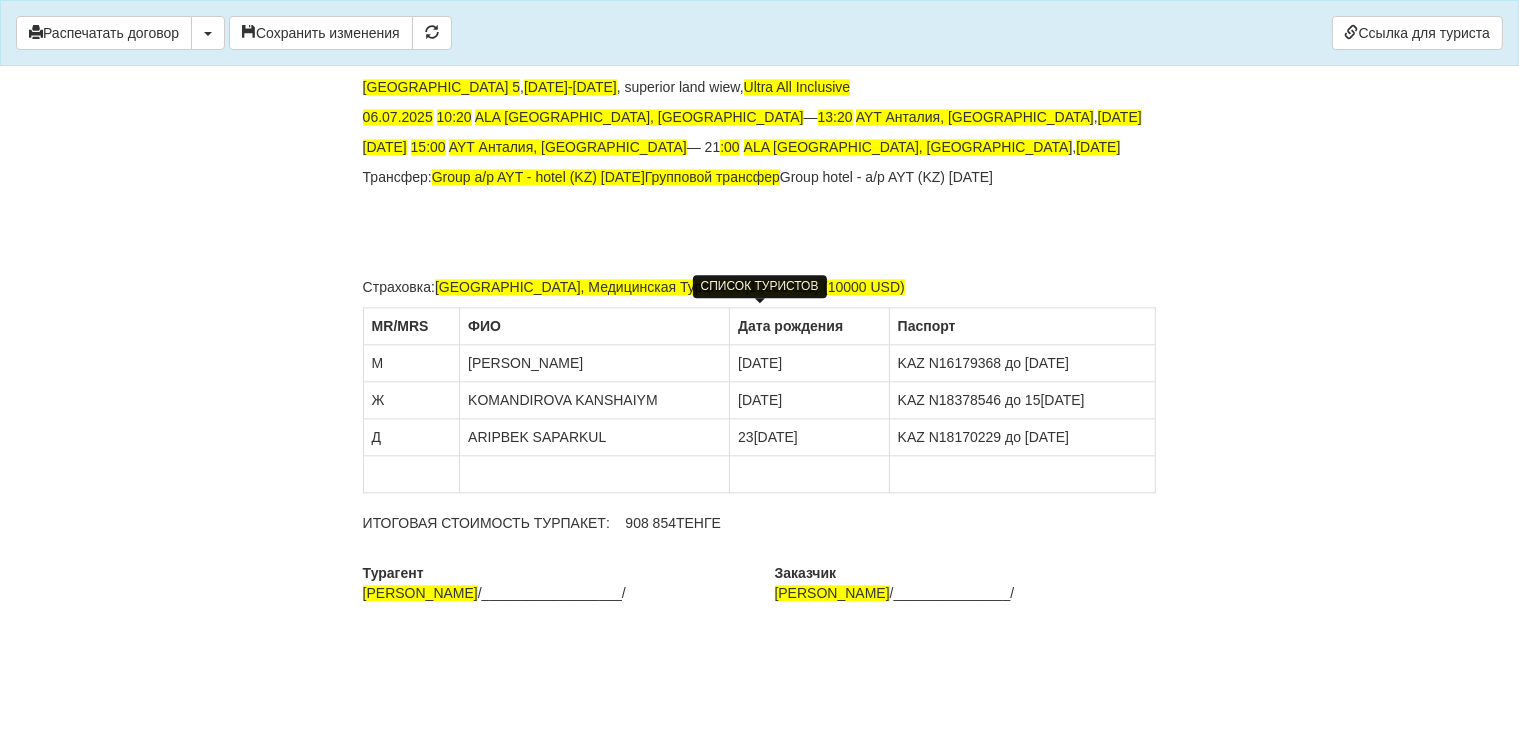 scroll, scrollTop: 4708, scrollLeft: 0, axis: vertical 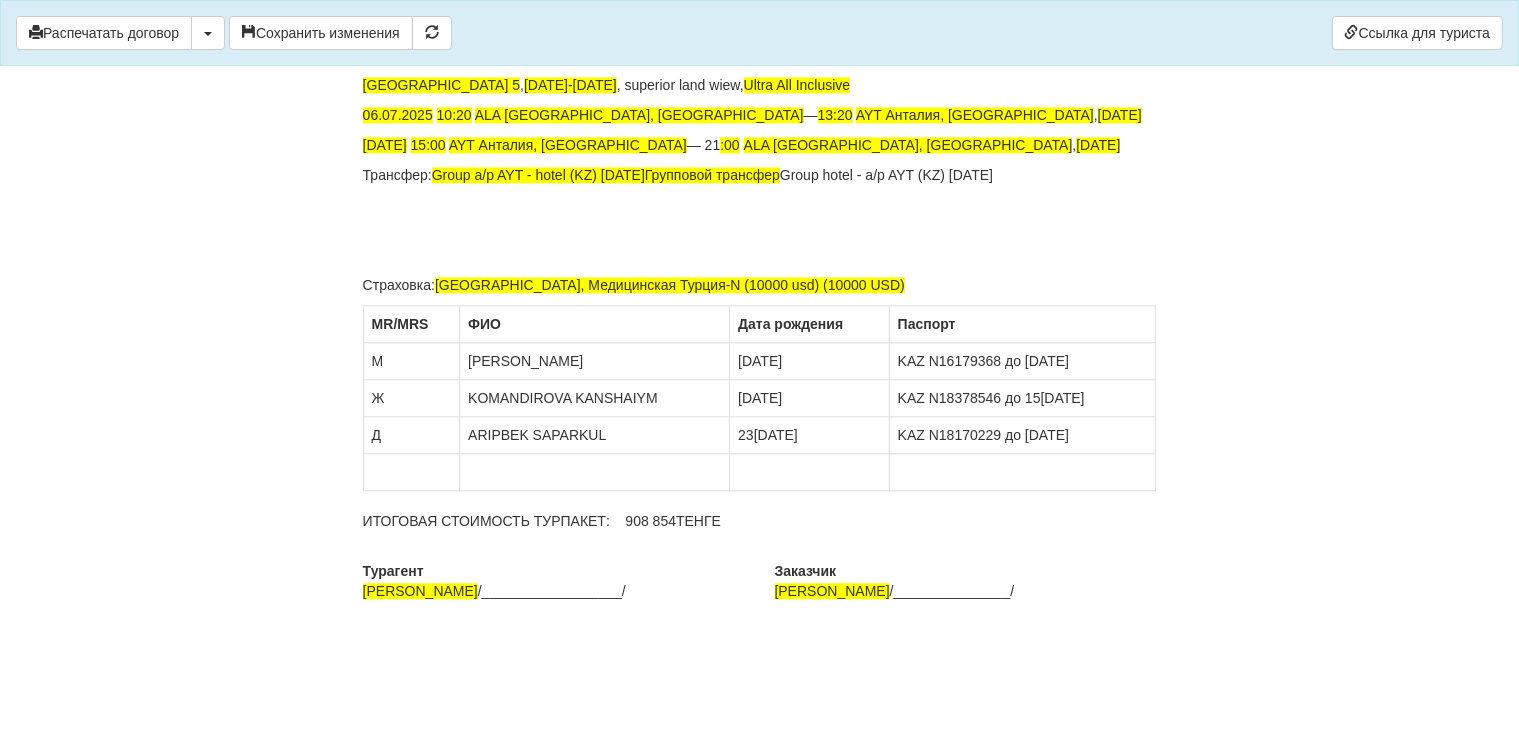 click on "Турагент
[PERSON_NAME]  /__________________/" at bounding box center [554, 596] 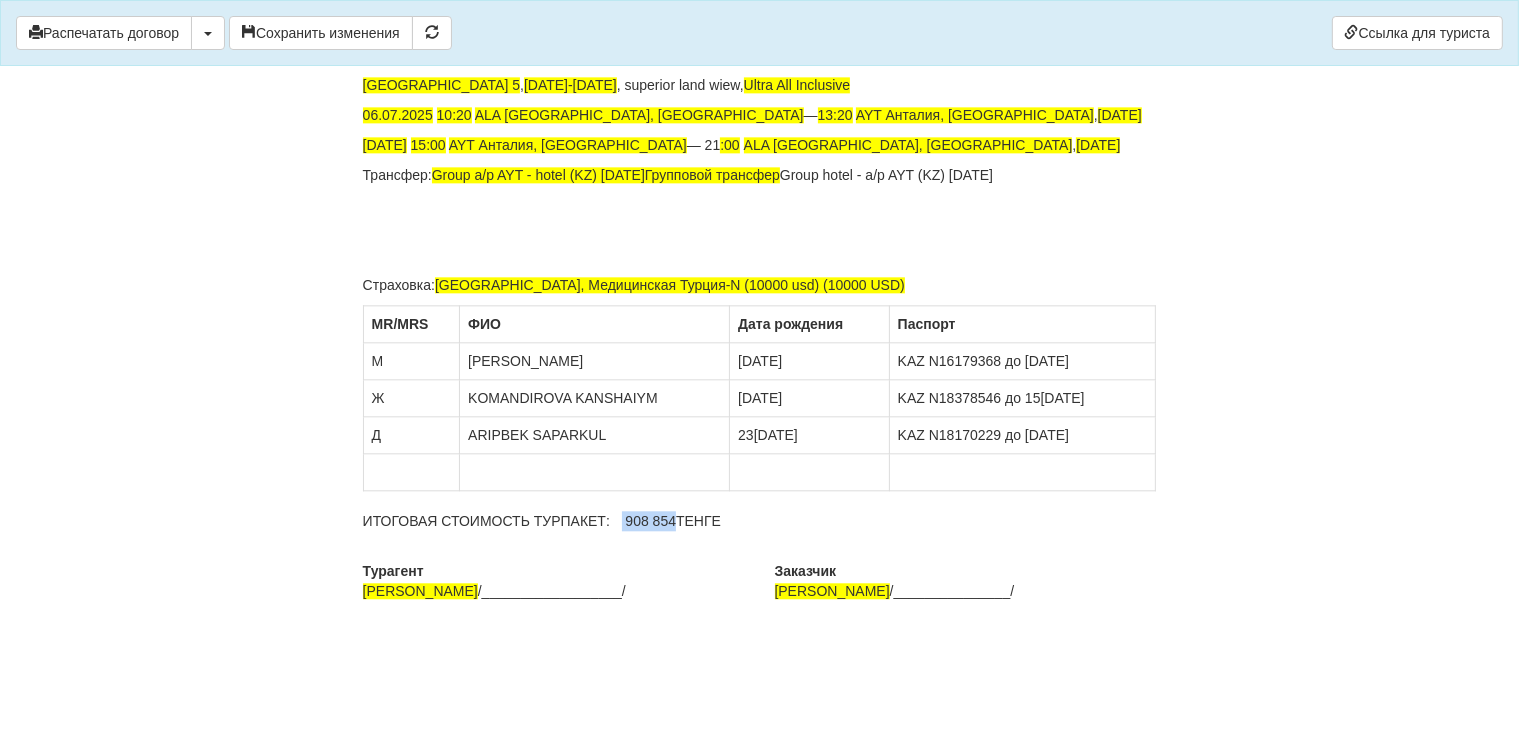 drag, startPoint x: 673, startPoint y: 519, endPoint x: 622, endPoint y: 517, distance: 51.0392 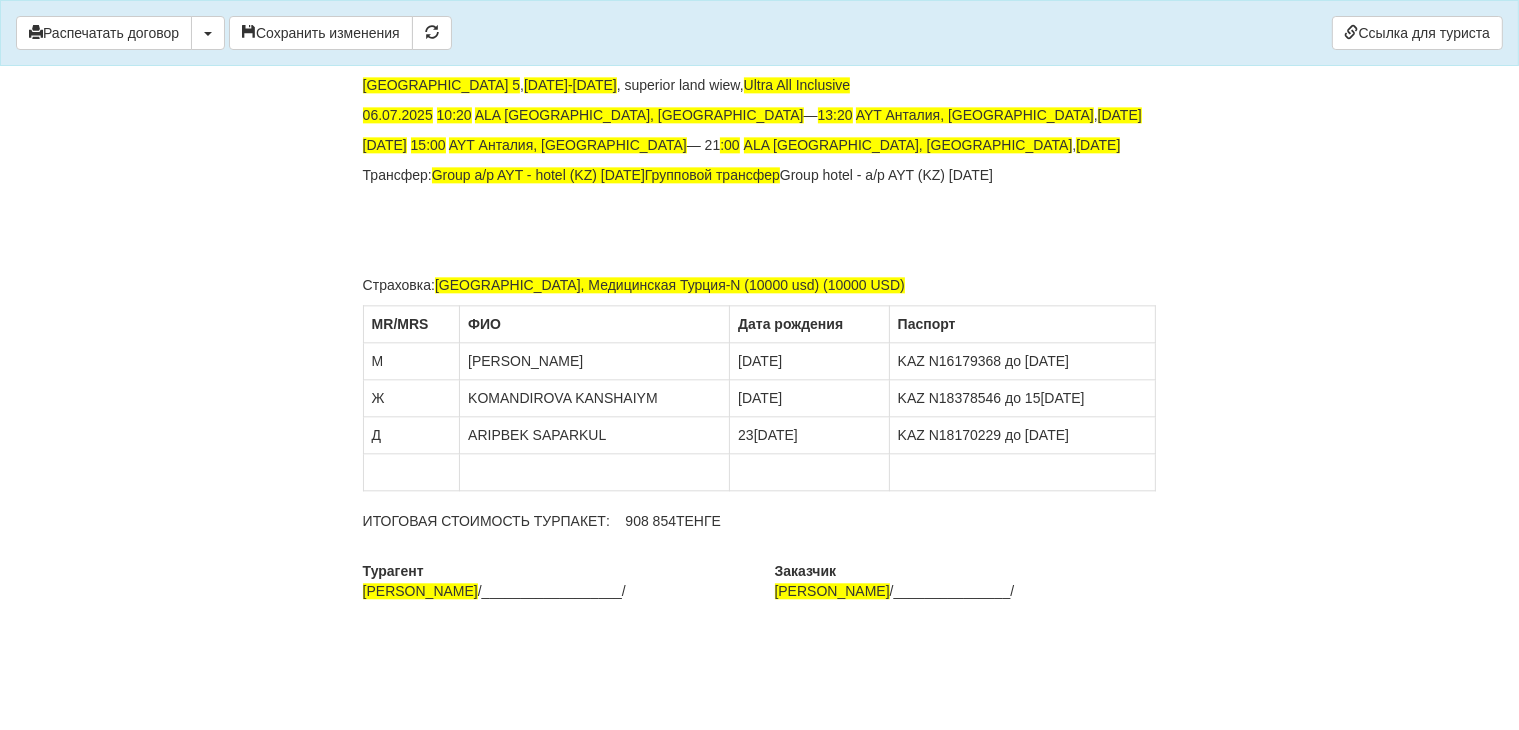 click on "Турагент
[PERSON_NAME]  /__________________/" at bounding box center (554, 596) 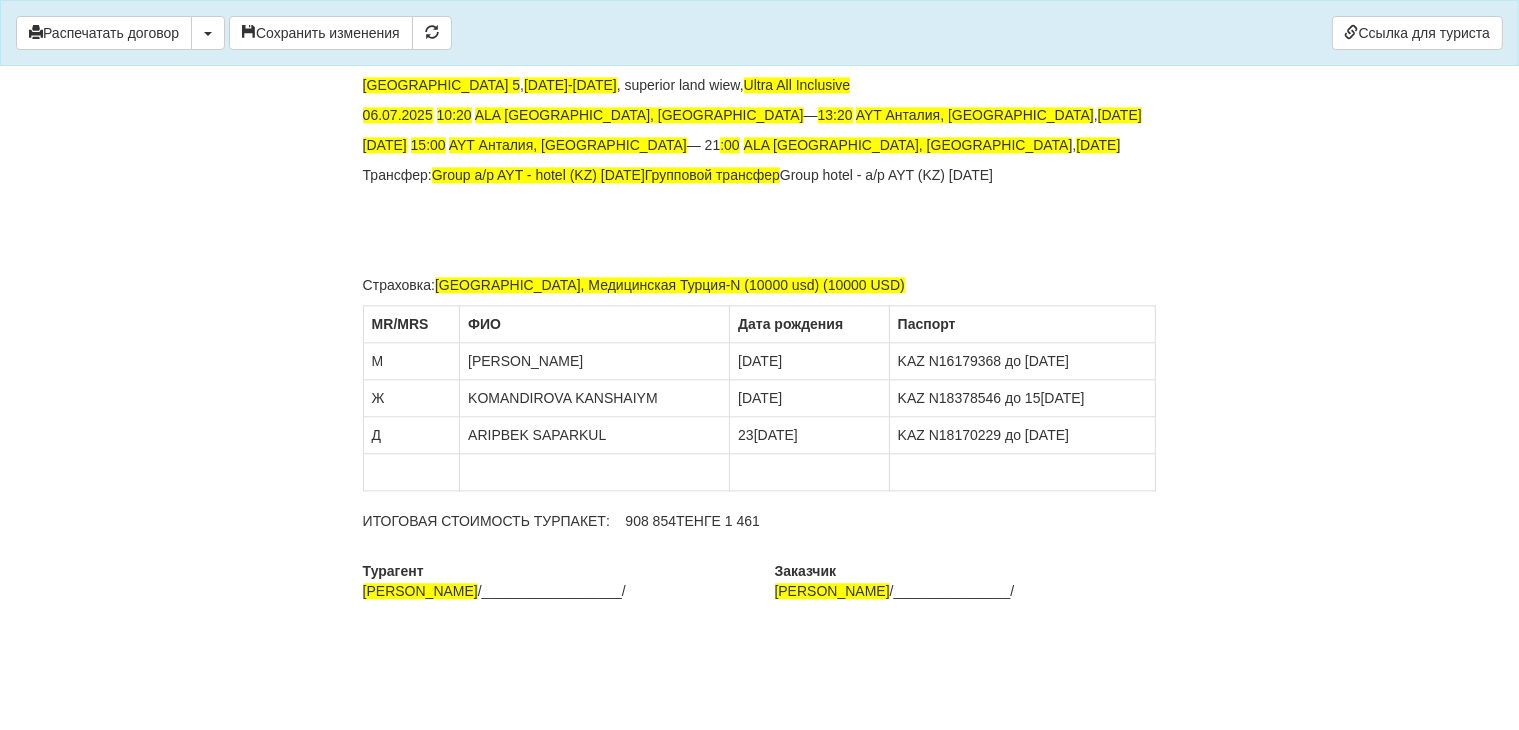 click on "ИТОГОВАЯ СТОИМОСТЬ ТУРПАКЕТ:    908 854  ТЕНГЕ 1 461" at bounding box center (760, 521) 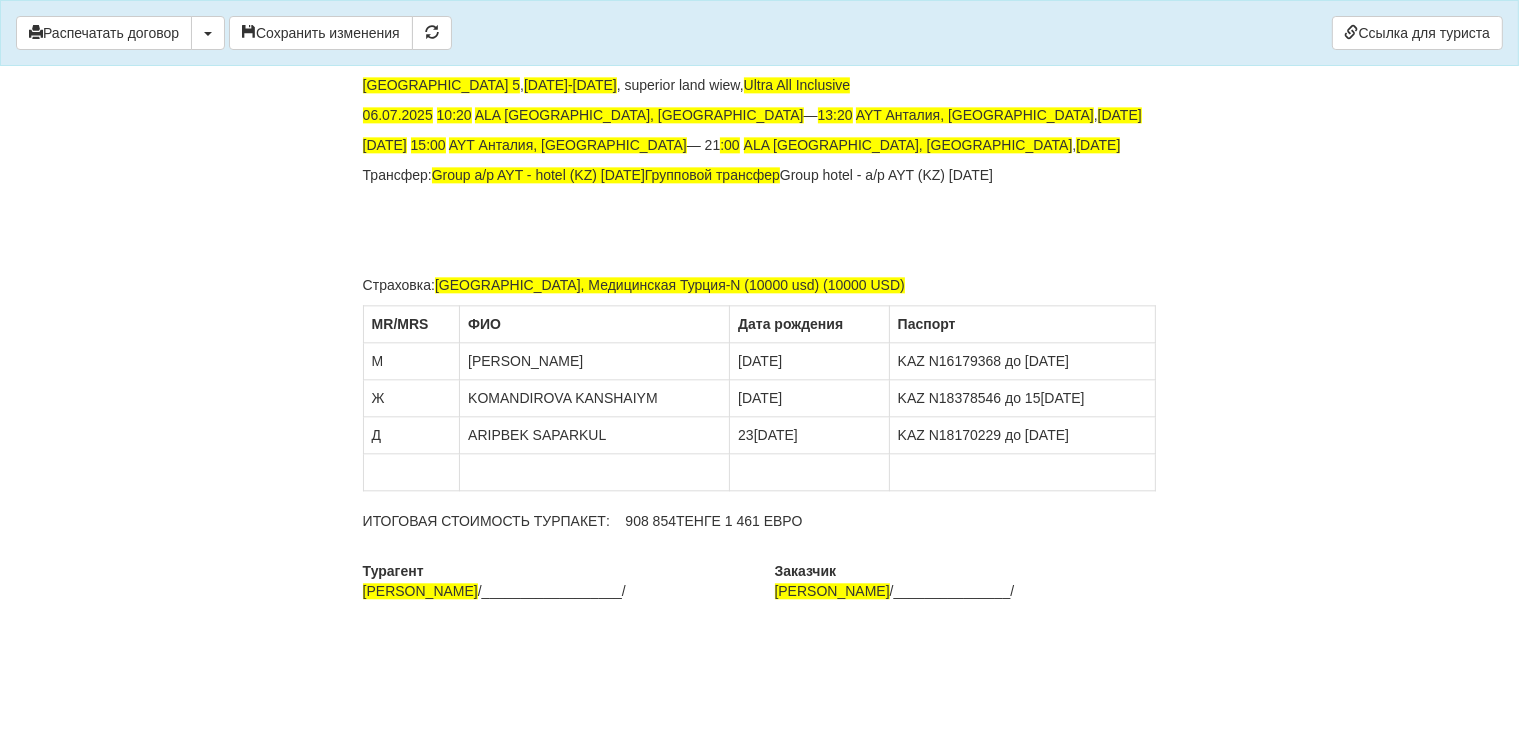 click on "ИТОГОВАЯ СТОИМОСТЬ ТУРПАКЕТ:    908 854  ТЕНГЕ 1 461 ЕВРО" at bounding box center (760, 521) 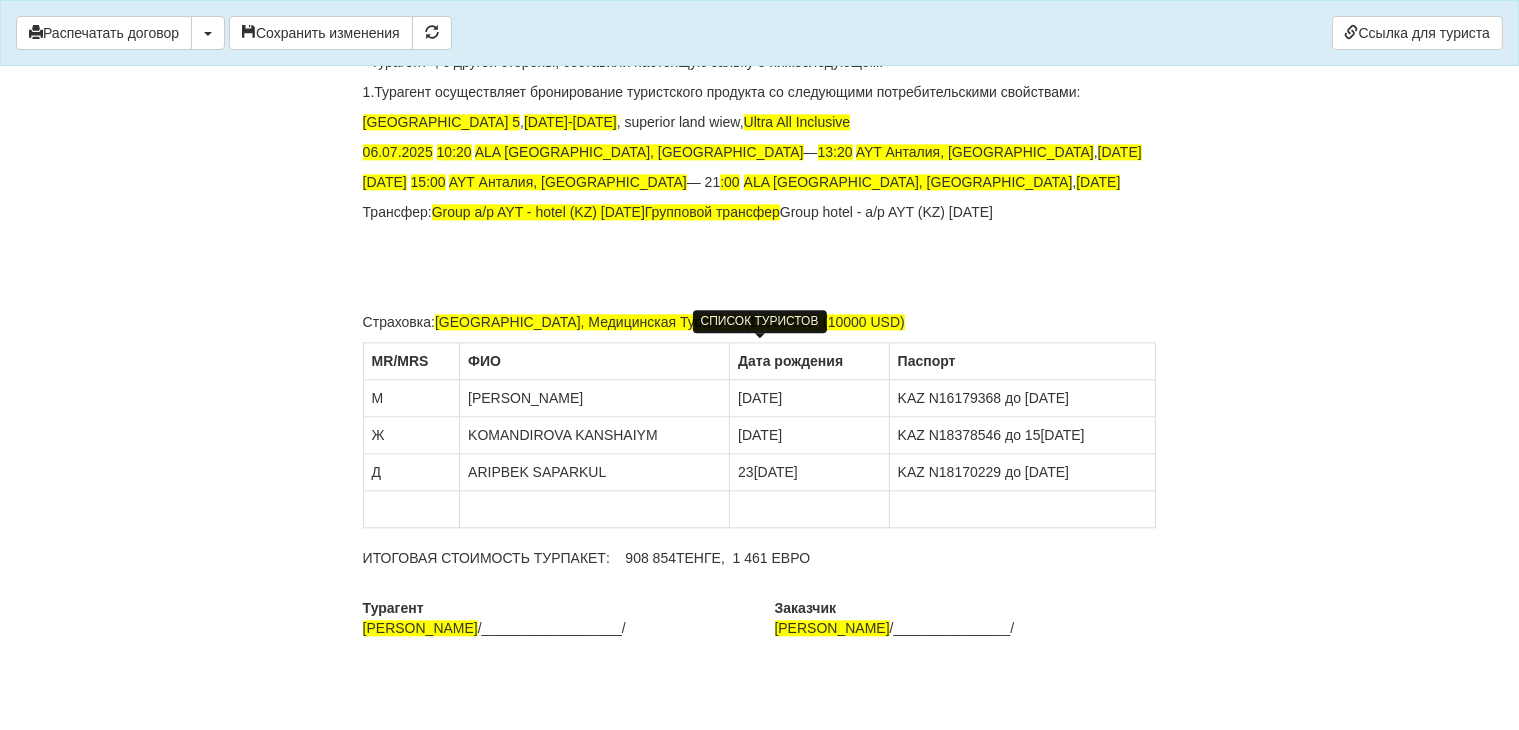 scroll, scrollTop: 4608, scrollLeft: 0, axis: vertical 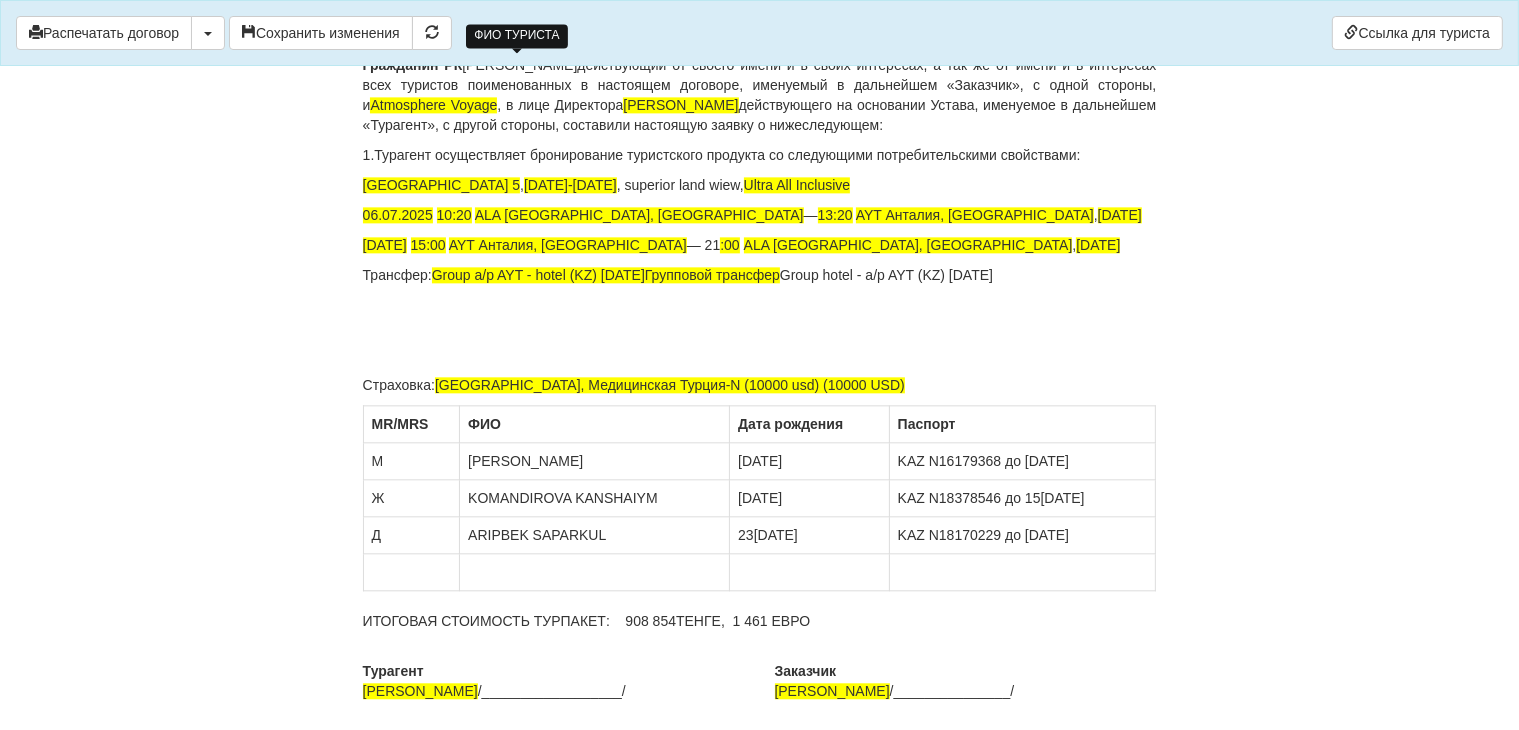 click on "×
Некоторые поля не заполнены
Мы подсветили  пустые поля  красным цветом.                Вы можете отредактировать текст и внести недостающие данные прямо в этом окне.
Для автоматического заполнения договора:
Необходимо добавить агентский договор с оператором TUI
Необходимо заполнить банковскую гарантию
Распечатать договор
Скачать PDF" at bounding box center (760, -1888) 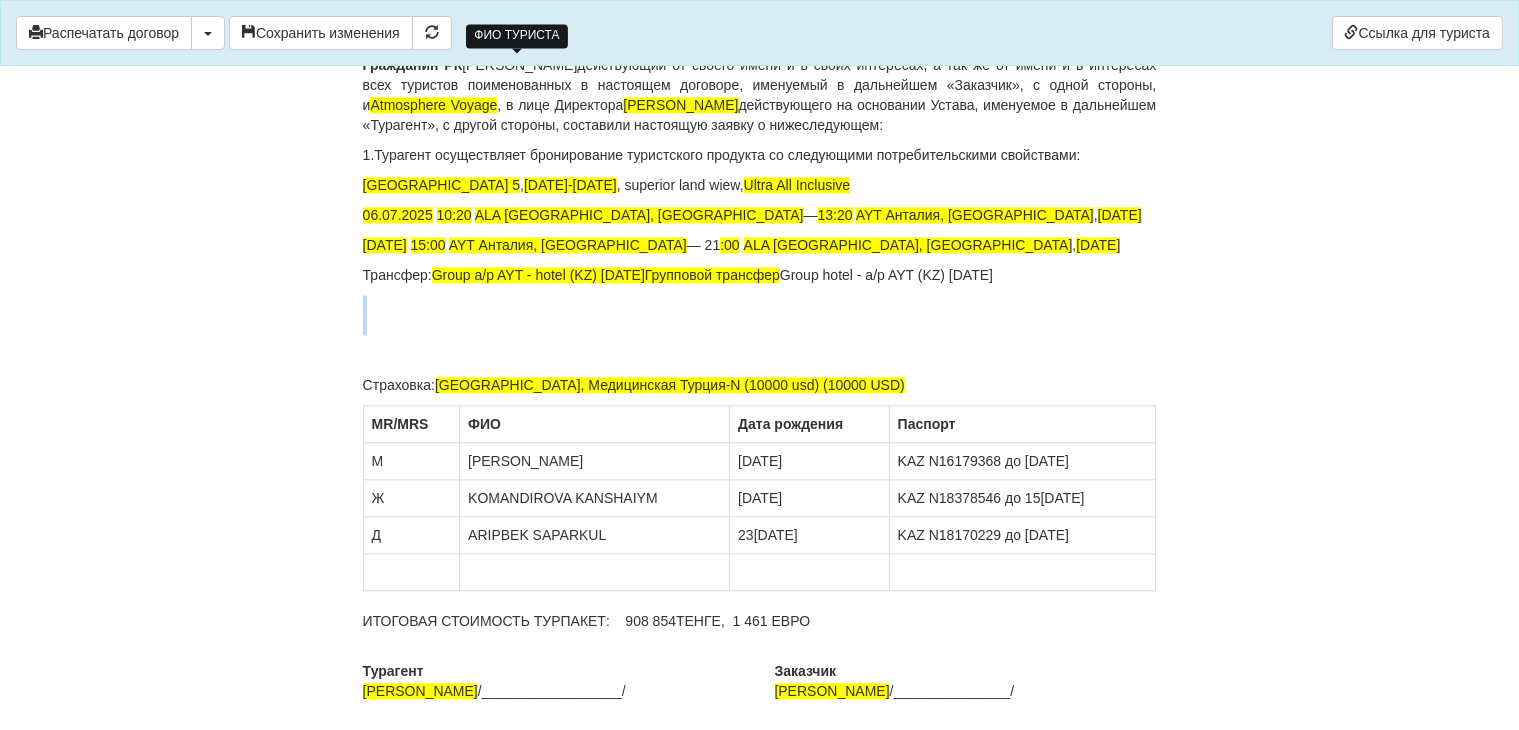 click on "Договор №  325
на туристское обслуживание
г.  [GEOGRAPHIC_DATA]
02.07/2025  г.
Гражданин РК        [PERSON_NAME] , действующий от своего имени и от имени всех туристов поименованных в настоящем Договоре, именуемый в дальнейшем «Заказчик», с одной стороны, и  Atmosphere Voyage , в лице Директора  [PERSON_NAME]  действующего на основании Устава, именуемое в дальнейшем «Турагент», с другой стороны, заключили настоящий Договор о нижеследующем:
1. Предмет договора
1 )    [PERSON_NAME] ,
заграничный паспорт: KAZ №     [PASSPORT]      (до      11[DATE]
2 )" at bounding box center (760, -1830) 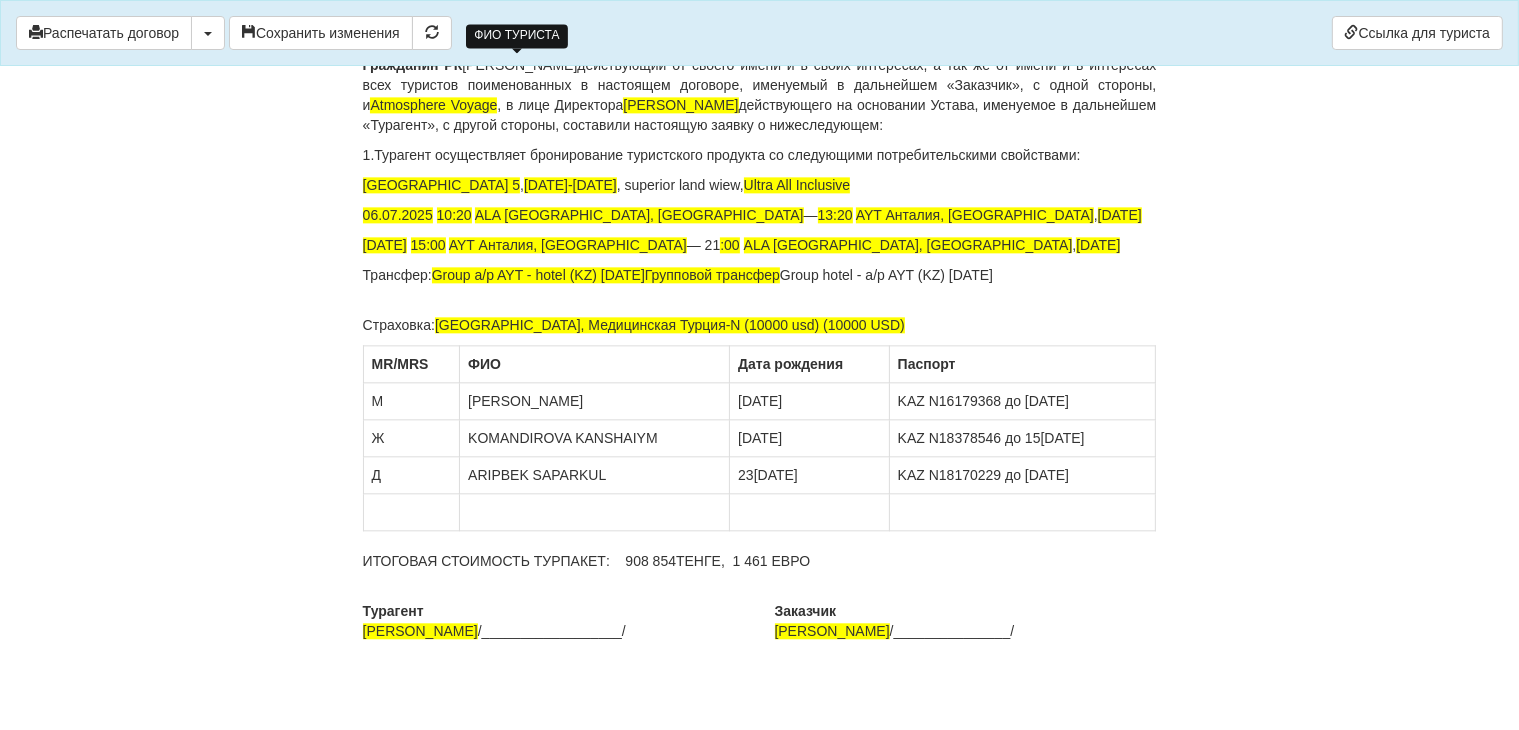 click on "Договор №  325
на туристское обслуживание
г.  [GEOGRAPHIC_DATA]
02.07/2025  г.
Гражданин РК        [PERSON_NAME] , действующий от своего имени и от имени всех туристов поименованных в настоящем Договоре, именуемый в дальнейшем «Заказчик», с одной стороны, и  Atmosphere Voyage , в лице Директора  [PERSON_NAME]  действующего на основании Устава, именуемое в дальнейшем «Турагент», с другой стороны, заключили настоящий Договор о нижеследующем:
1. Предмет договора
1 )    [PERSON_NAME] ,
заграничный паспорт: KAZ №     [PASSPORT]      (до      11[DATE]
2 )" at bounding box center (760, -1860) 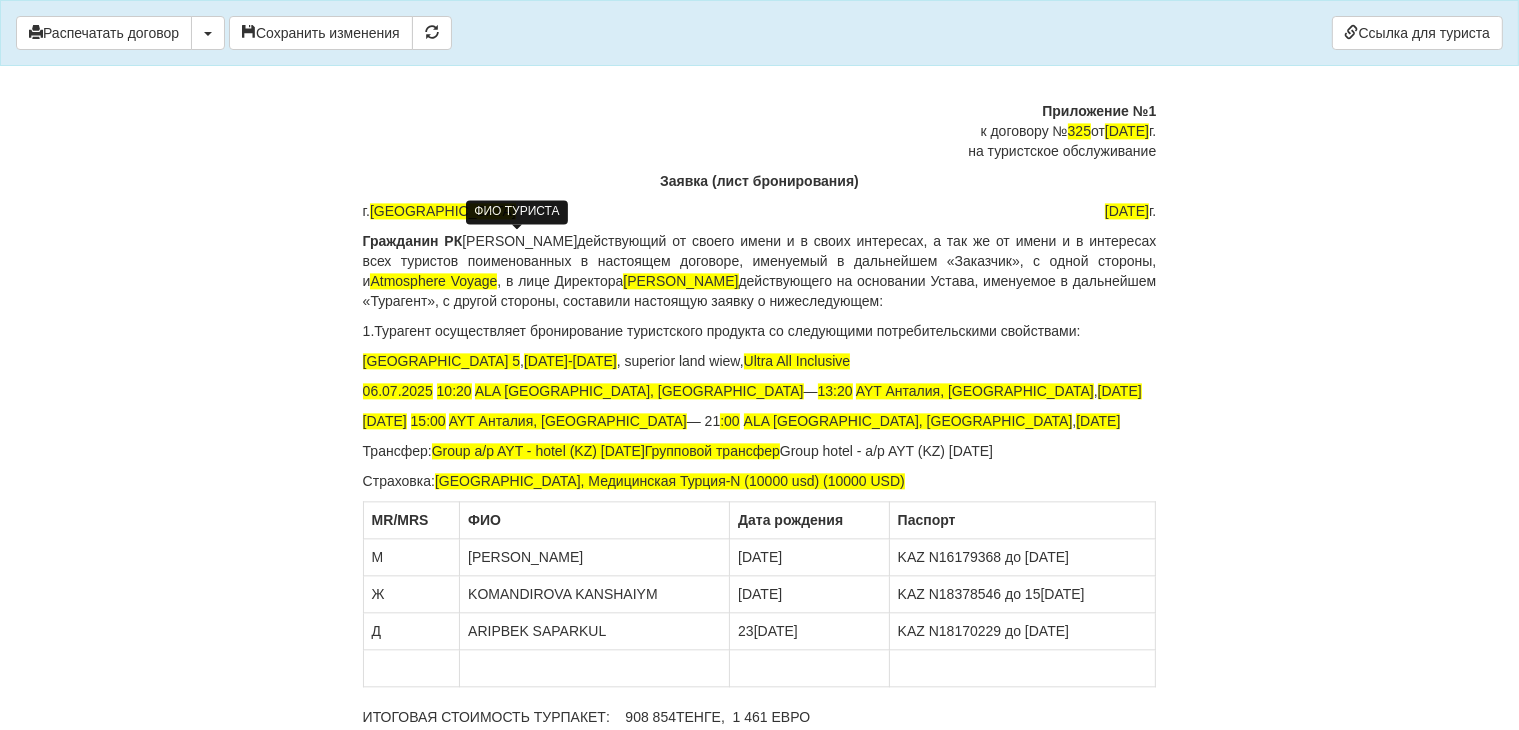 scroll, scrollTop: 4428, scrollLeft: 0, axis: vertical 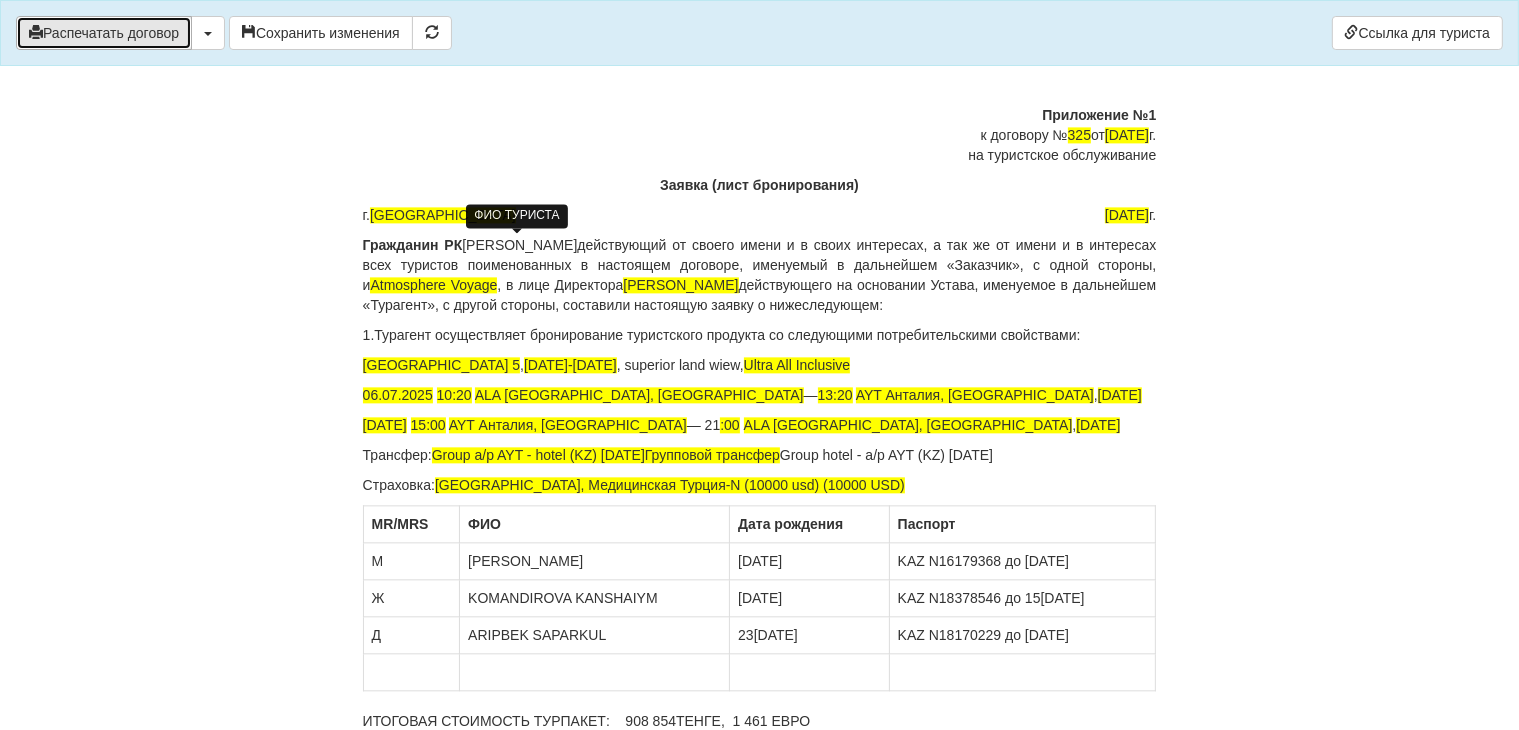 click on "Распечатать договор" at bounding box center [104, 33] 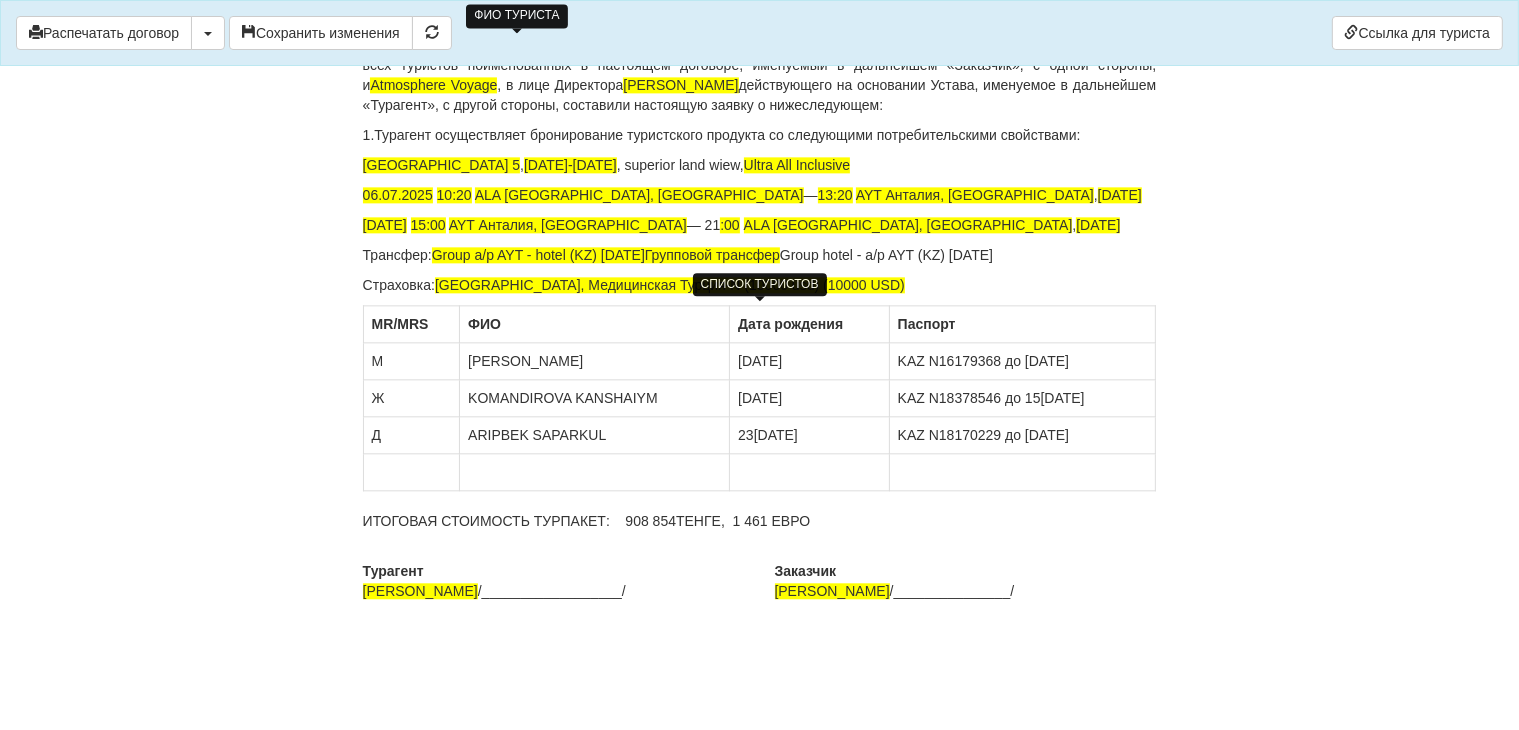 scroll, scrollTop: 4228, scrollLeft: 0, axis: vertical 